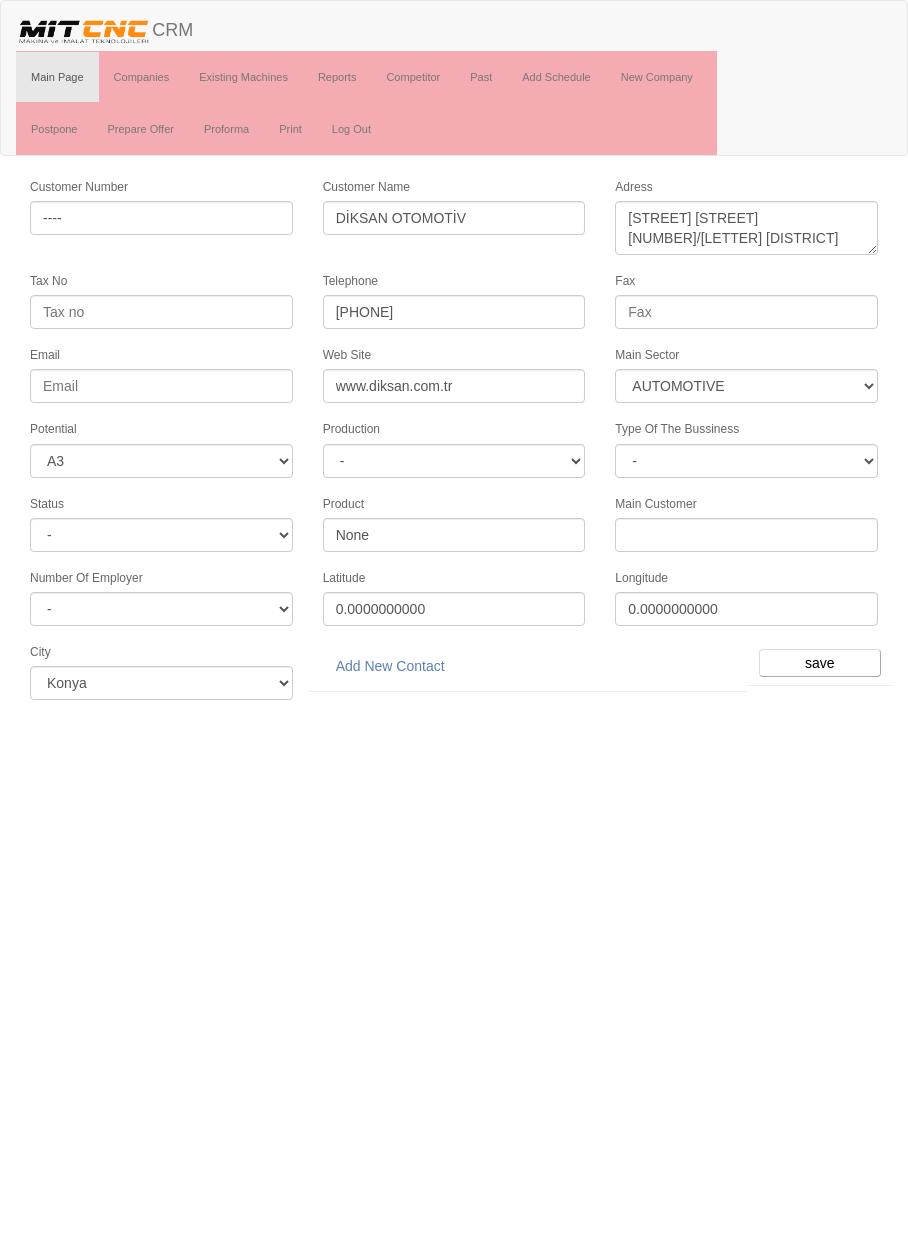 select on "370" 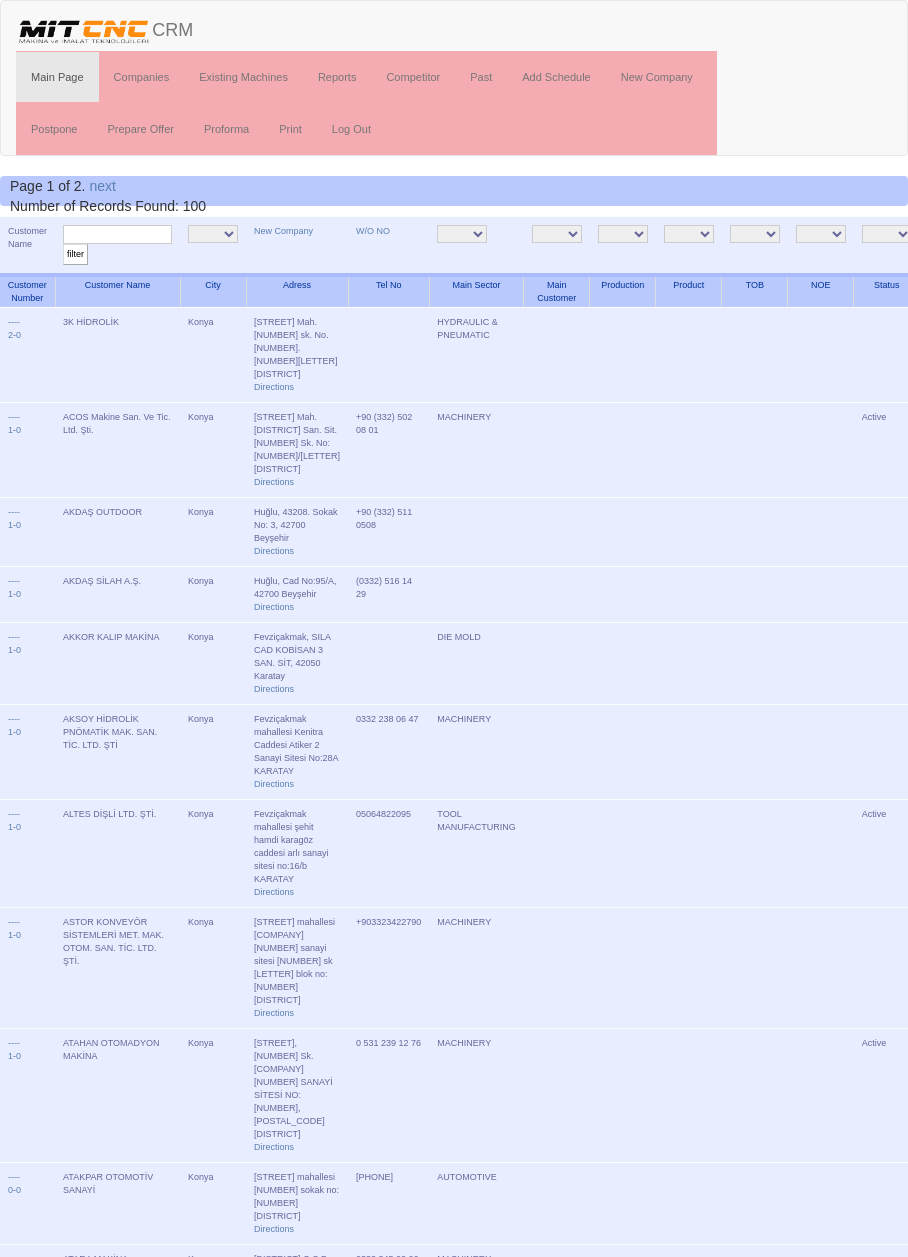 scroll, scrollTop: 0, scrollLeft: 0, axis: both 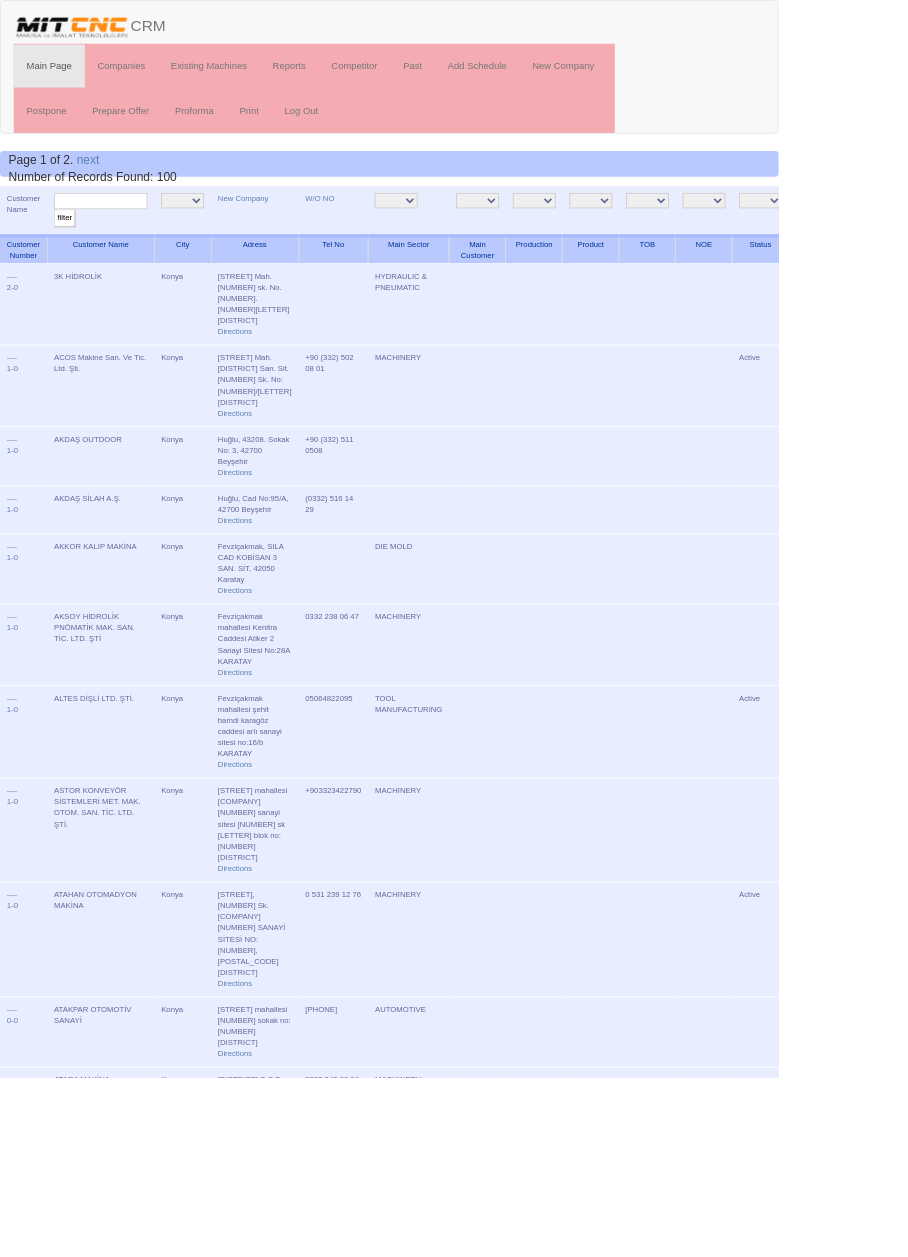 click at bounding box center [117, 234] 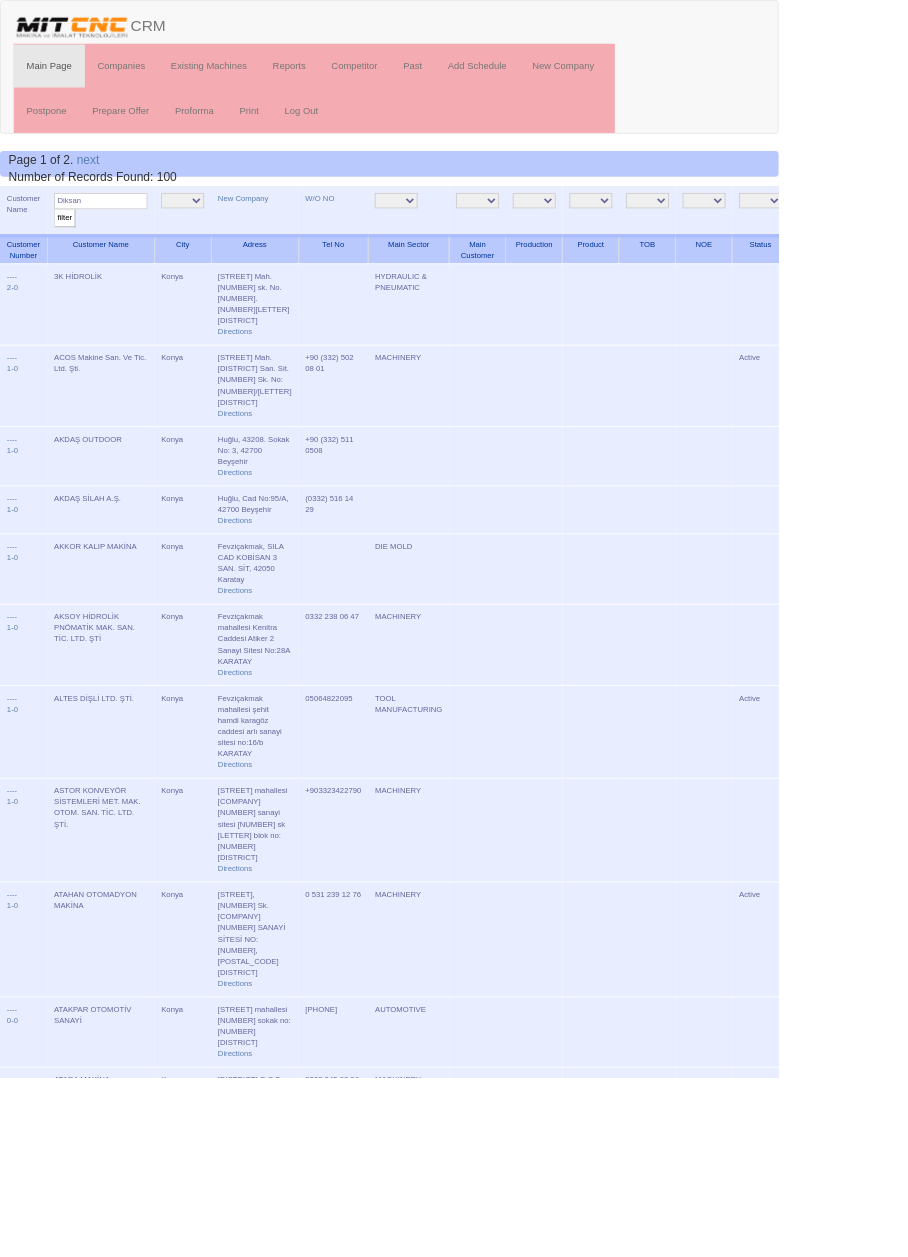 type on "Diksan" 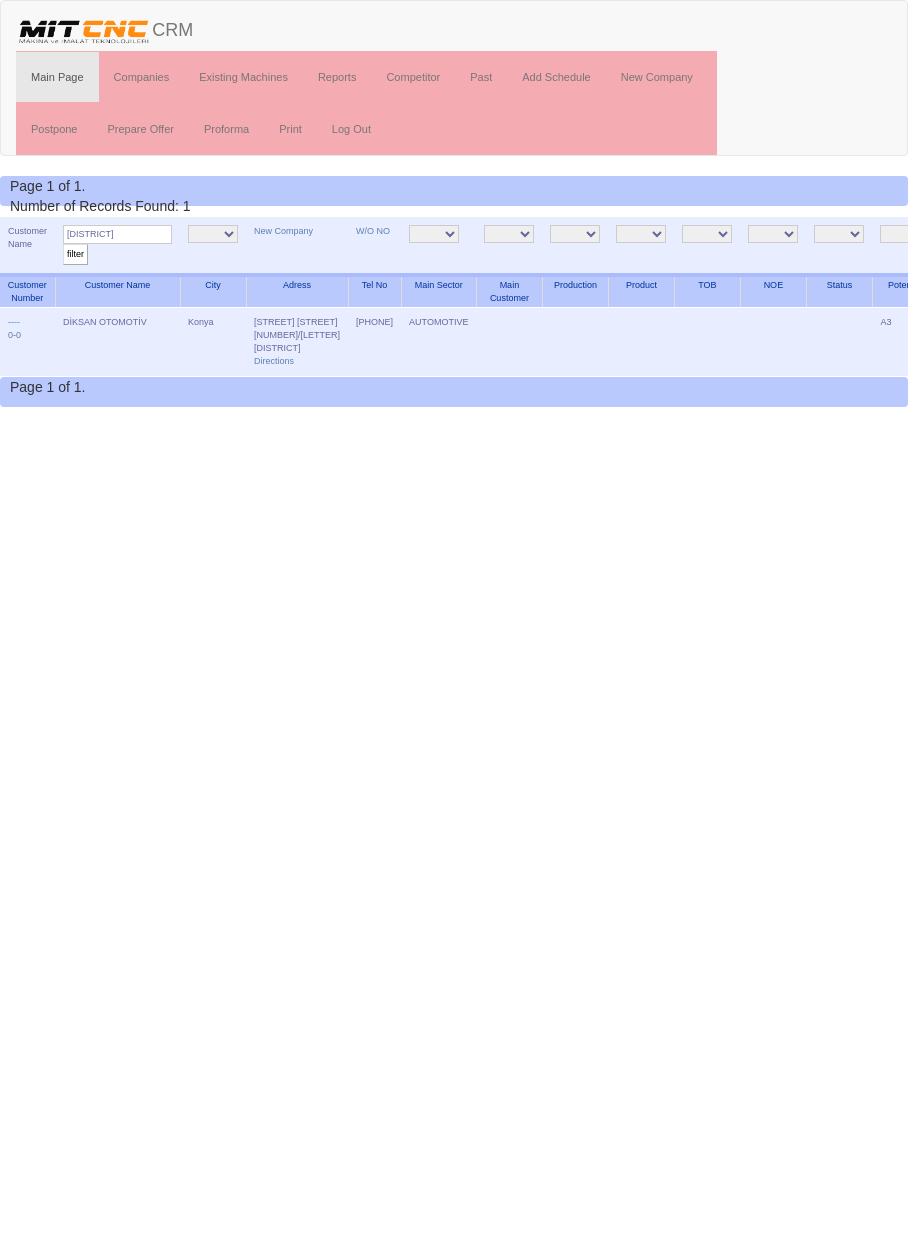 scroll, scrollTop: 0, scrollLeft: 0, axis: both 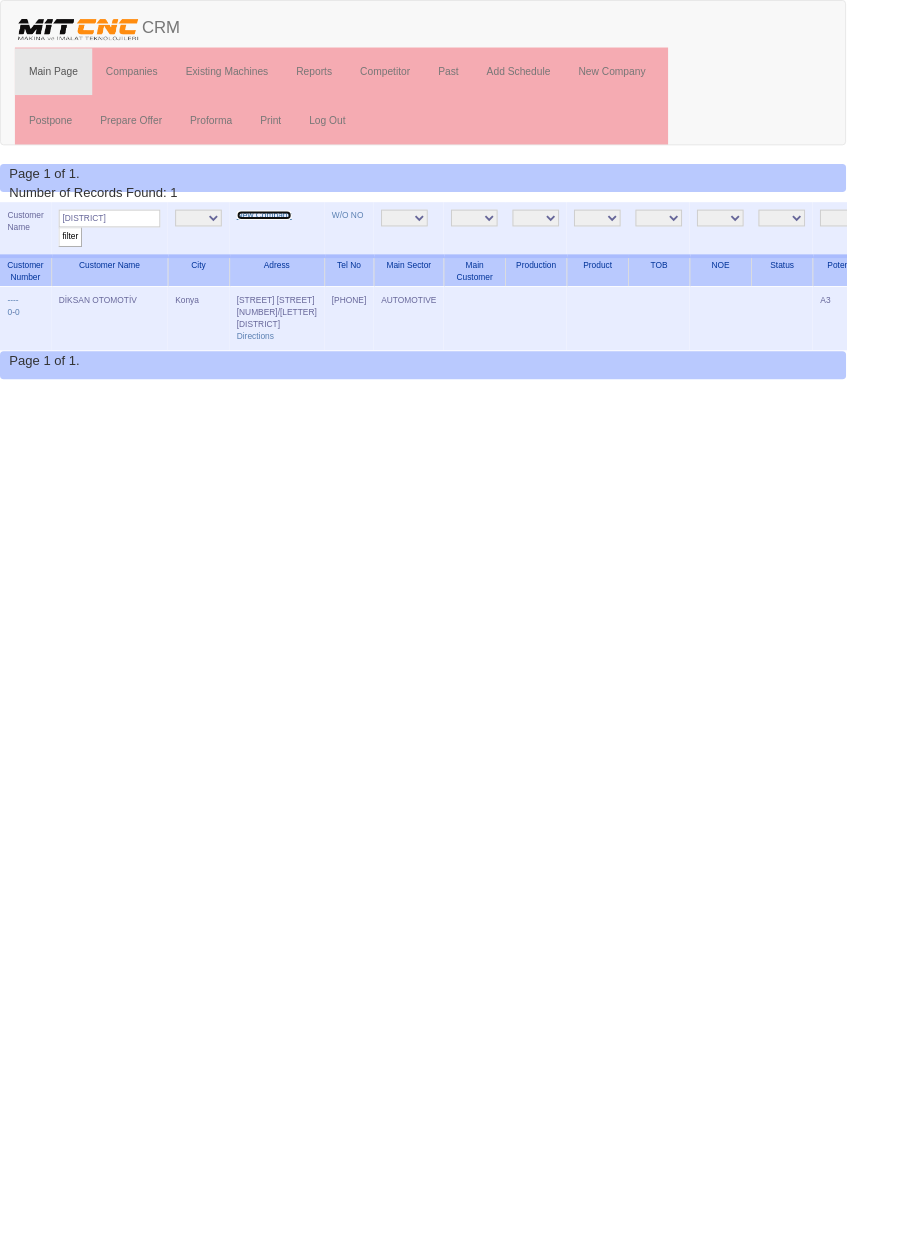 click on "New Company" at bounding box center [283, 231] 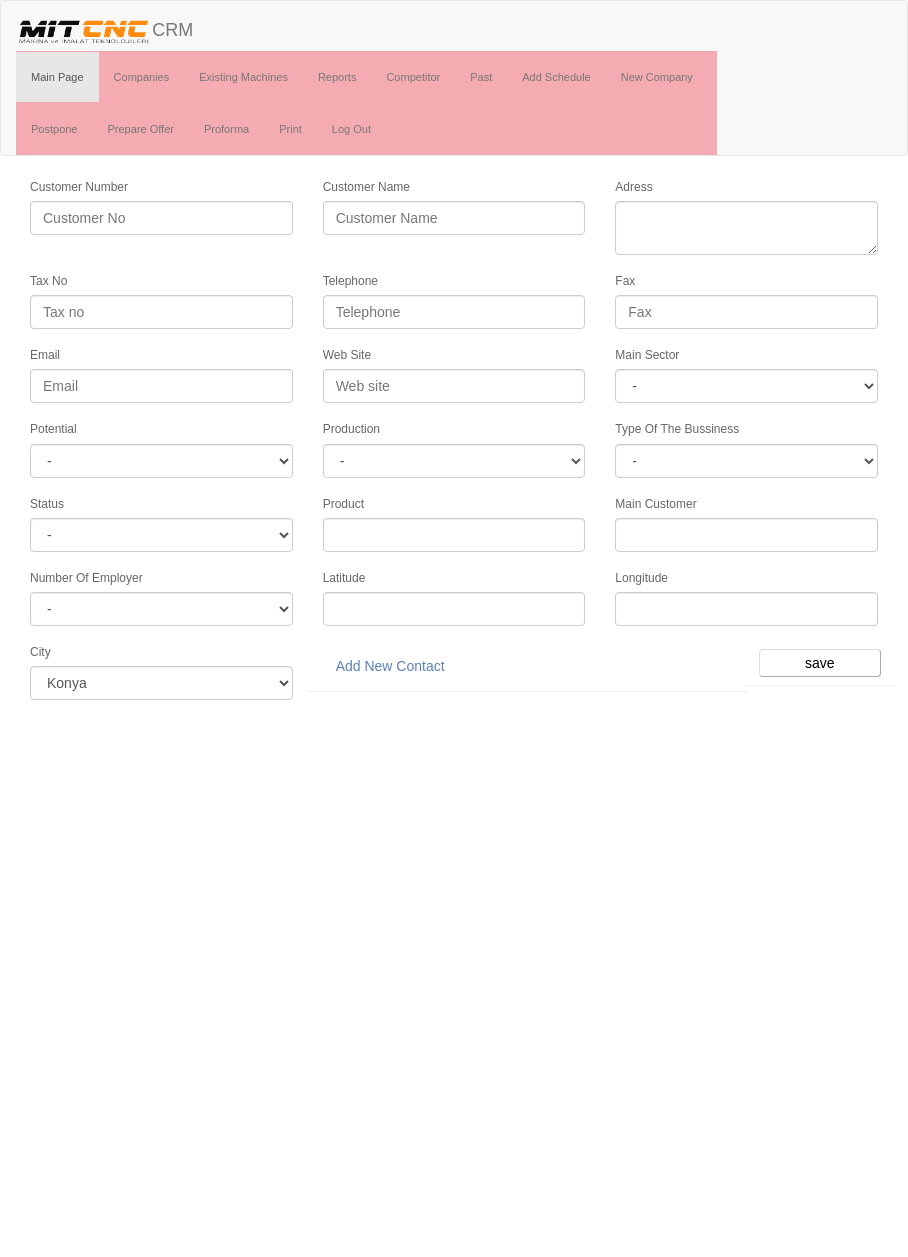 scroll, scrollTop: 0, scrollLeft: 0, axis: both 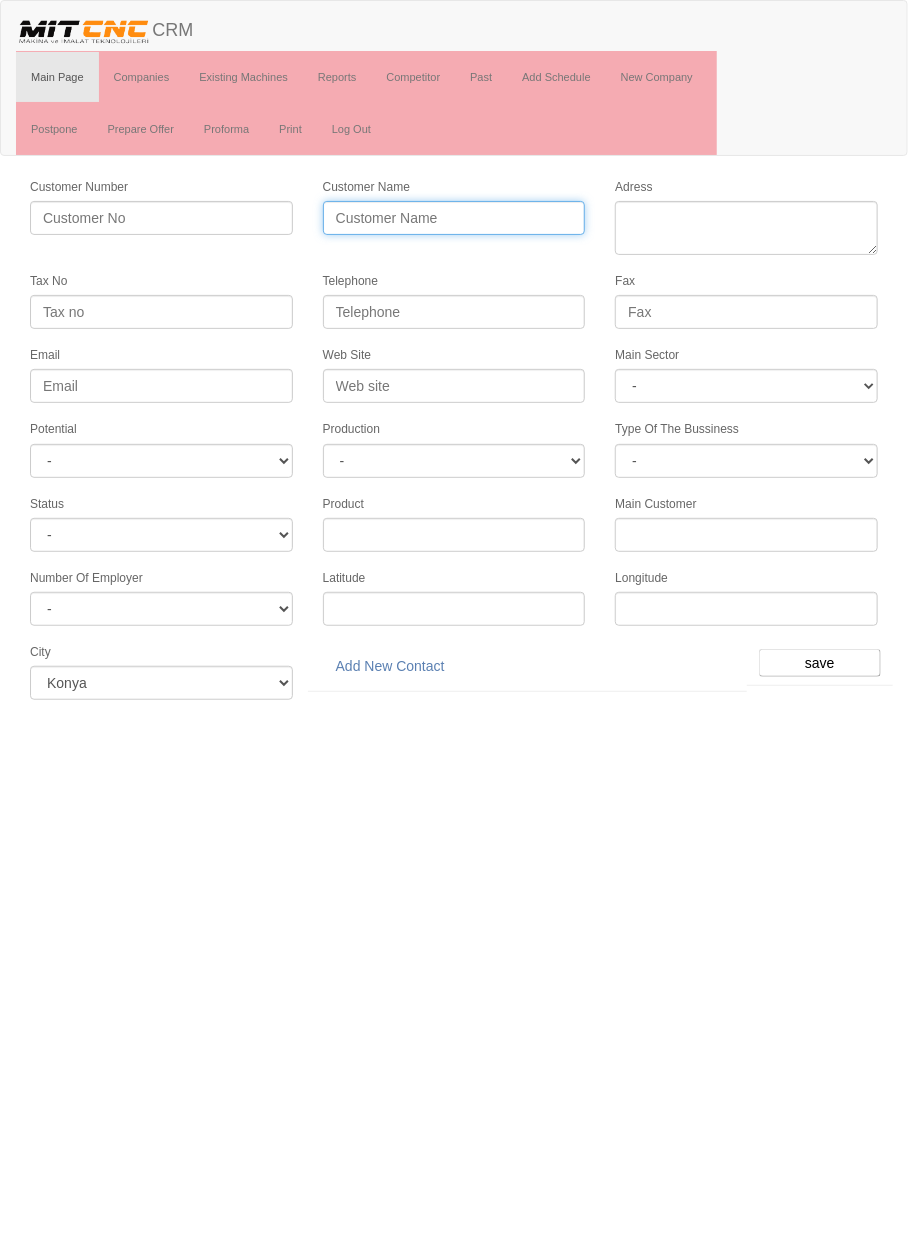 click on "Customer Name" at bounding box center [454, 218] 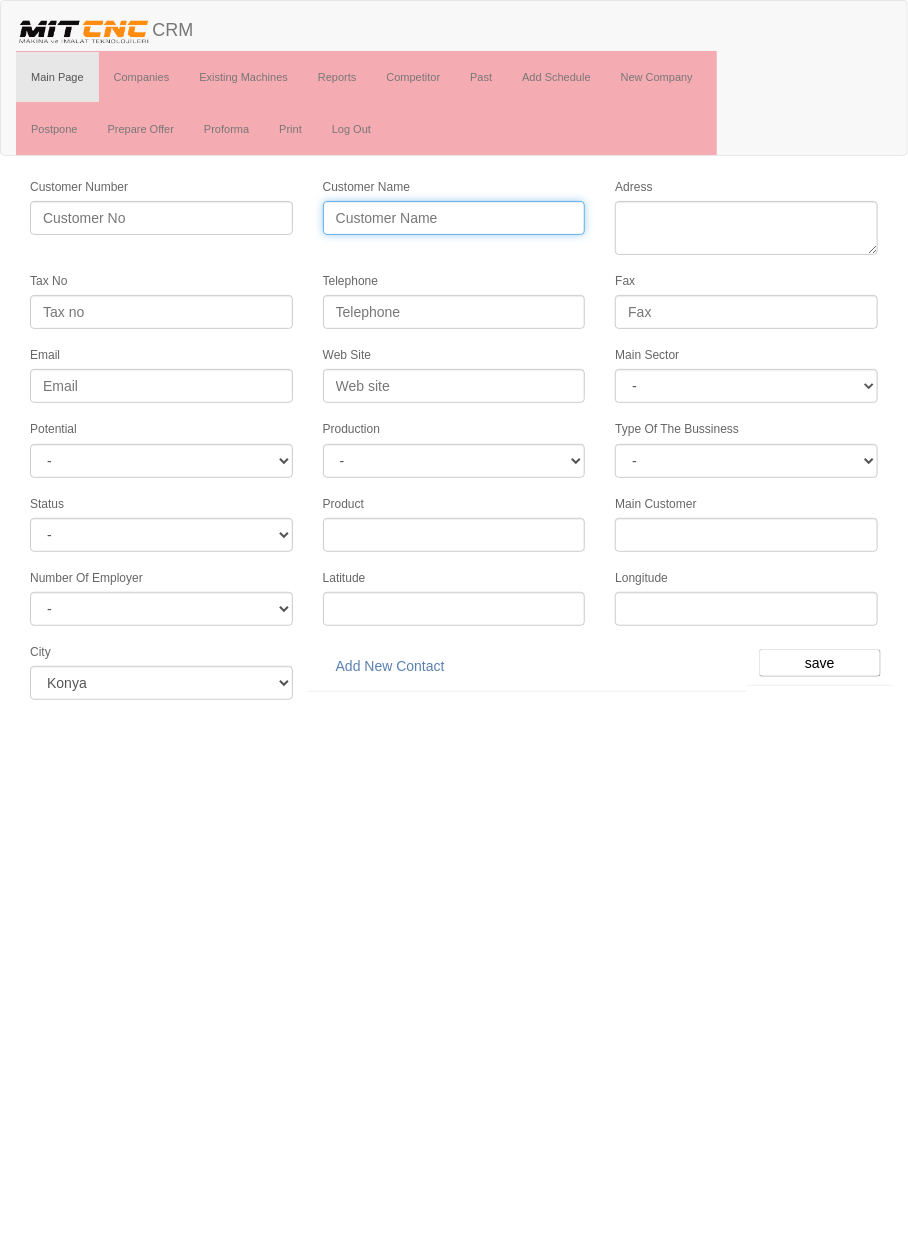 paste on "BİLGİLİ METAL OTOMOTİV" 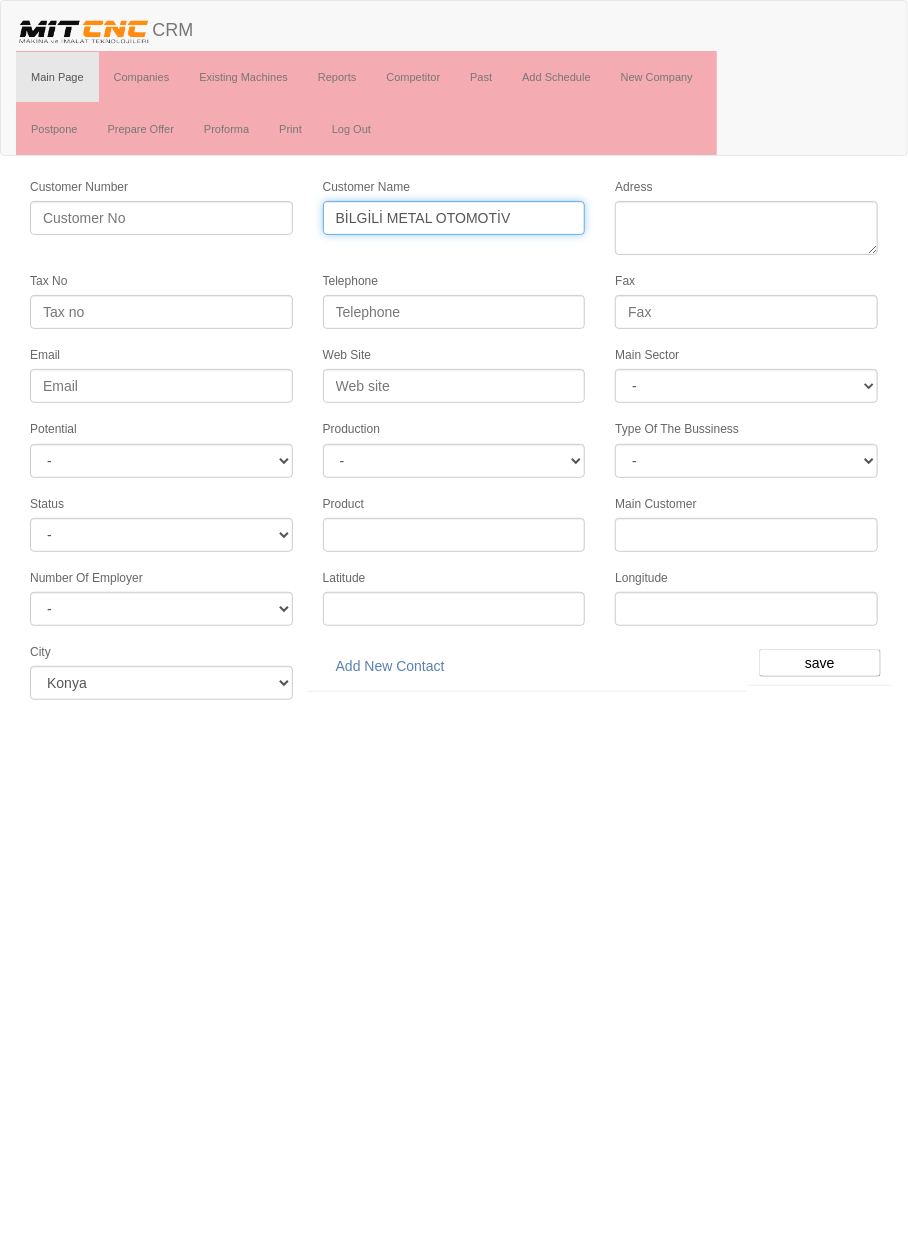 type on "BİLGİLİ METAL OTOMOTİV" 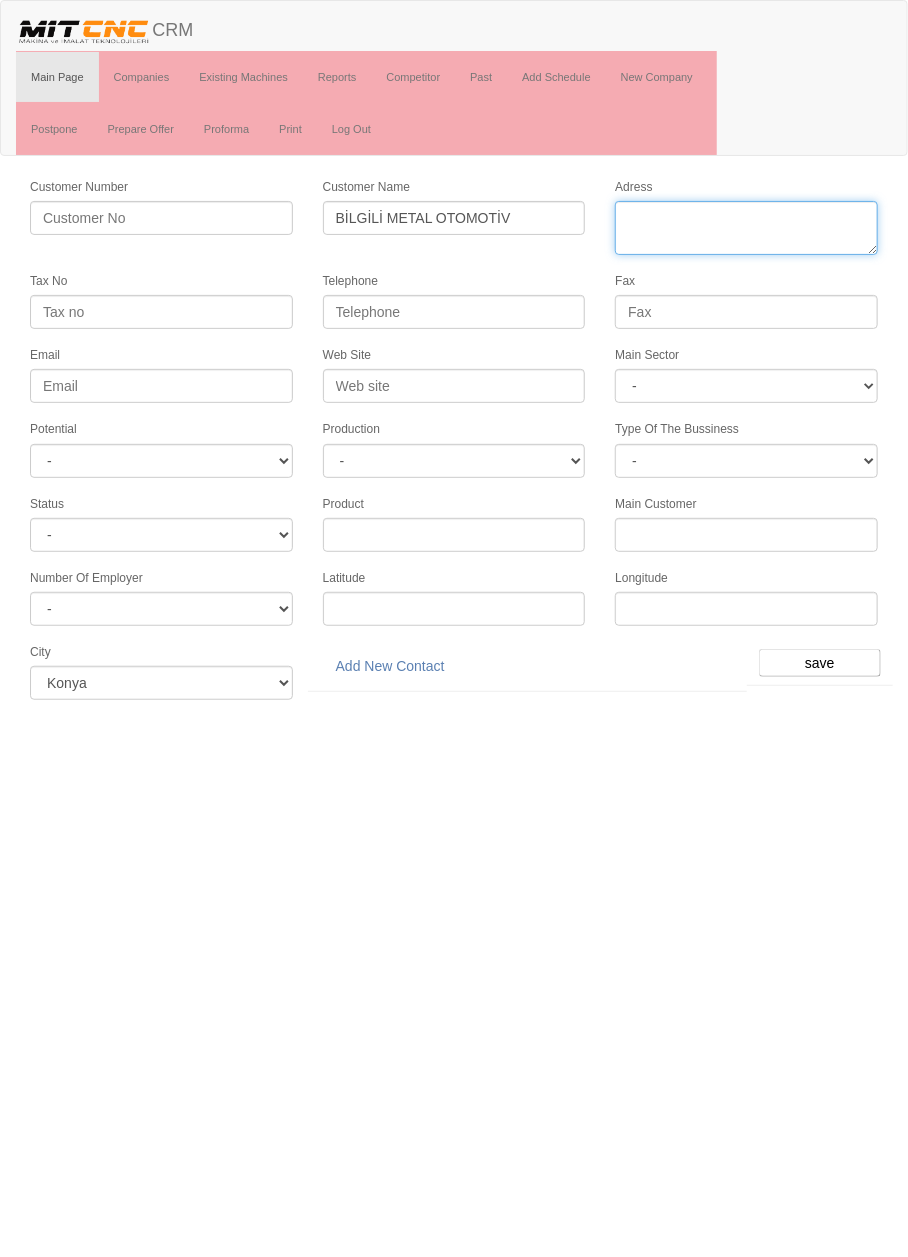 click on "Adress" at bounding box center [746, 228] 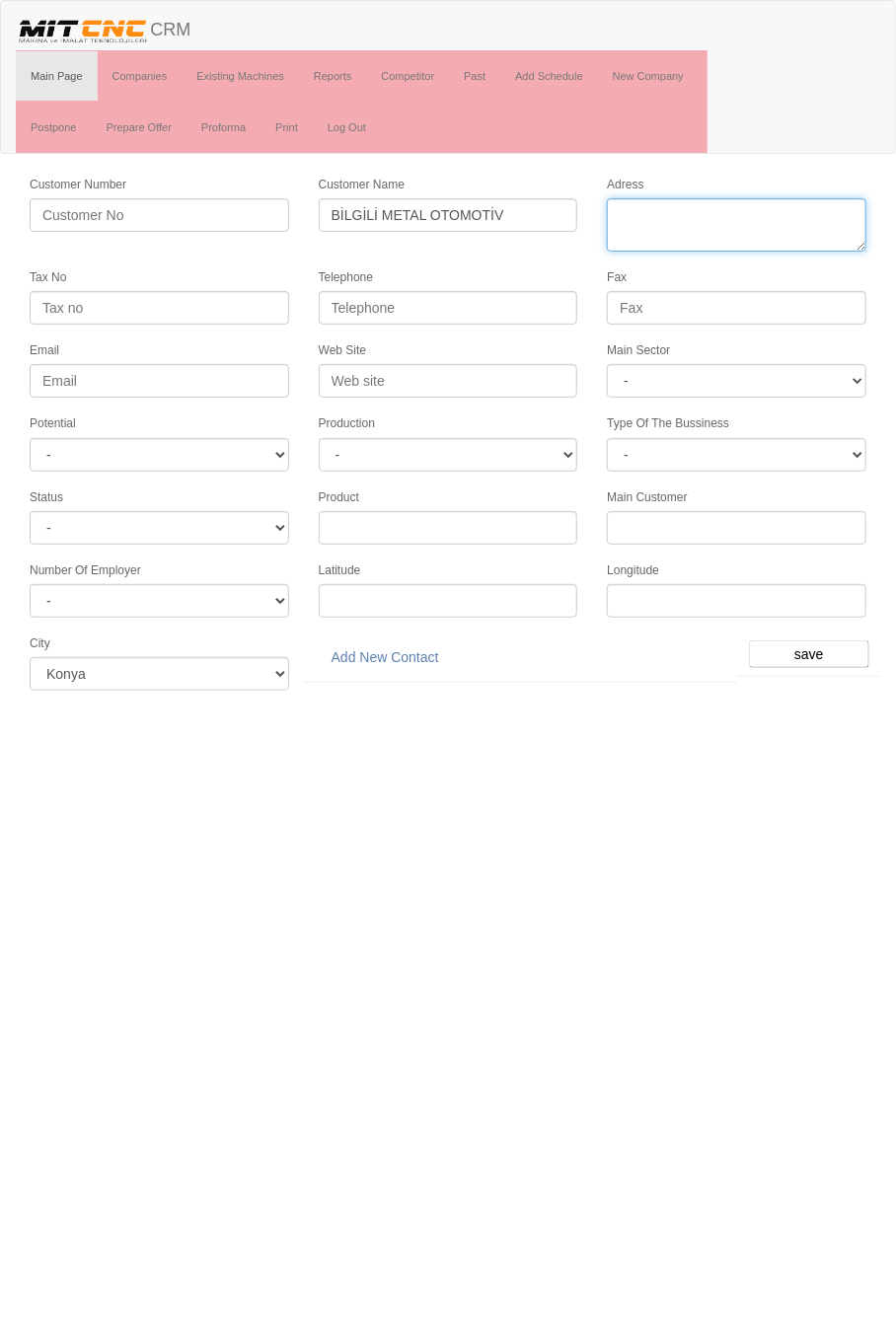 paste on "FEVZİÇAKMAK MAH. 10768. SK. F BLOK / 12 F KONYA / KARATAY" 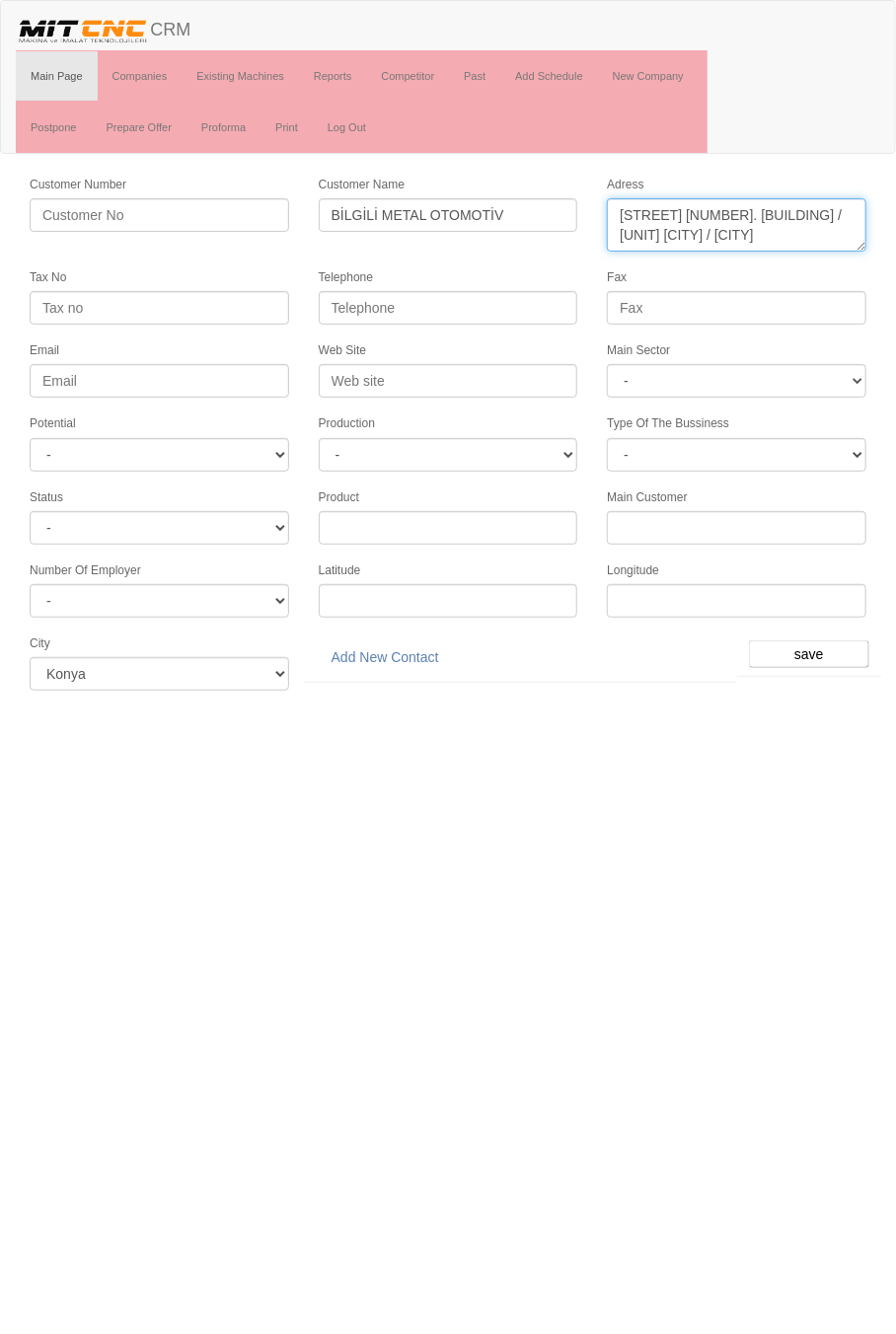 click on "Adress" at bounding box center (736, 225) 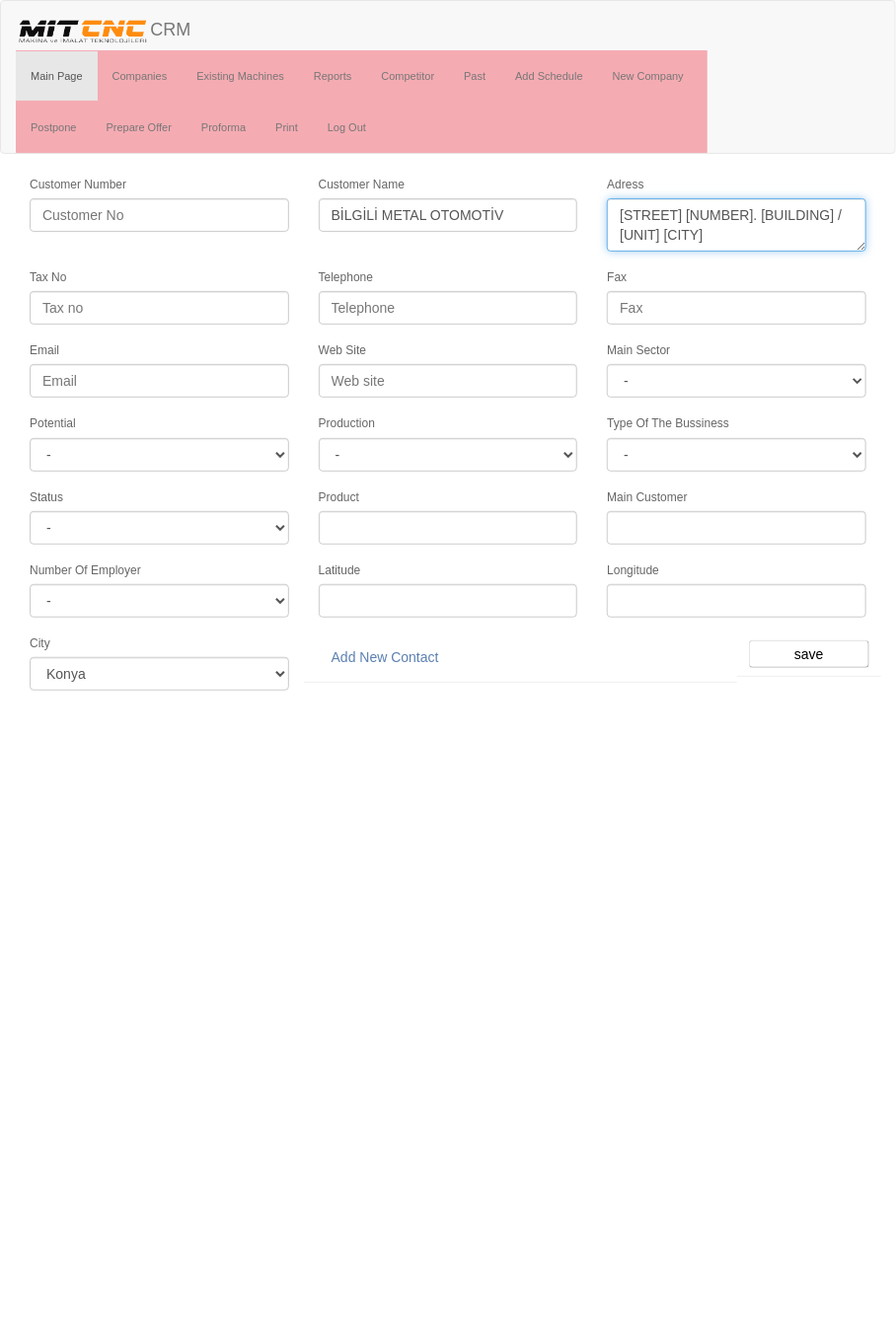 type on "FEVZİÇAKMAK MAH. 10768. SK. F BLOK / 12 F KARATAY" 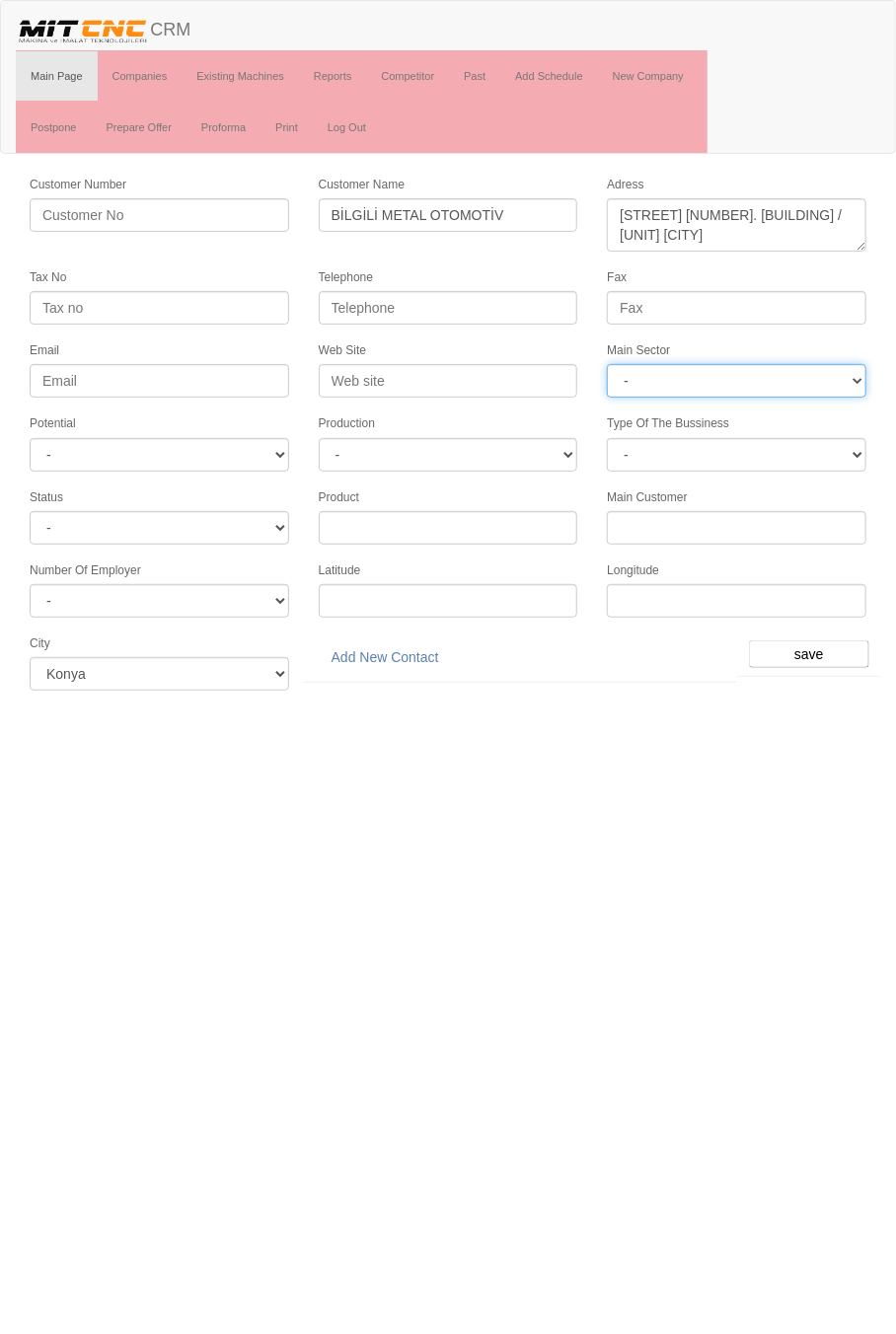 click on "-
DIE MOLD
MACHINERY
DEFENCE
ELECTRICAL COMPONENTS
MEDICAL
TOOL MANUFACTURING
JEWELERY
AGRICULTURE
AUTOMOTIVE
WHITE GOODS
HYDRAULIC & PNEUMATIC
CASTING
STAMPING DIE
AEROSPACE
CONSTRUCTION MAC.
GEN. PART. MAN.
EDUCATION
LASER POTENTIALS
FURNUTURE" at bounding box center (736, 381) 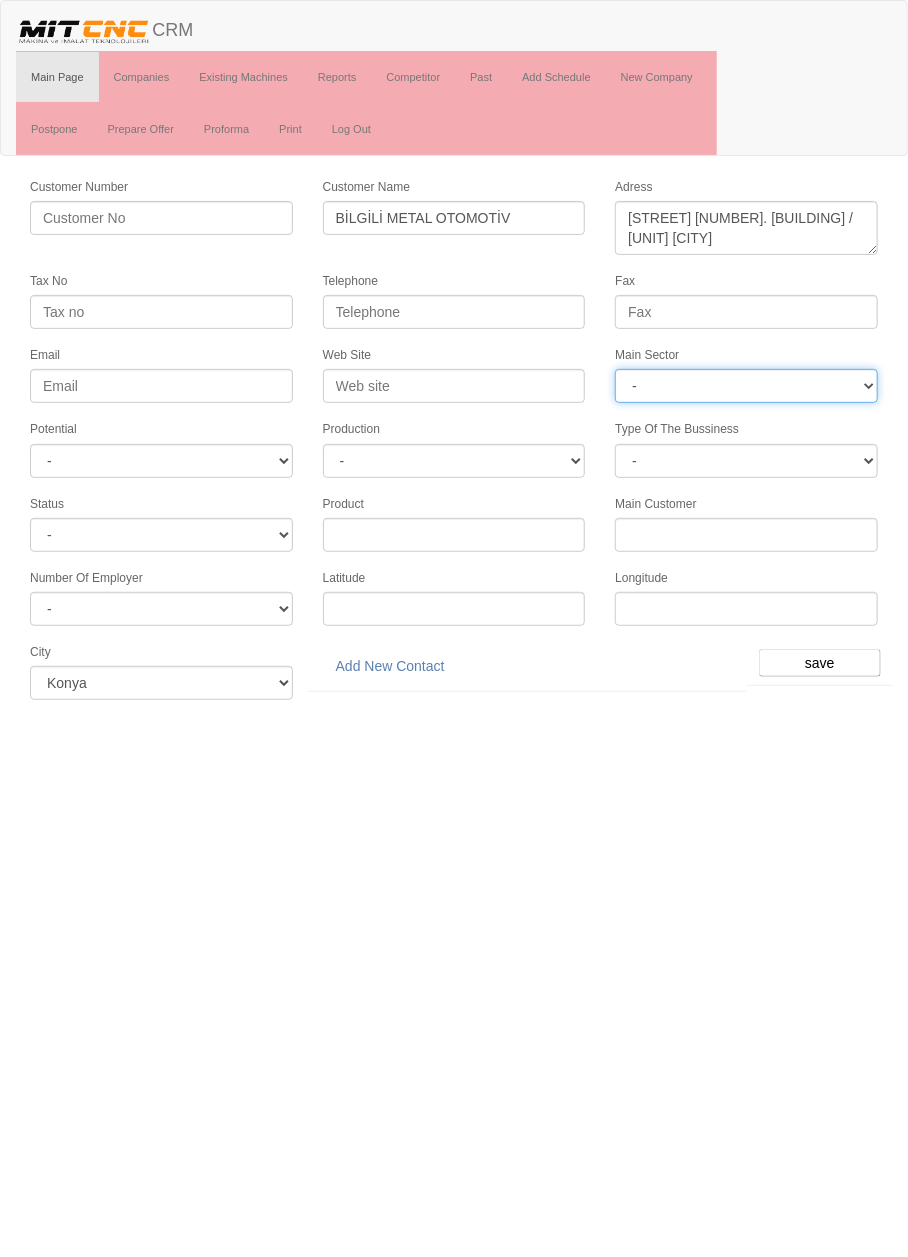 select on "370" 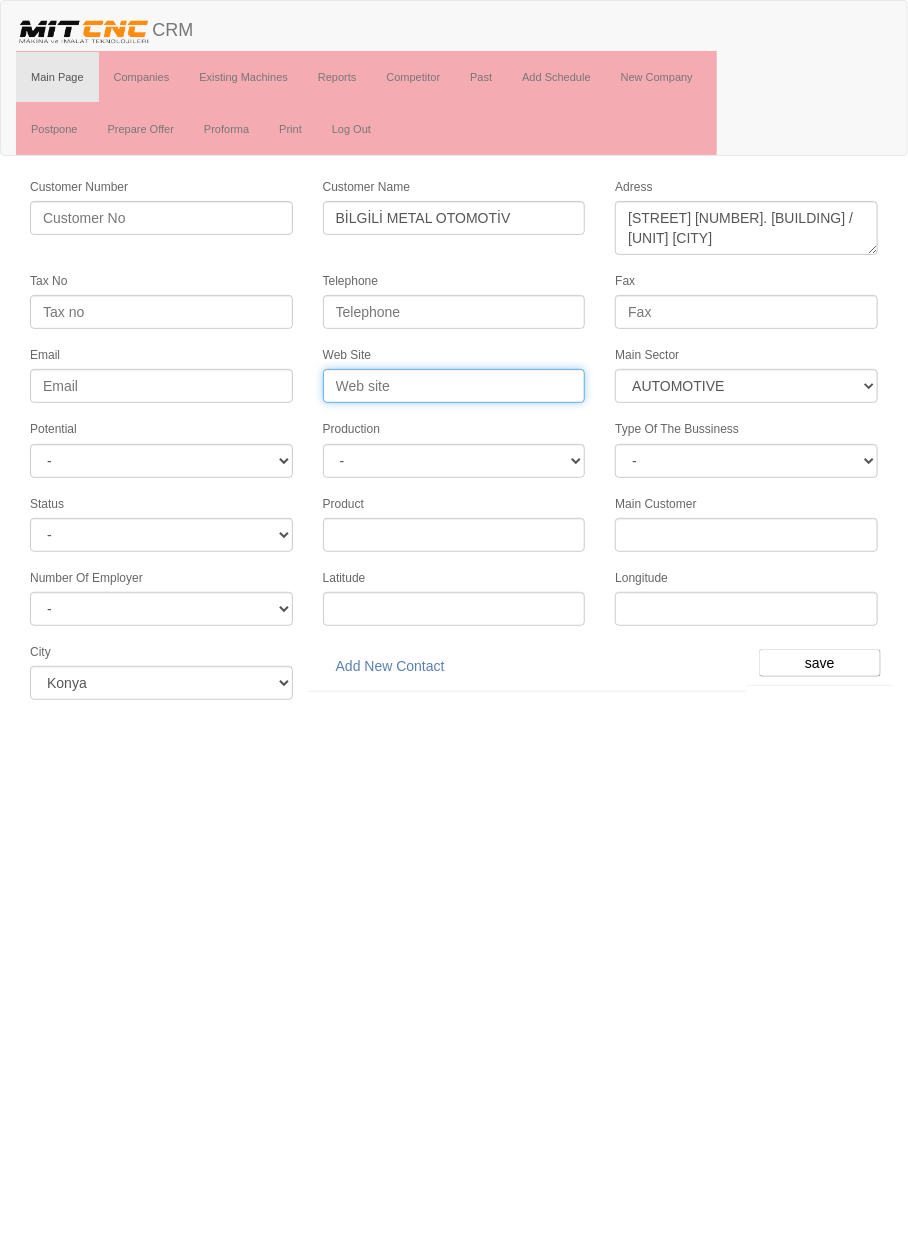 click on "Web Site" at bounding box center (454, 386) 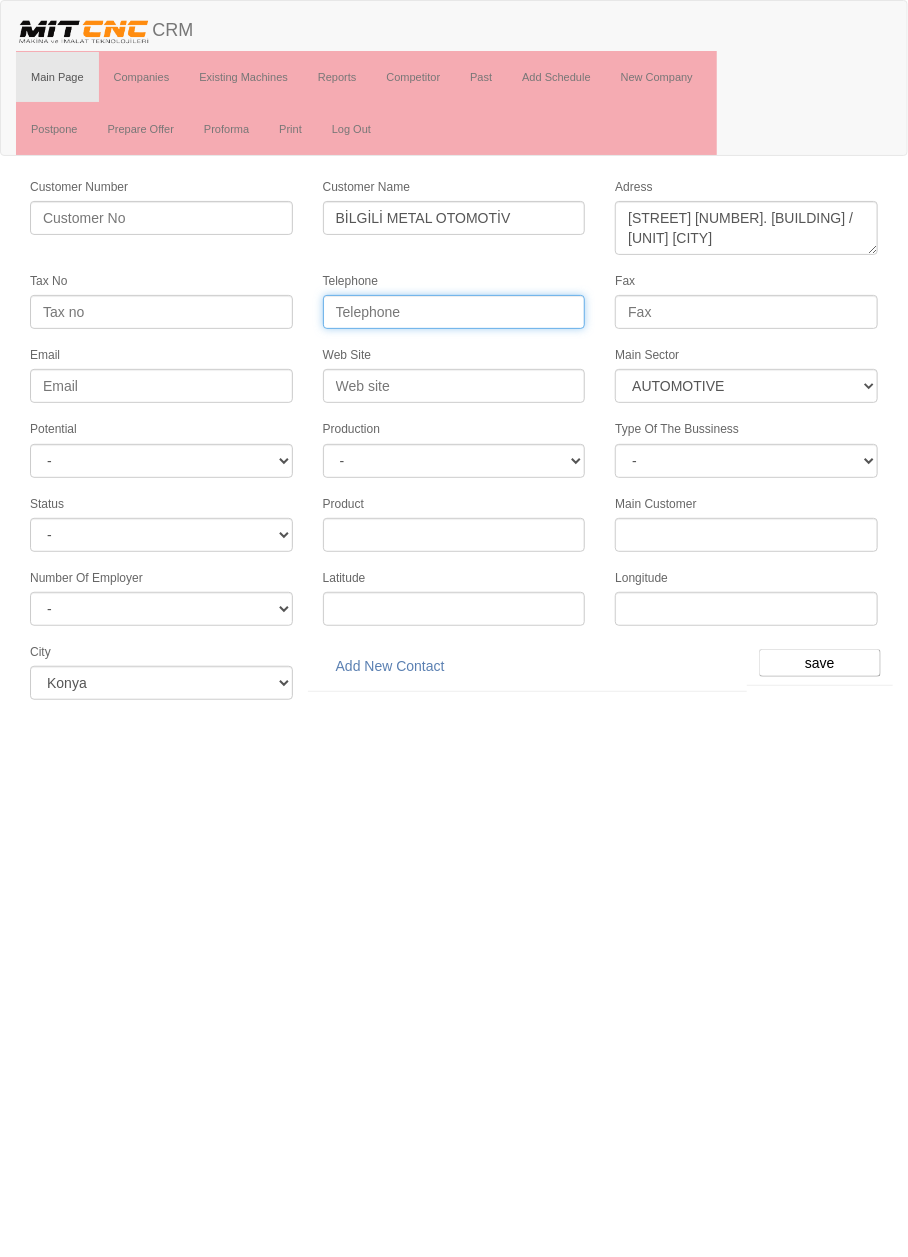 click on "Telephone" at bounding box center (454, 312) 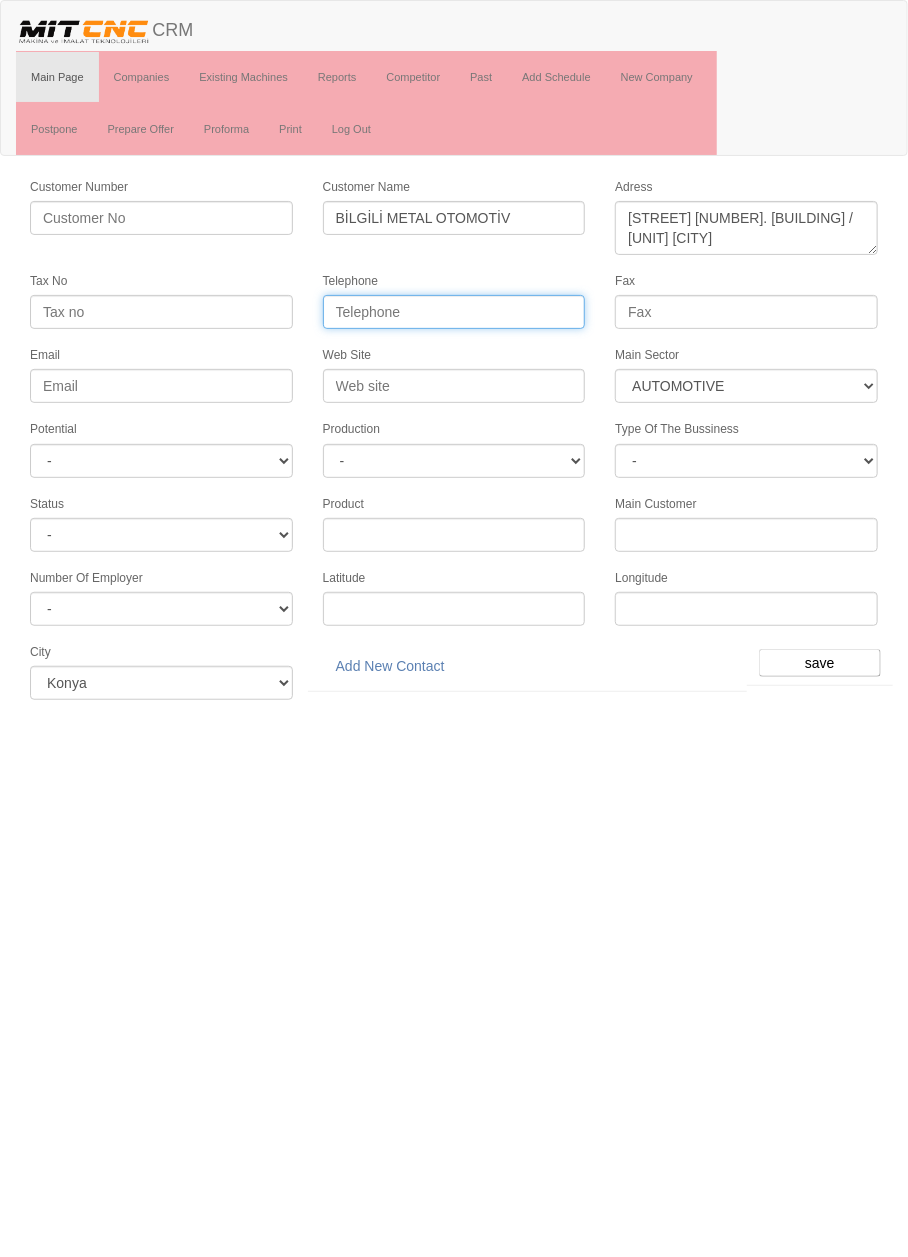 paste on "0332) 342 40 41" 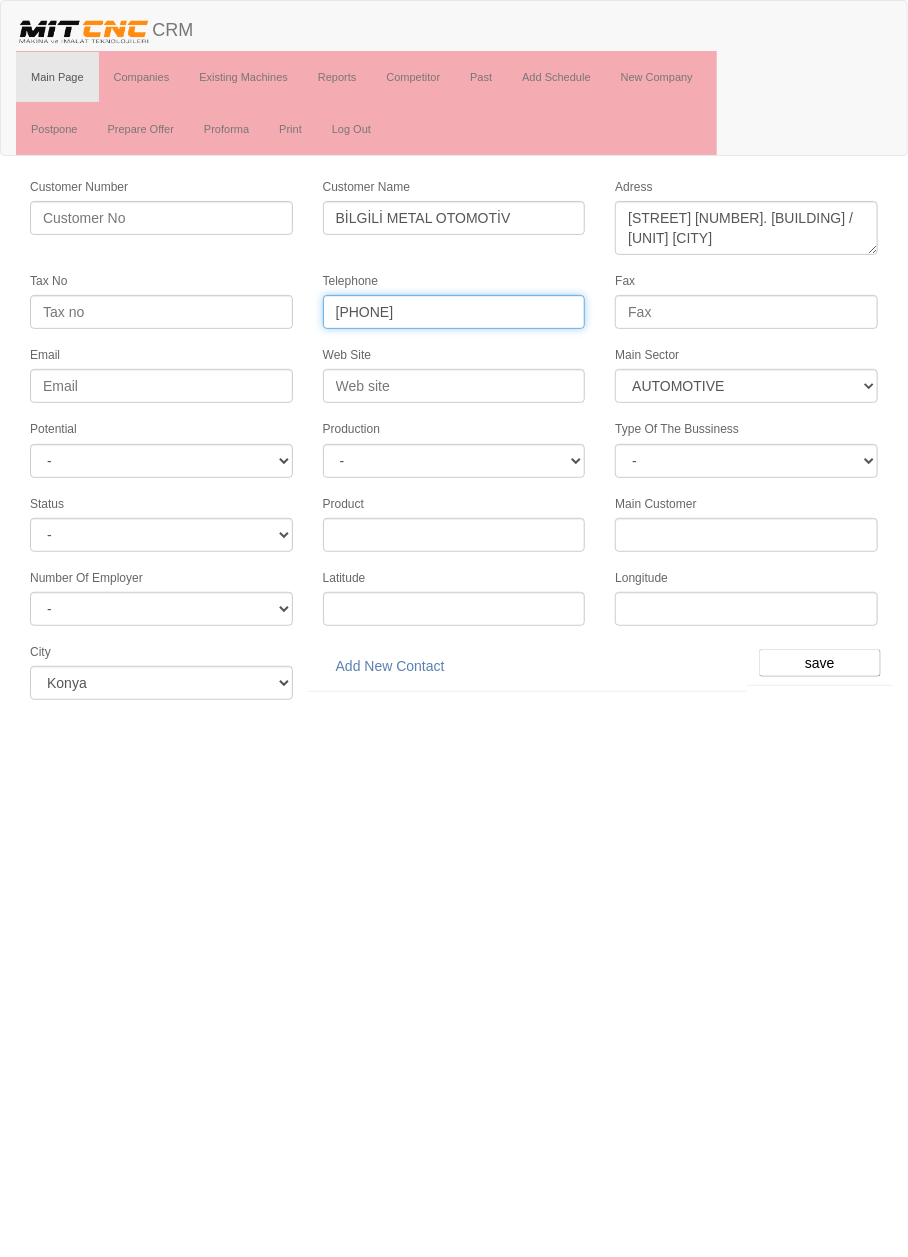 click on "0332) 342 40 41" at bounding box center [454, 312] 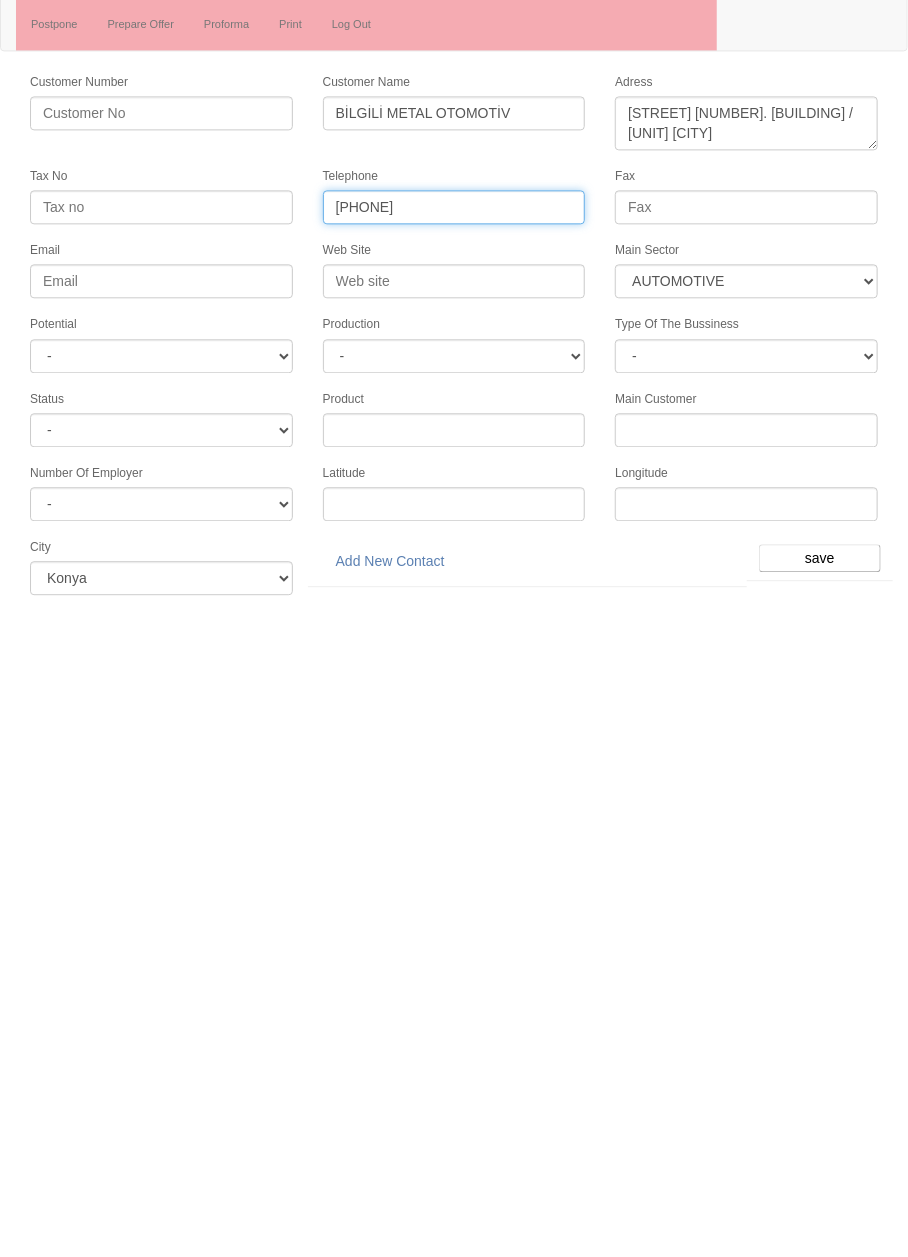 type on "0332 342 40 41" 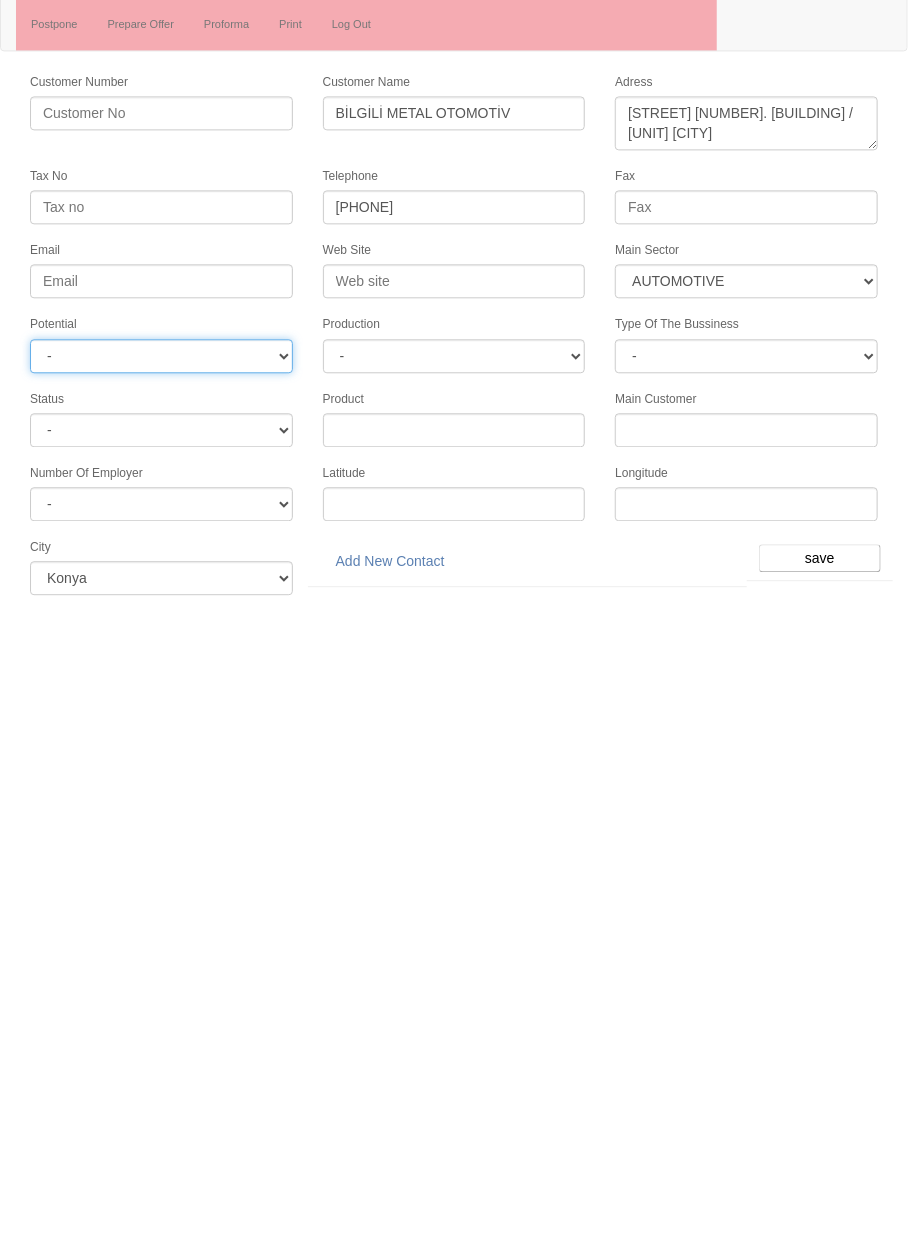 click on "-
A1
A2
A3
B1
B2
B3
C1
C2
C3" at bounding box center (161, 461) 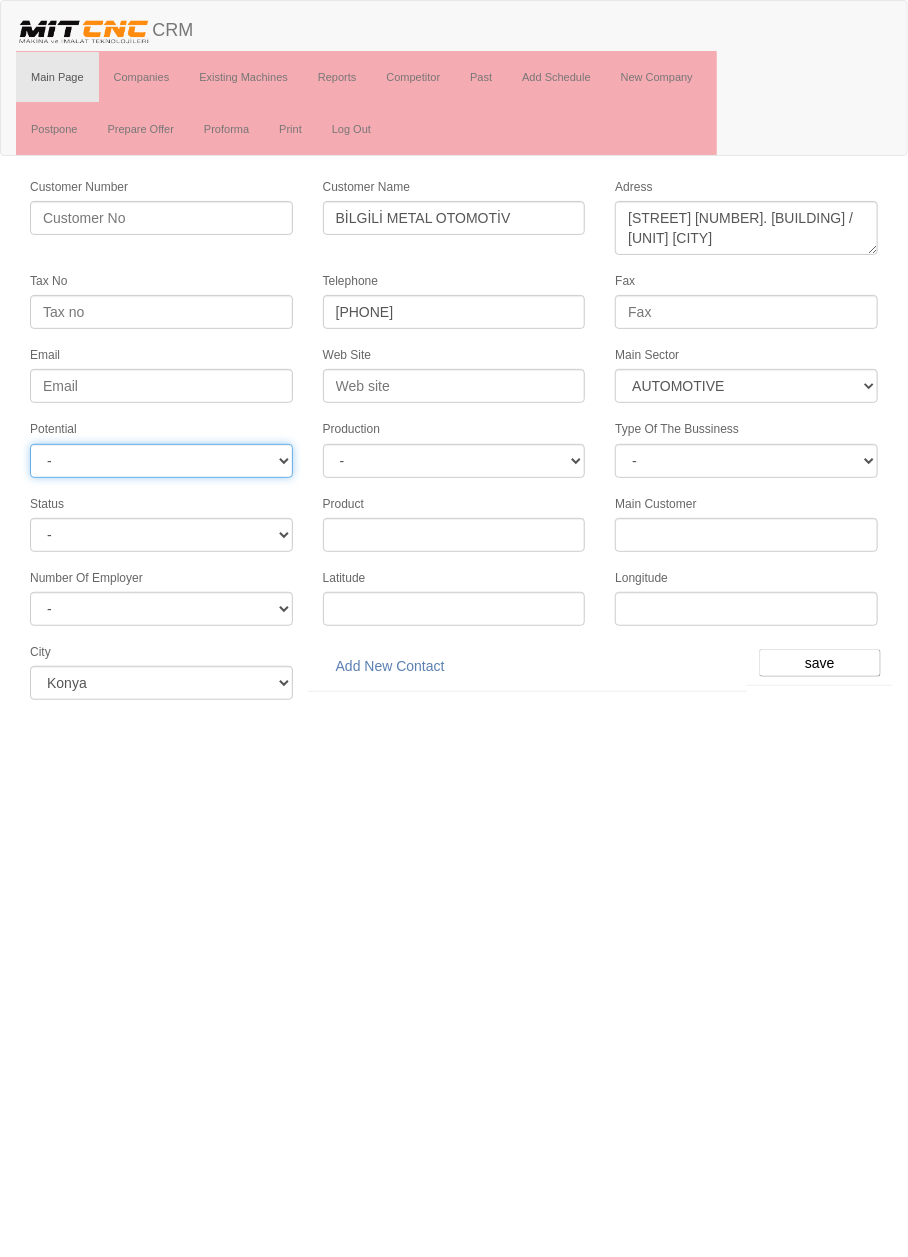 select on "4" 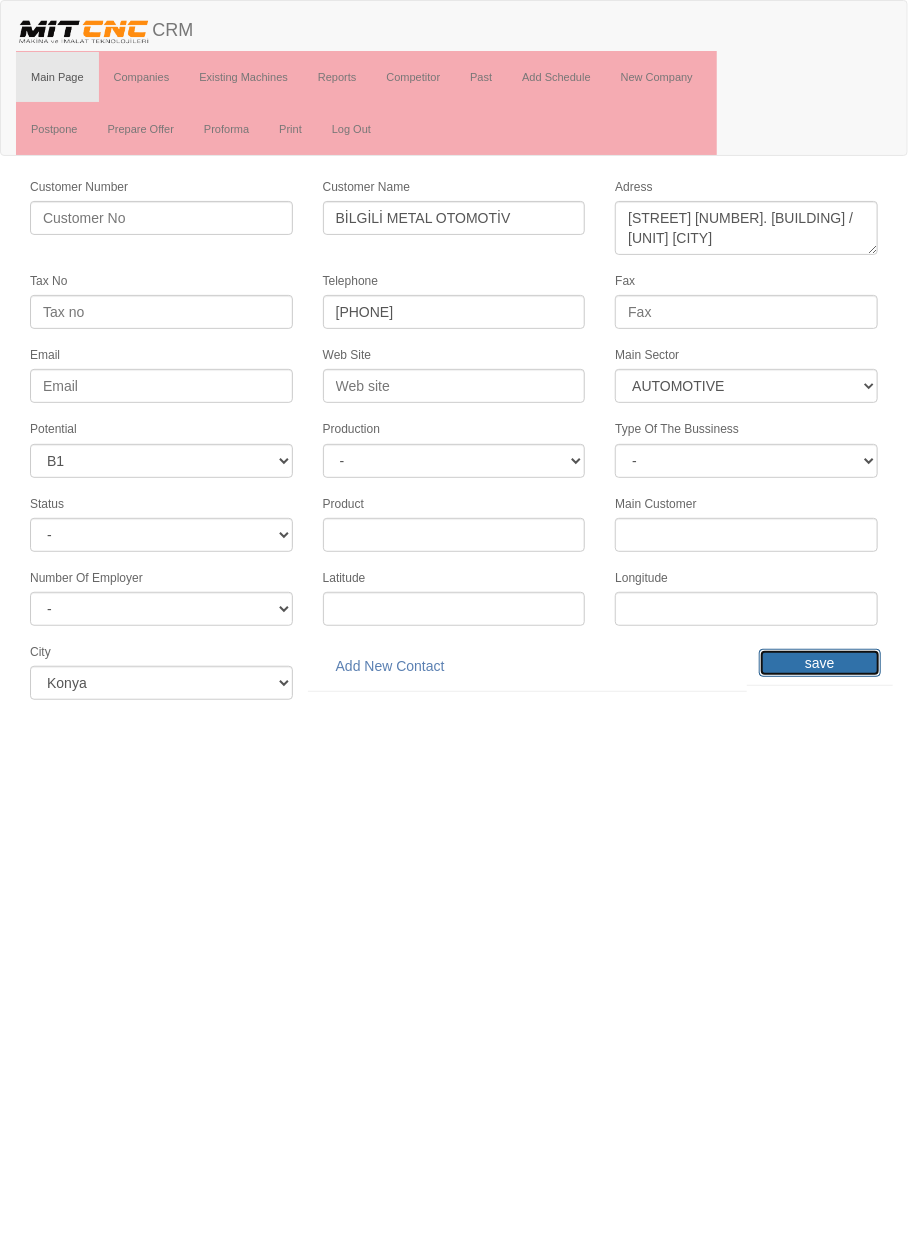 click on "save" at bounding box center [820, 663] 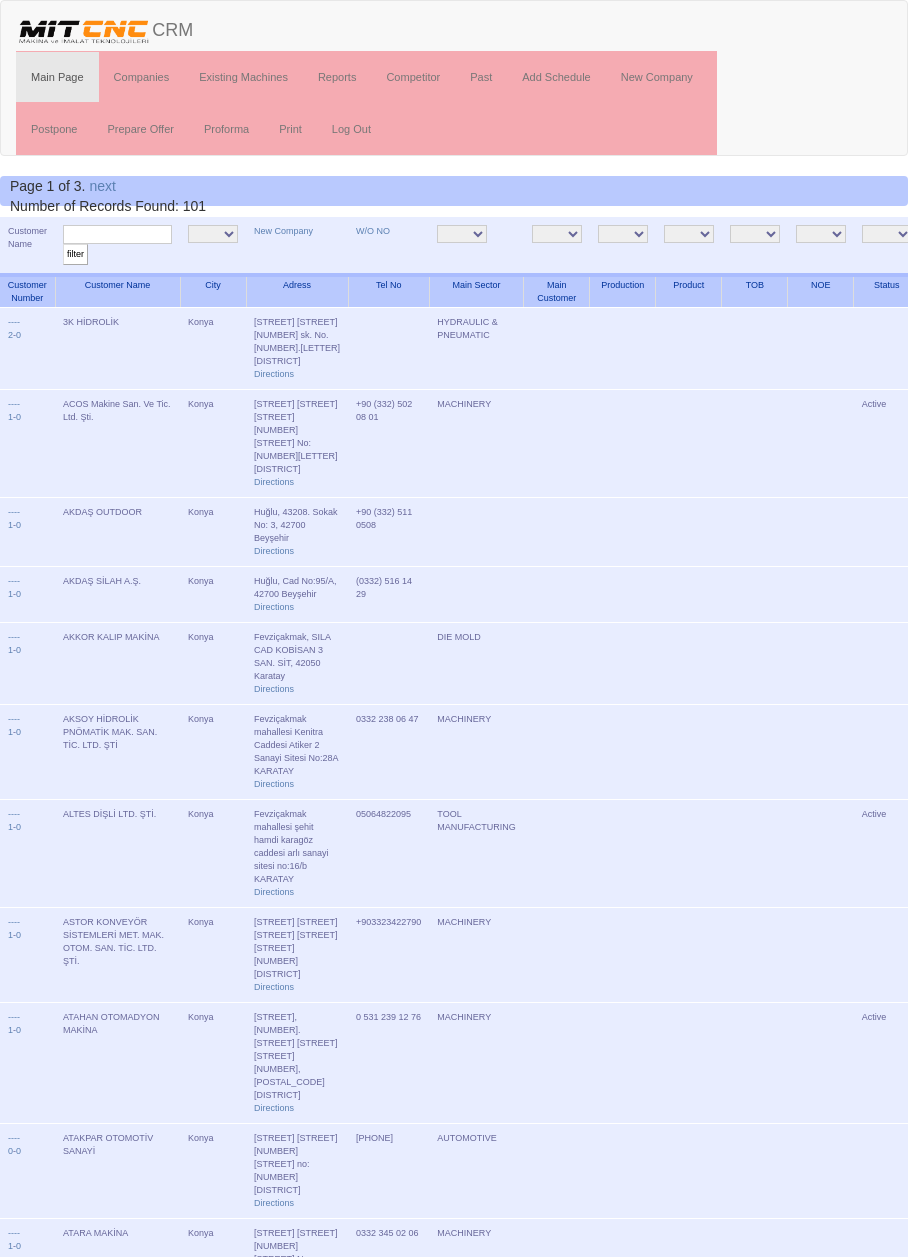 scroll, scrollTop: 0, scrollLeft: 0, axis: both 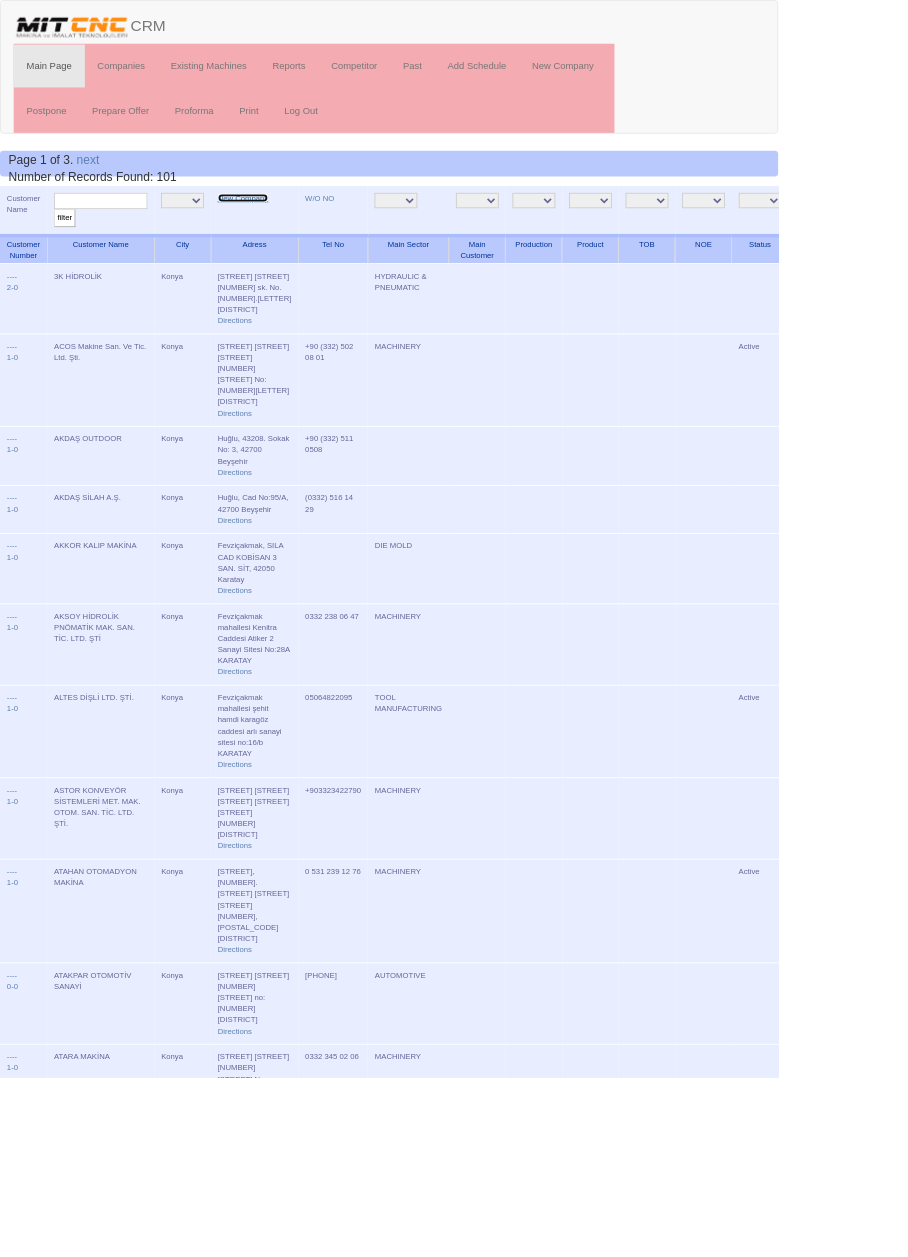 click on "New Company" at bounding box center [283, 231] 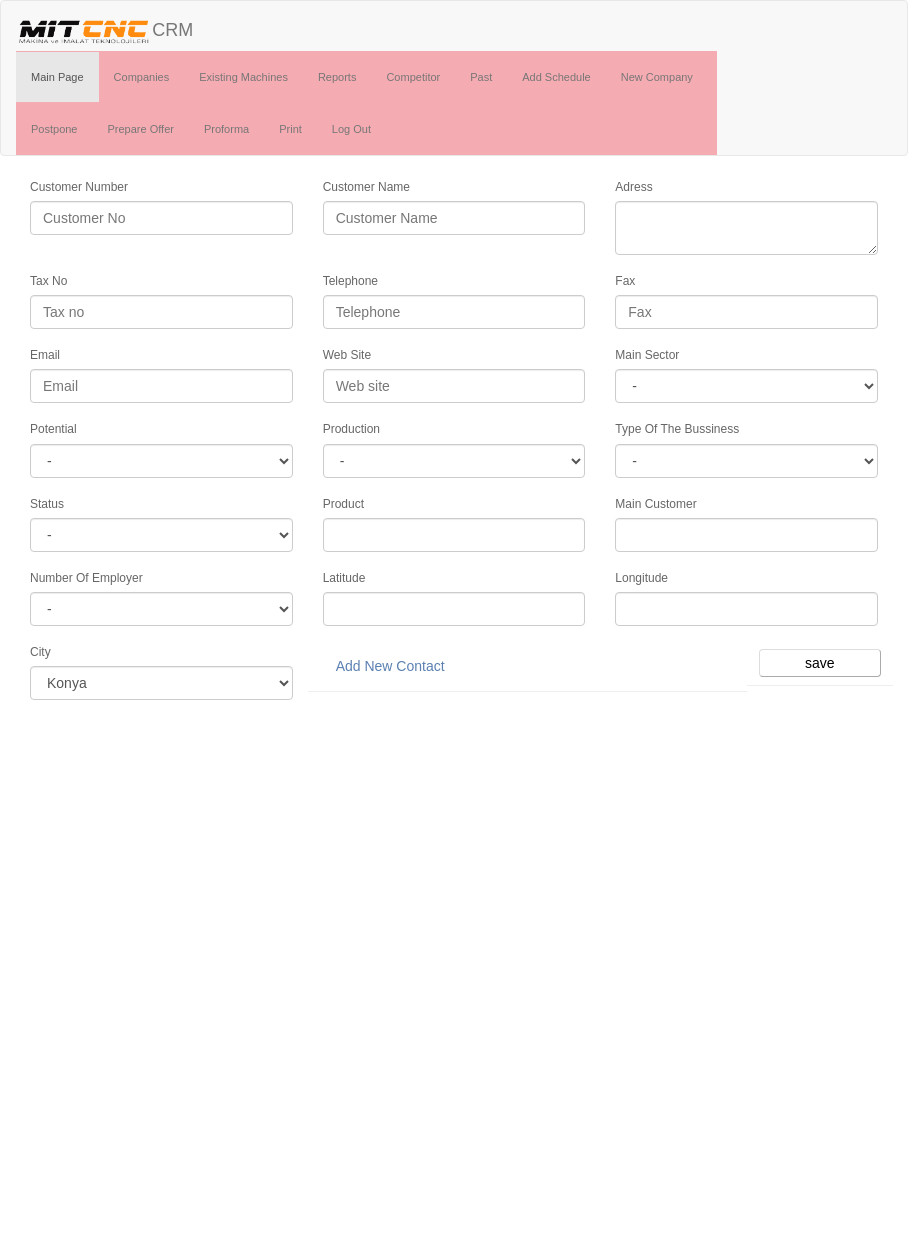 scroll, scrollTop: 0, scrollLeft: 0, axis: both 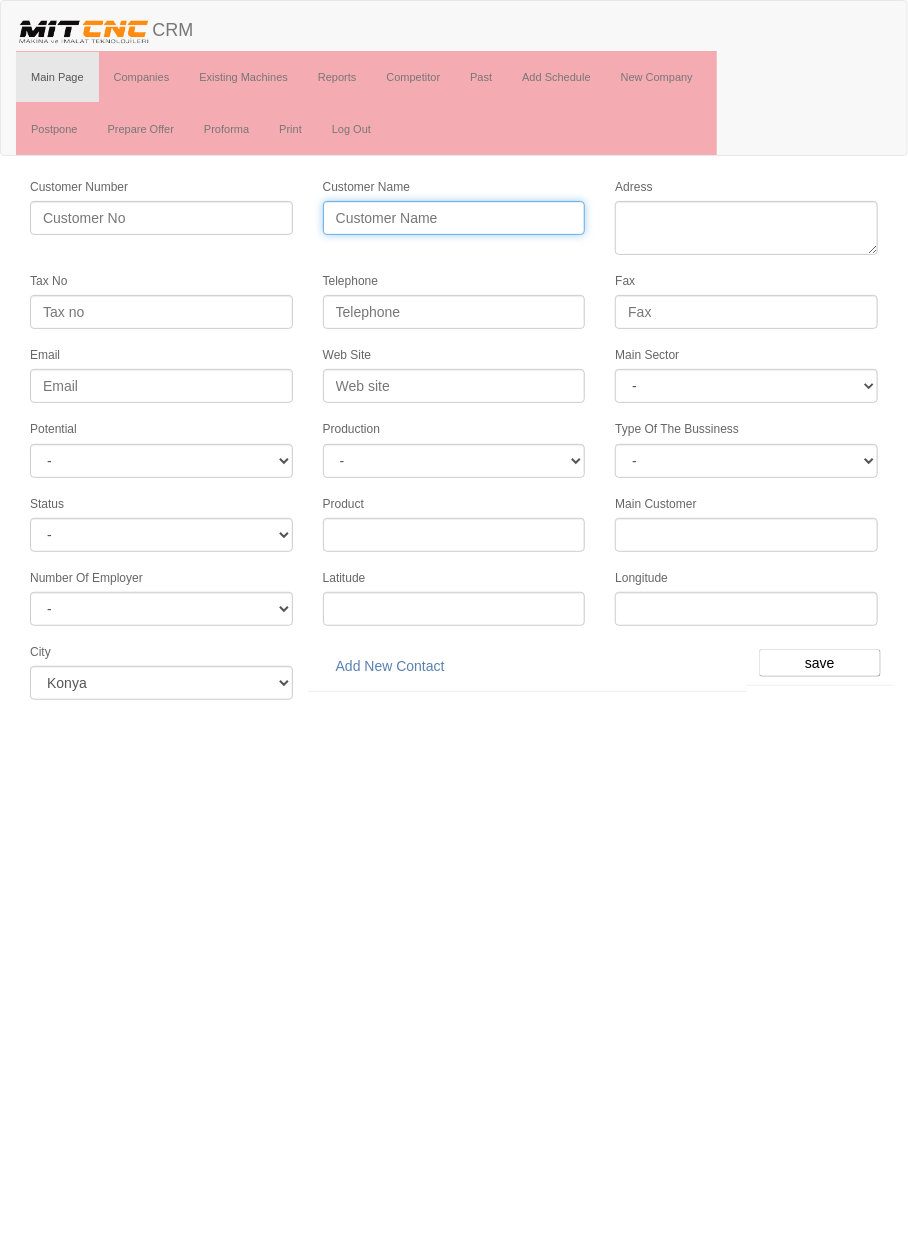 click on "Customer Name" at bounding box center [454, 218] 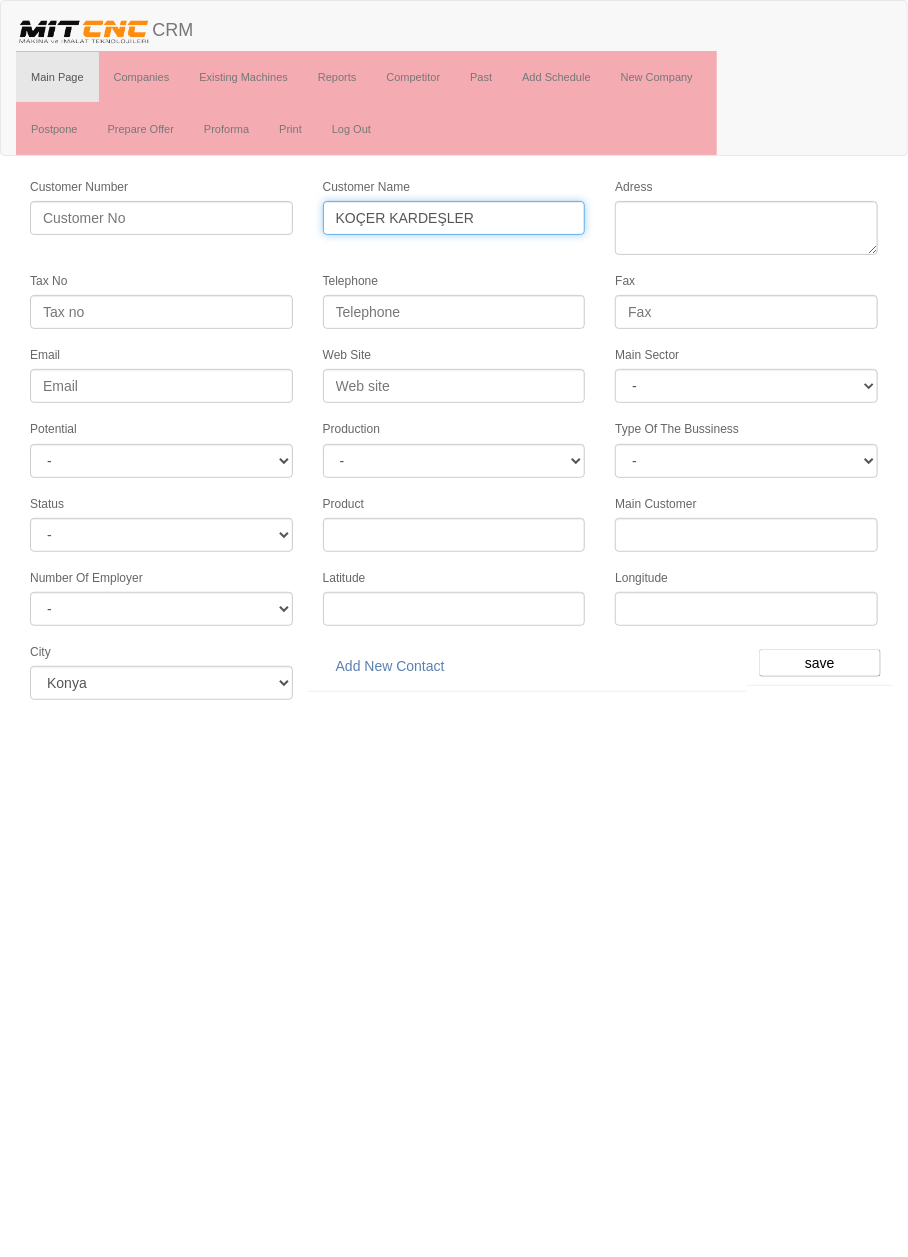 type on "KOÇER KARDEŞLER" 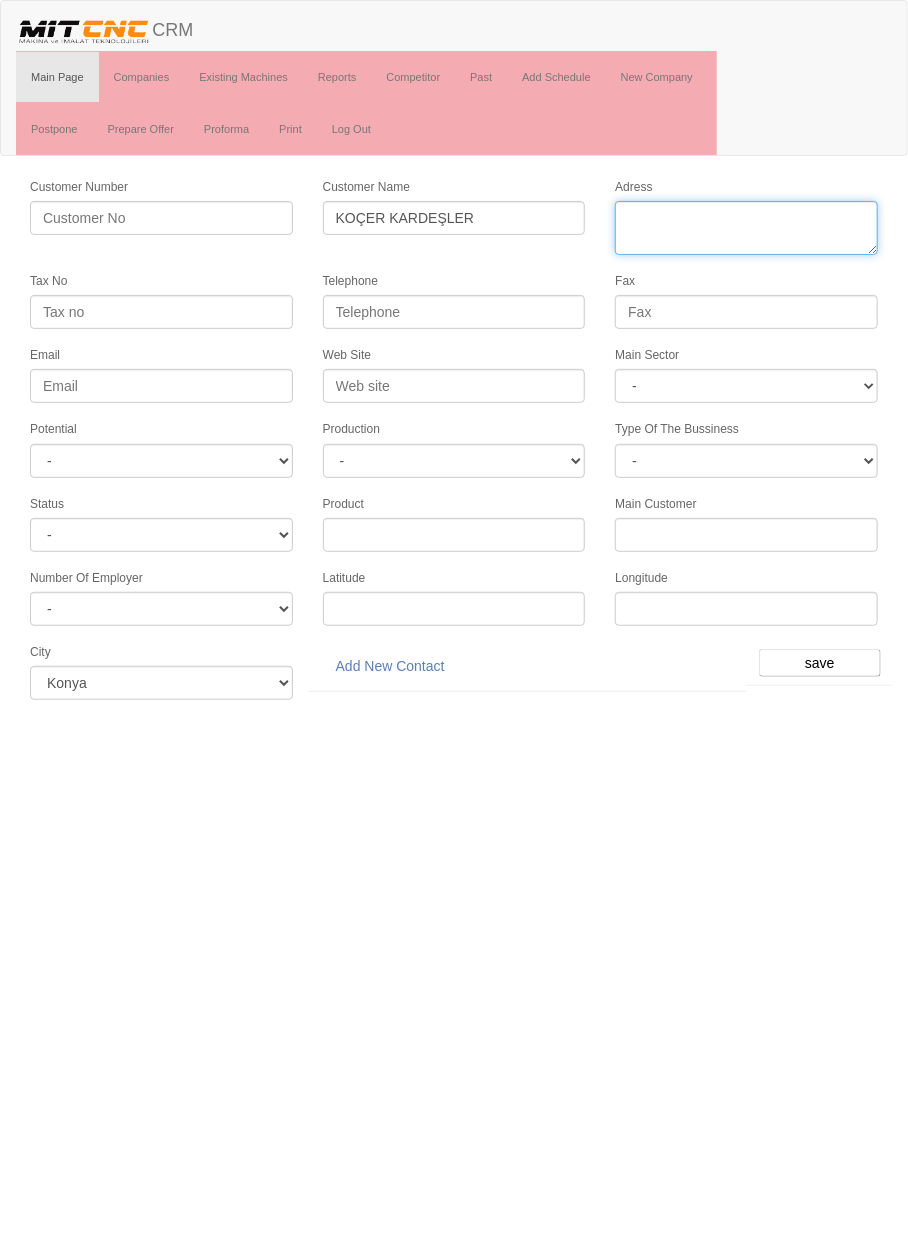 click on "Adress" at bounding box center (746, 228) 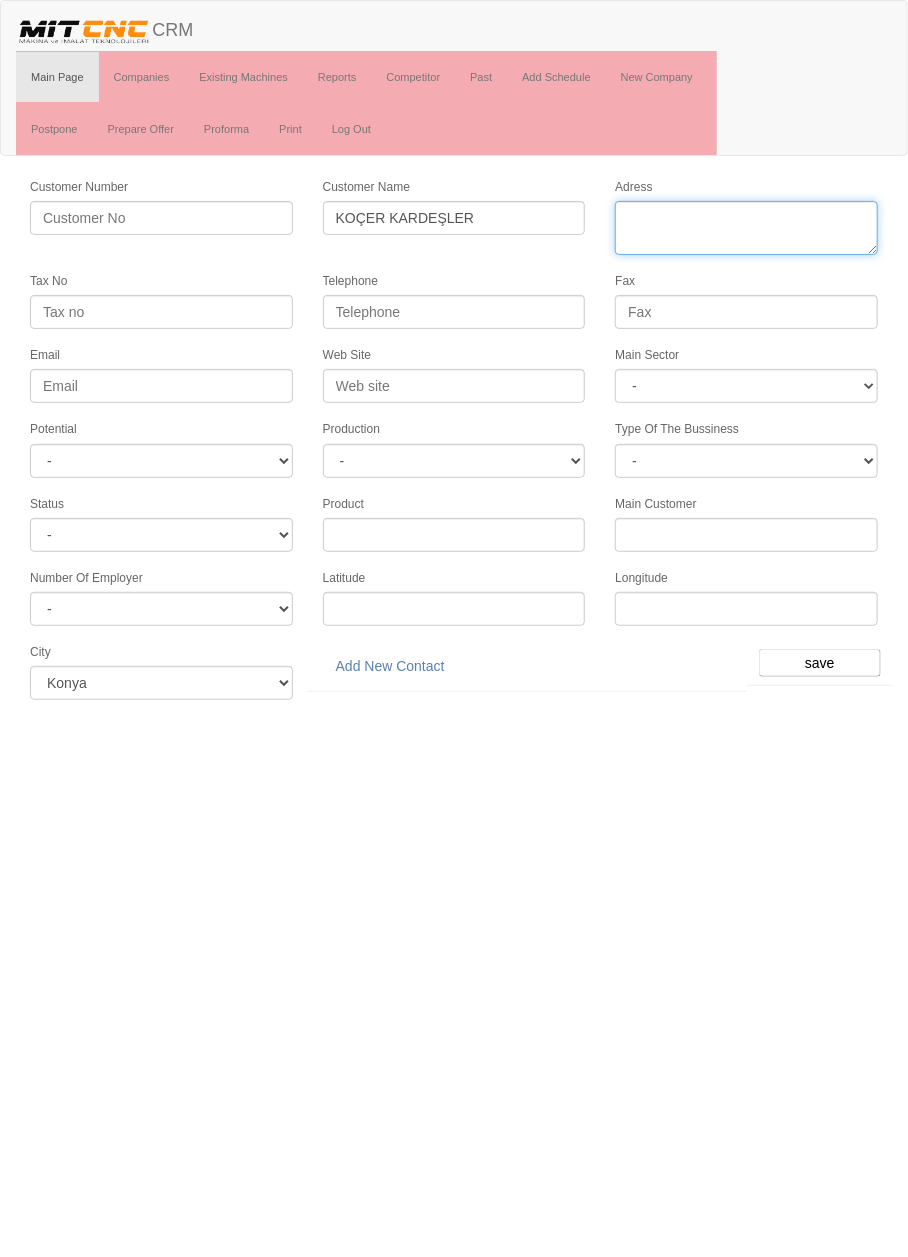 paste on "[STREET], [NUMBER] nolu sok no.[NUMBER]/E, [POSTAL_CODE] [CITY]" 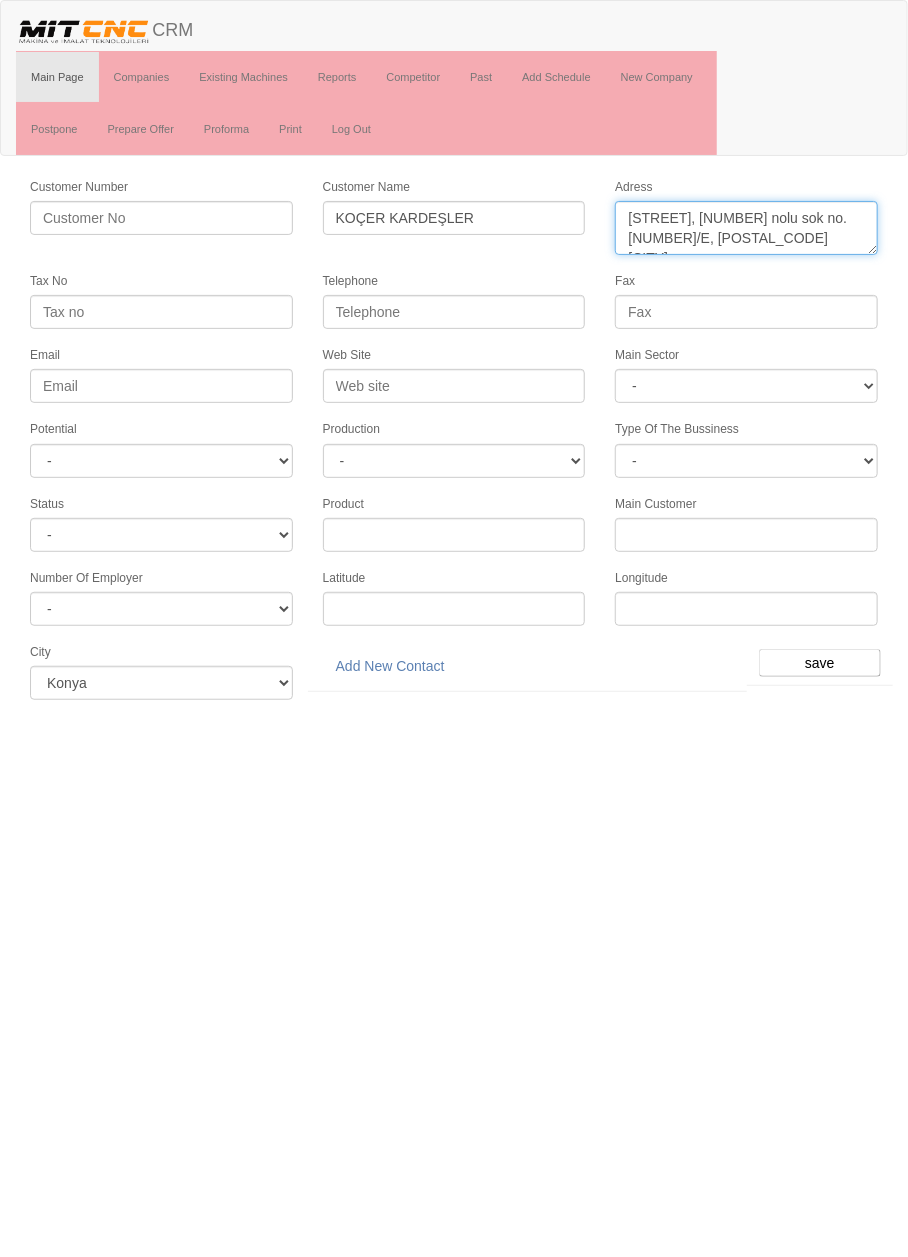 type on "[STREET], [NUMBER] nolu sok no.[NUMBER]/E, [POSTAL_CODE] [CITY]" 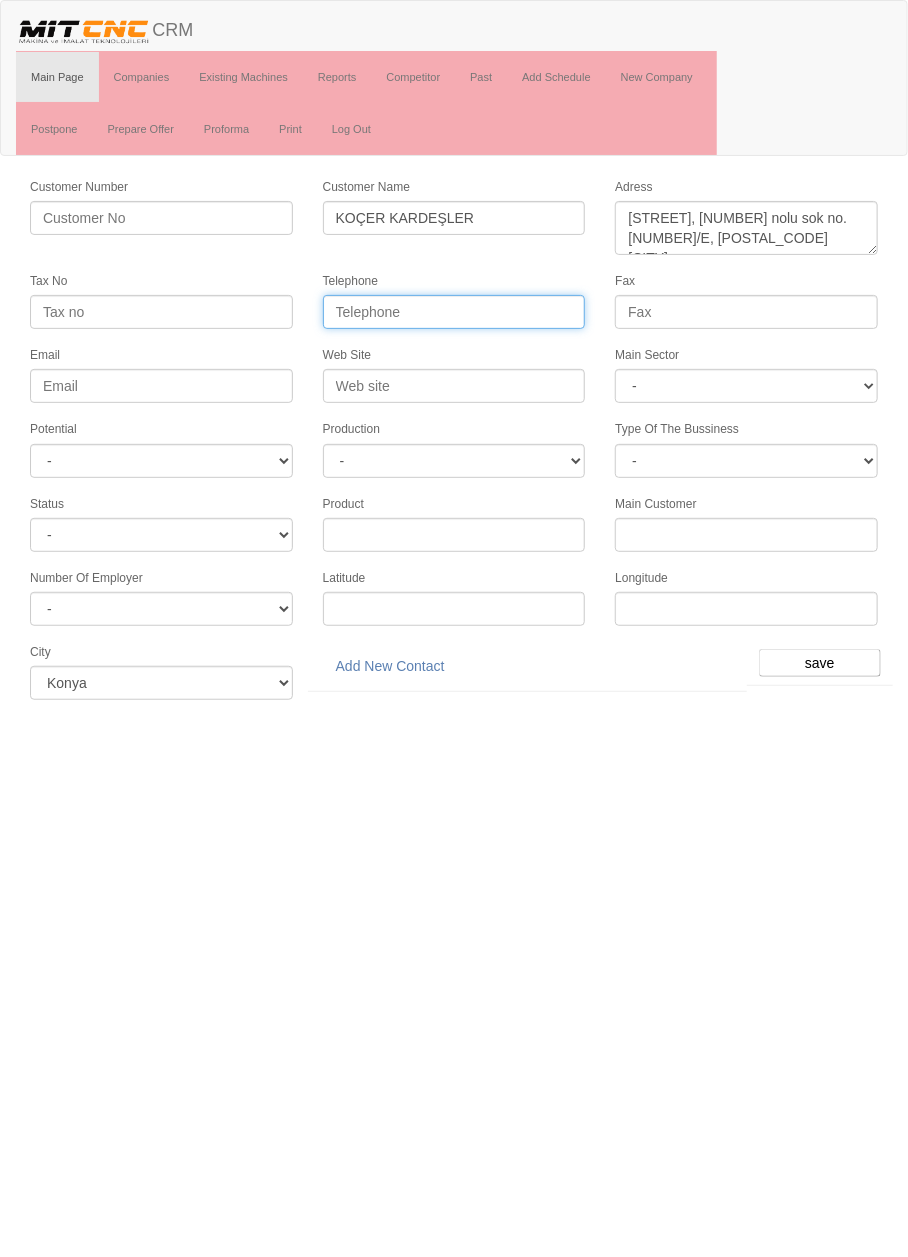 click on "Telephone" at bounding box center [454, 312] 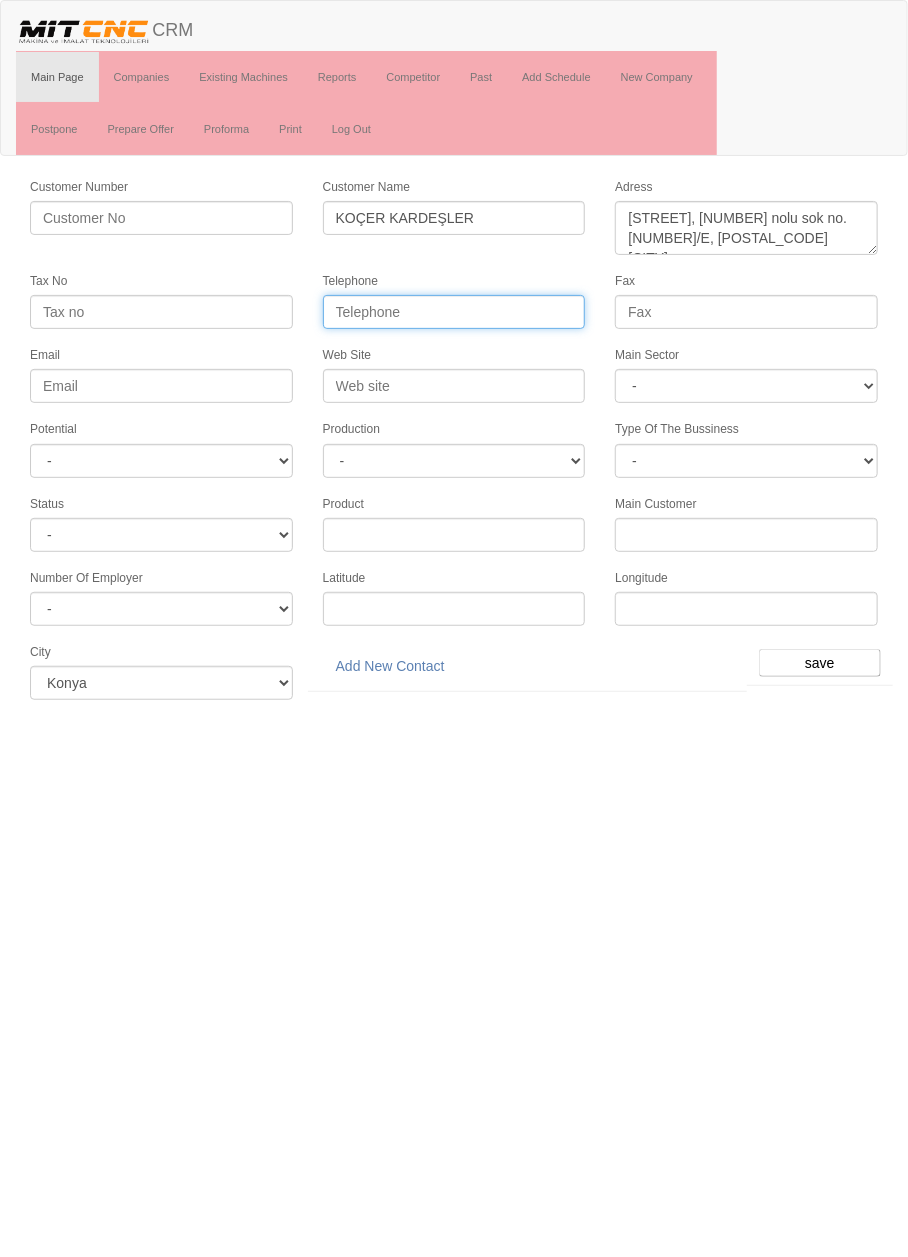 paste on "[PHONE]" 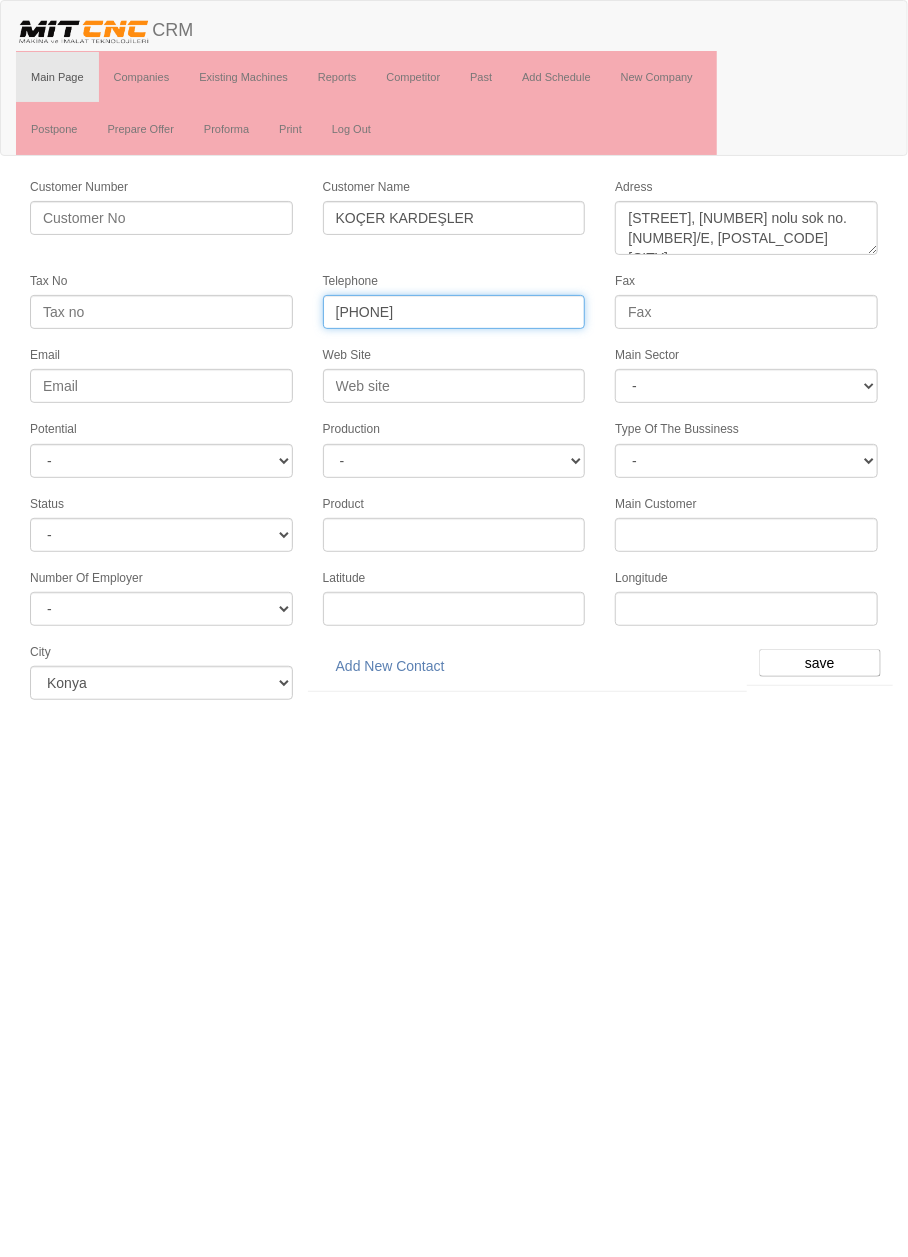 click on "[PHONE]" at bounding box center [454, 312] 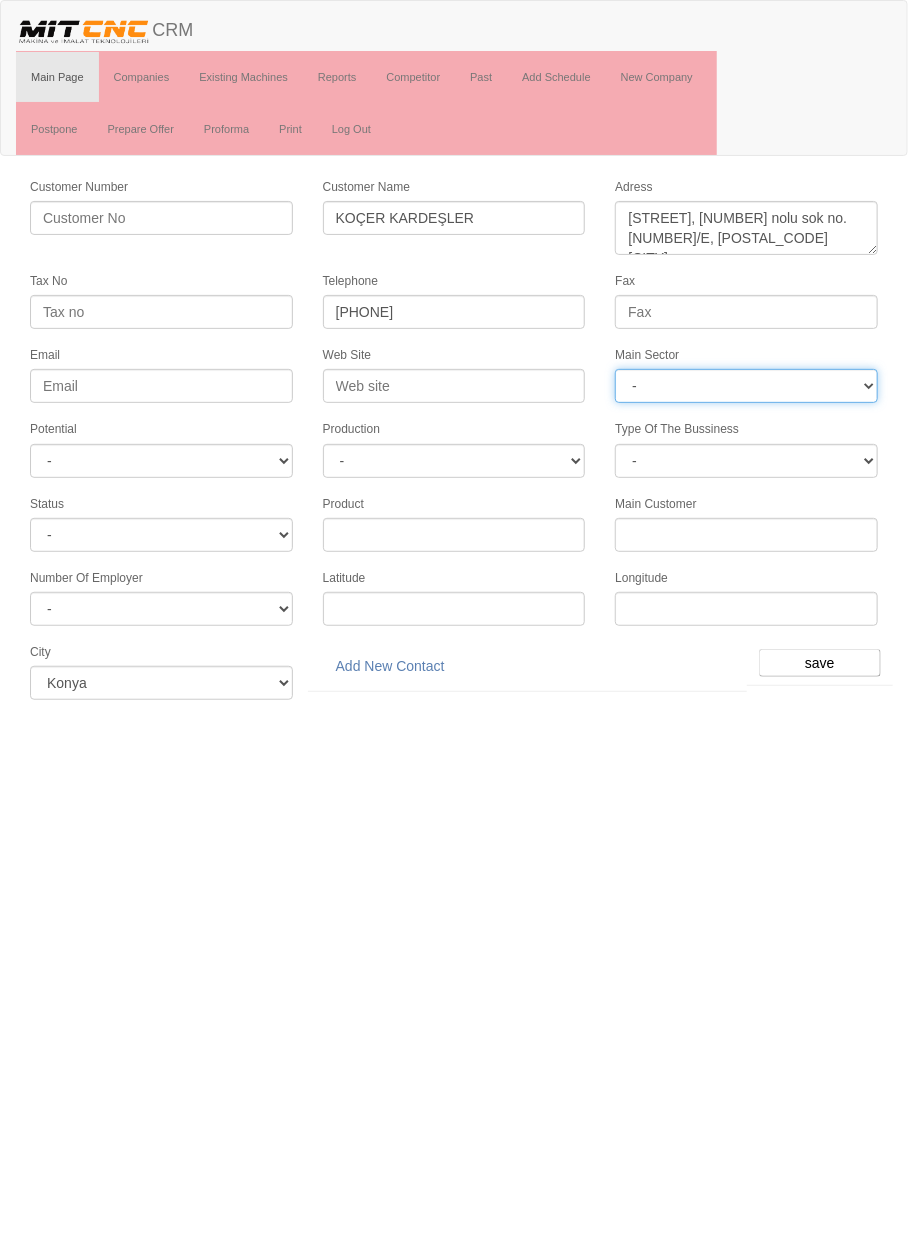 click on "-
DIE MOLD
MACHINERY
DEFENCE
ELECTRICAL COMPONENTS
MEDICAL
TOOL MANUFACTURING
JEWELERY
AGRICULTURE
AUTOMOTIVE
WHITE GOODS
HYDRAULIC & PNEUMATIC
CASTING
STAMPING DIE
AEROSPACE
CONSTRUCTION MAC.
GEN. PART. MAN.
EDUCATION
LASER POTENTIALS
FURNUTURE" at bounding box center [746, 386] 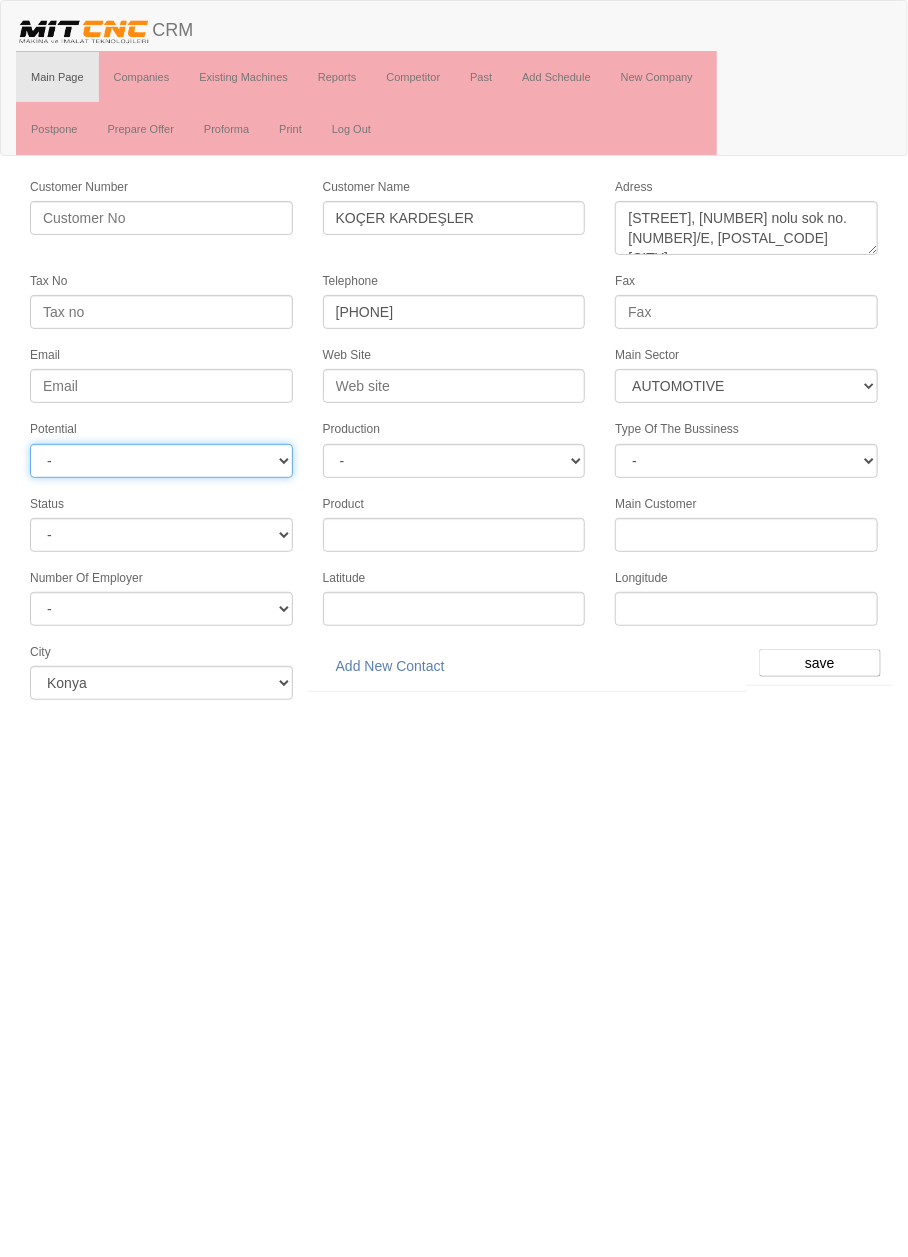 click on "-
A1
A2
A3
B1
B2
B3
C1
C2
C3" at bounding box center [161, 461] 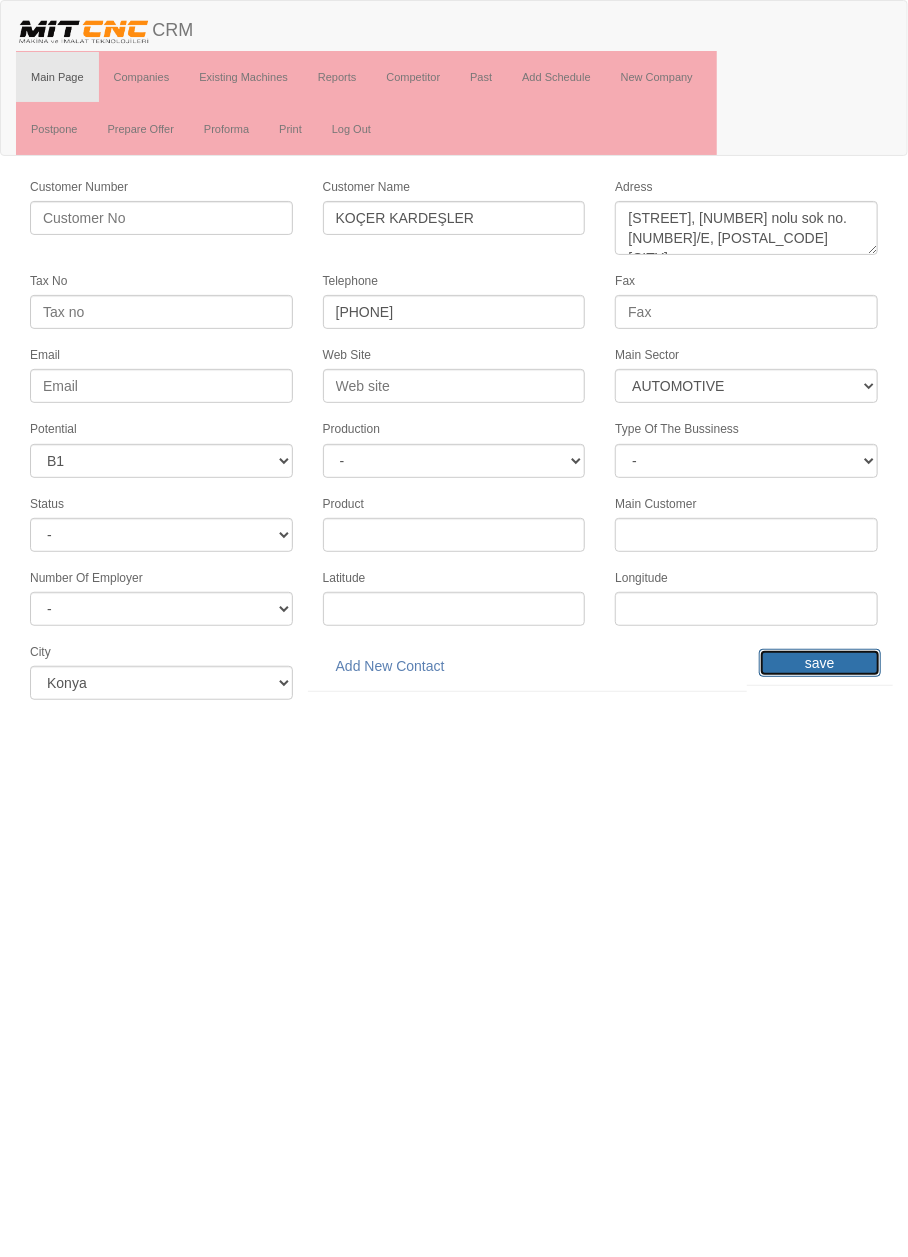 click on "save" at bounding box center [820, 663] 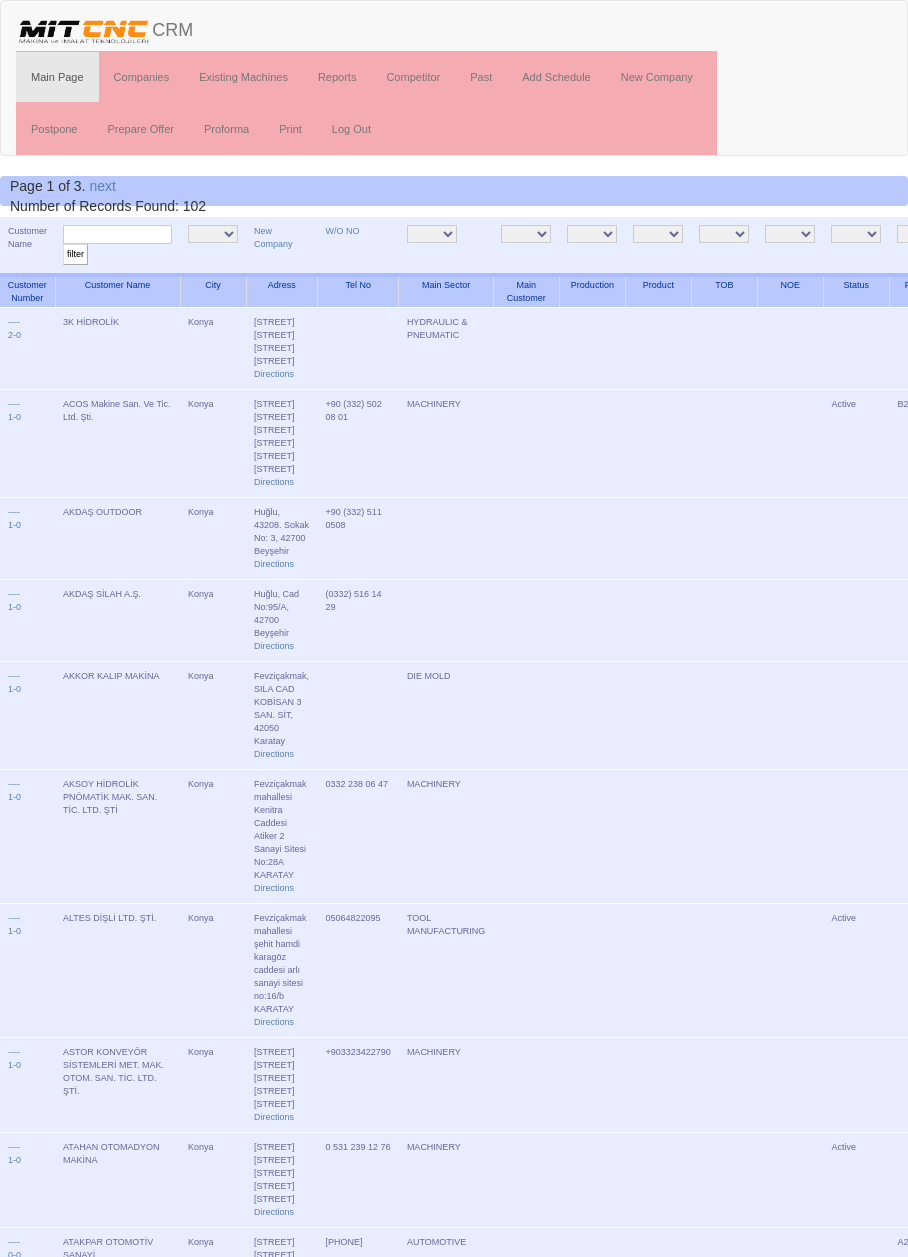 scroll, scrollTop: 0, scrollLeft: 0, axis: both 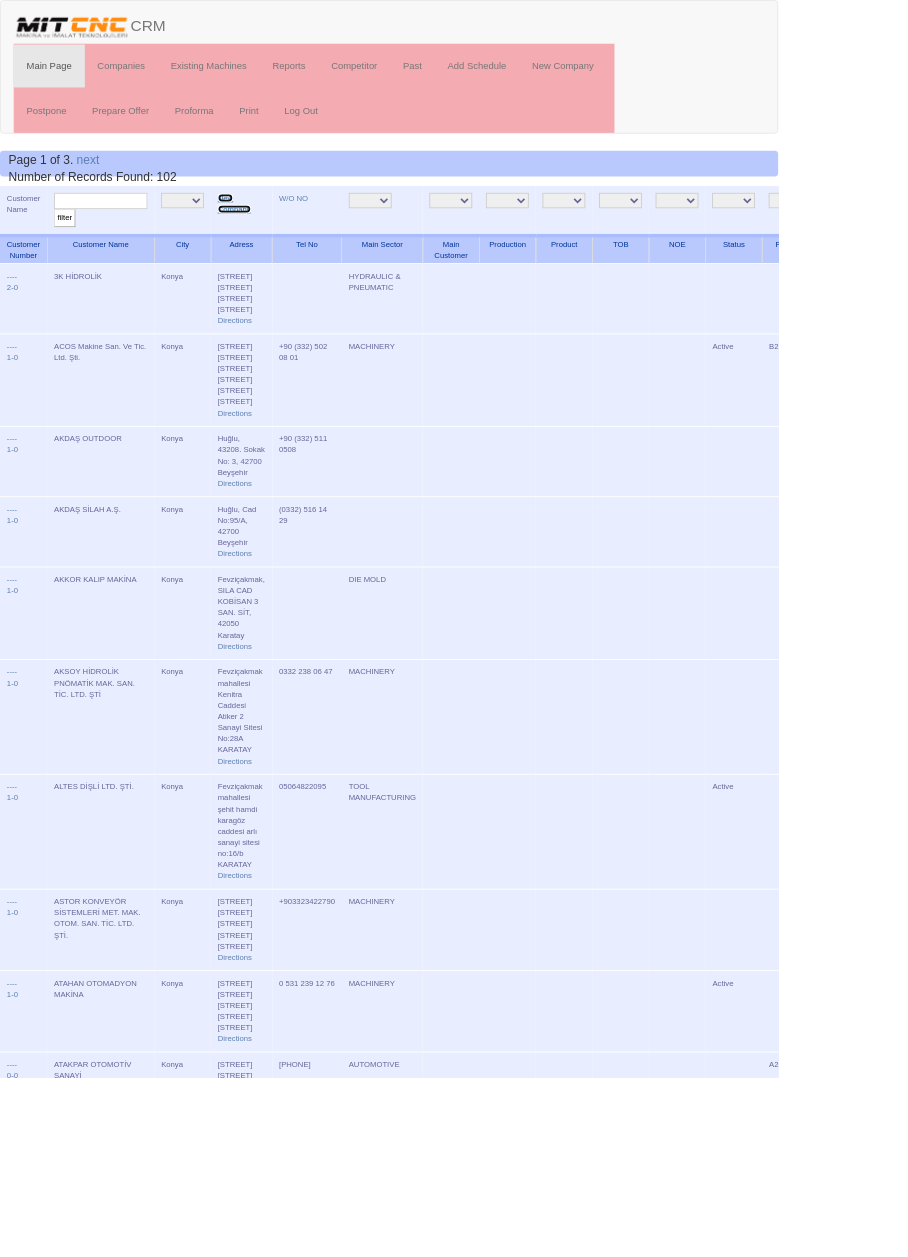 click on "New Company" at bounding box center [273, 237] 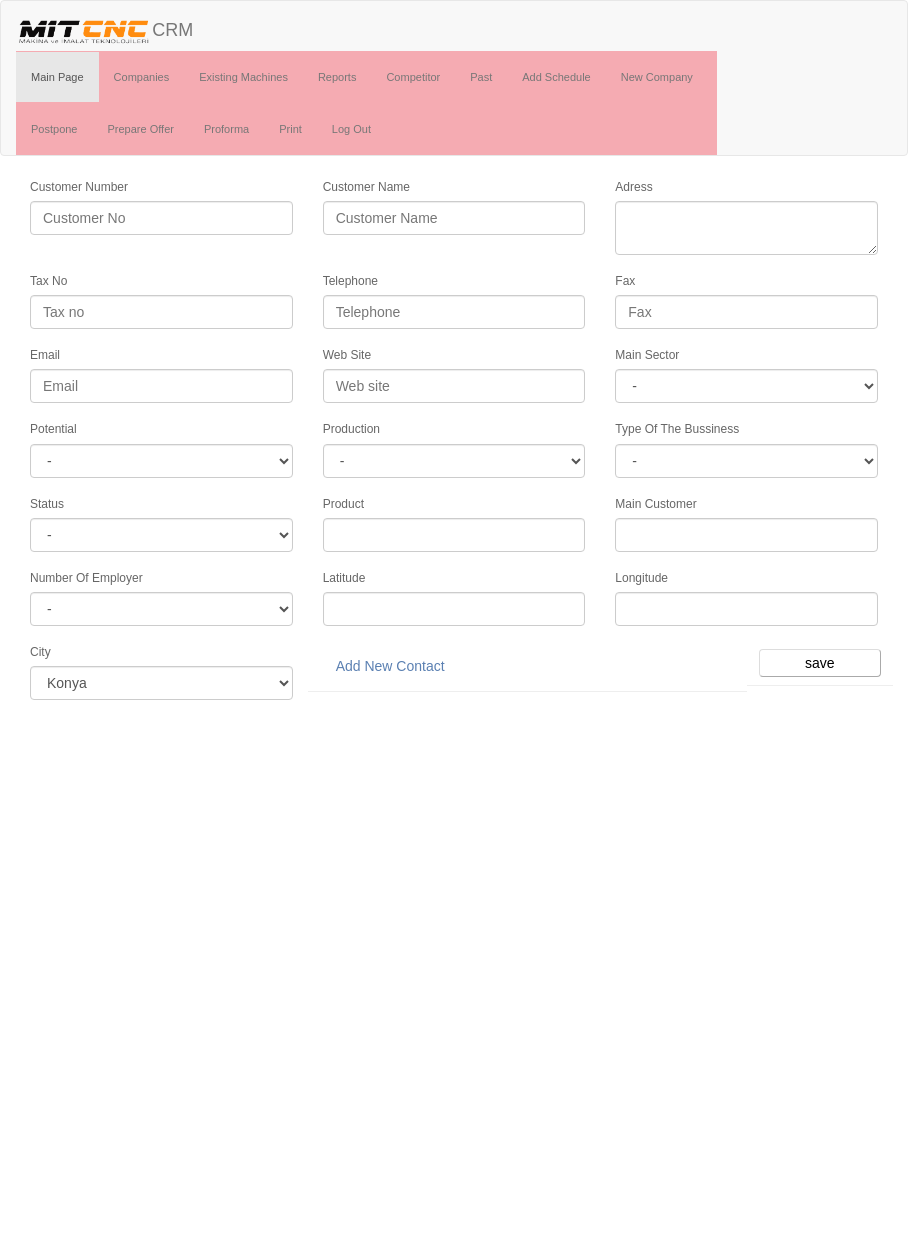 scroll, scrollTop: 0, scrollLeft: 0, axis: both 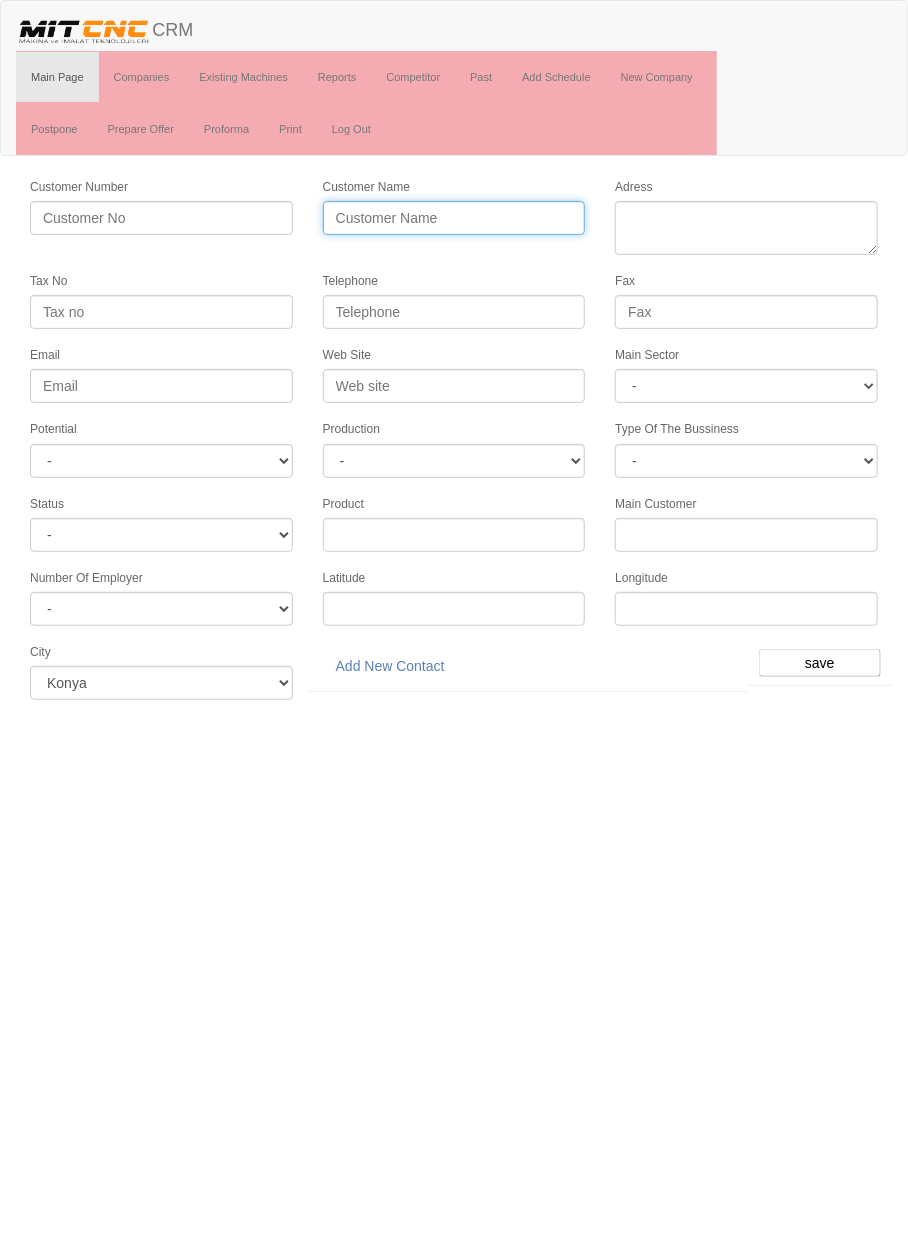 click on "Customer Name" at bounding box center (454, 218) 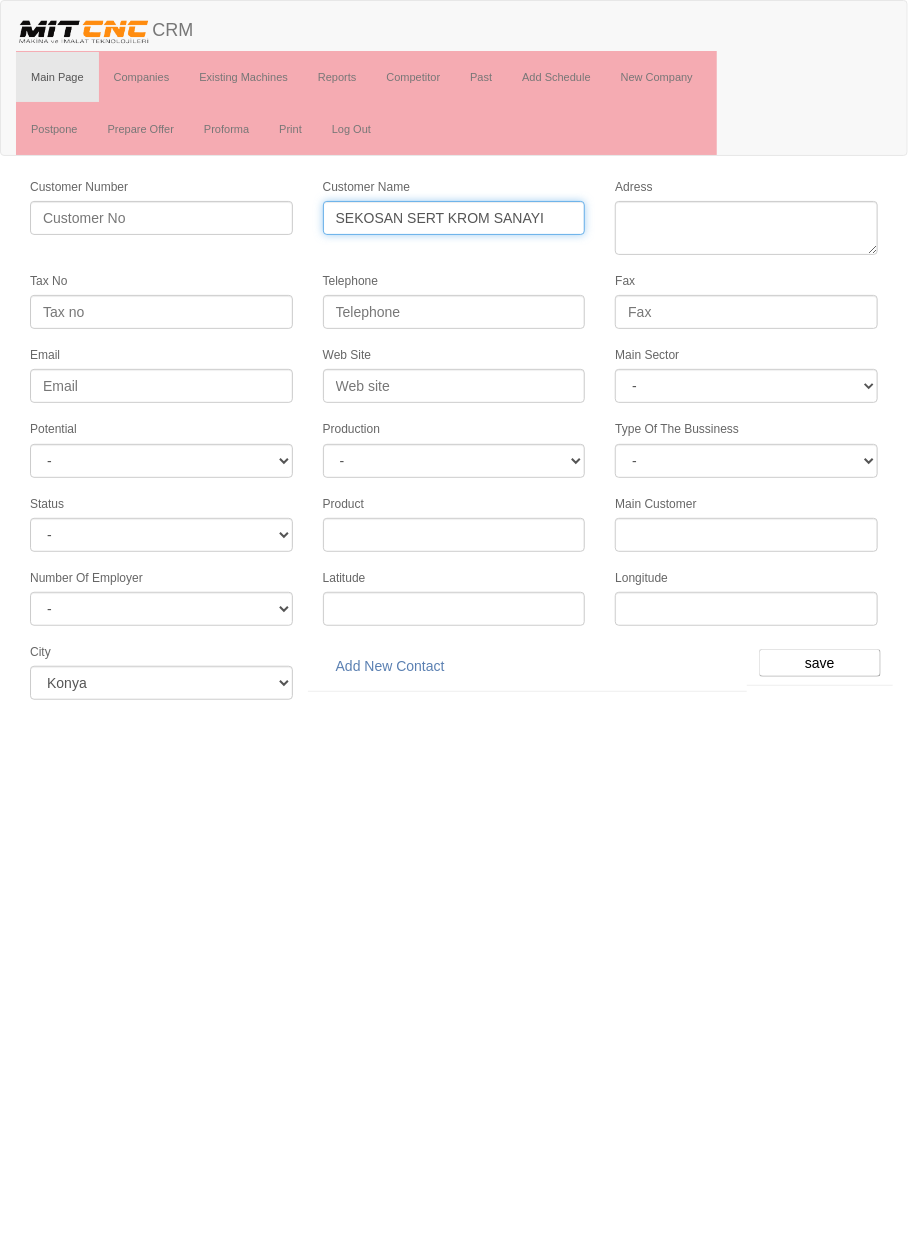 type on "SEKOSAN SERT KROM SANAYI" 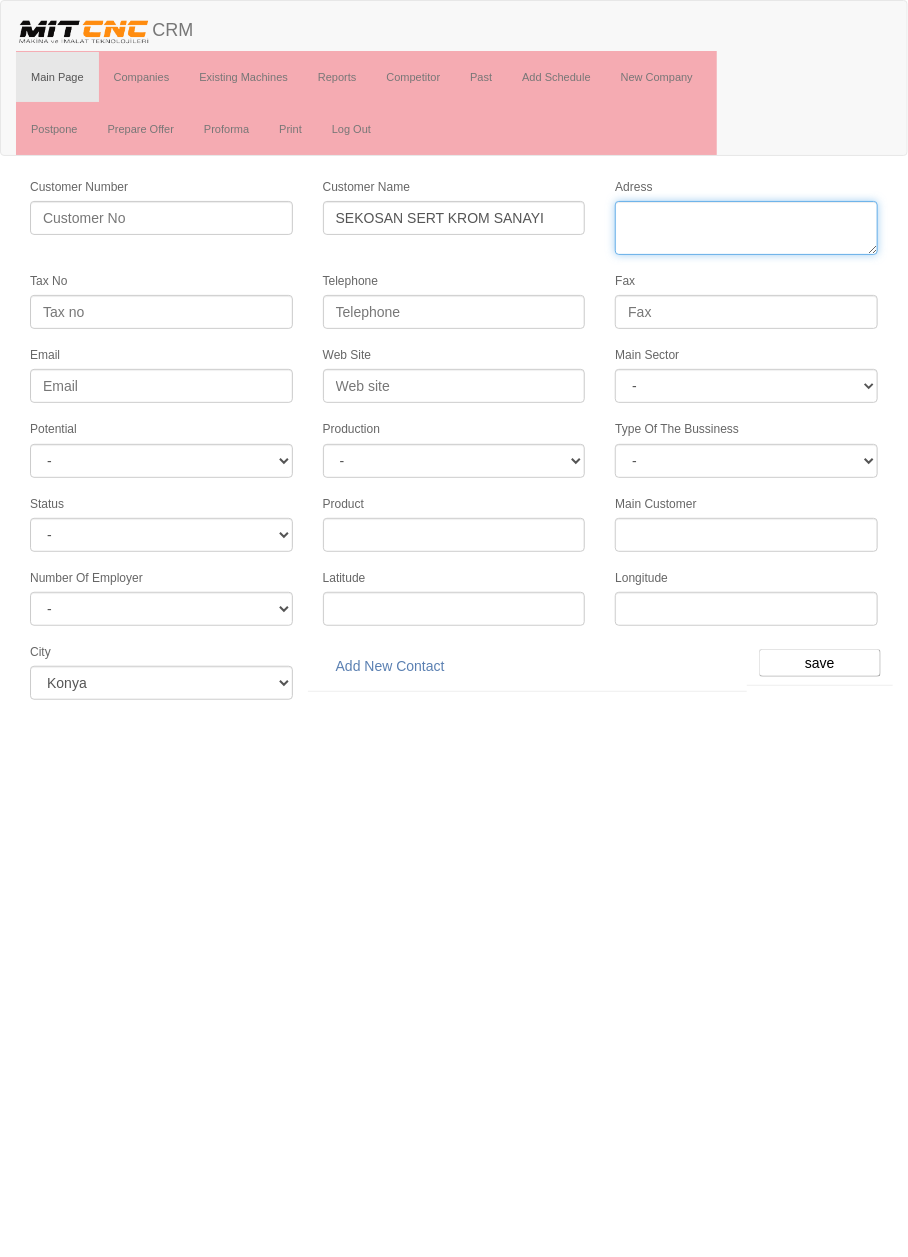 click on "Adress" at bounding box center (746, 228) 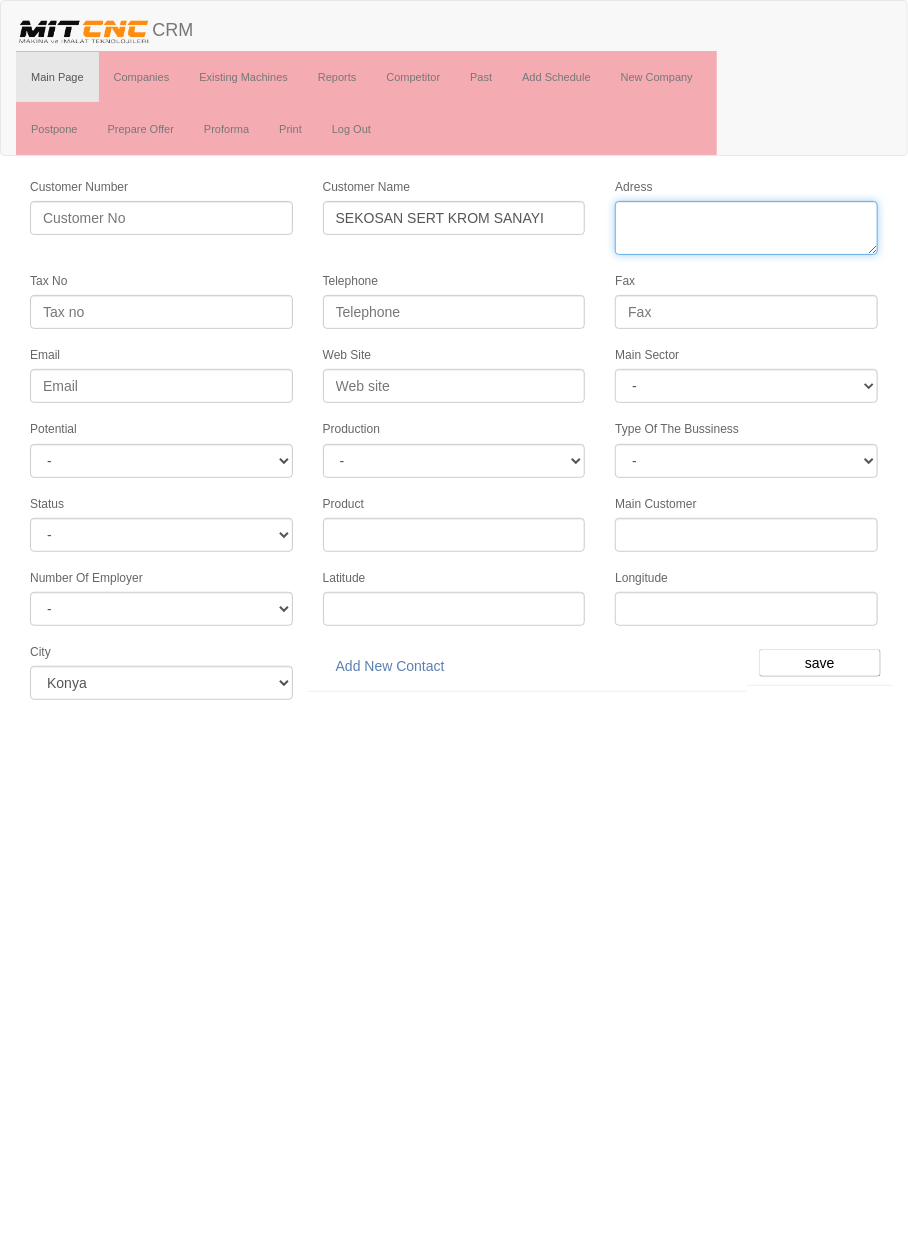 paste on "SEKOSAN SERT KROM SANAYI" 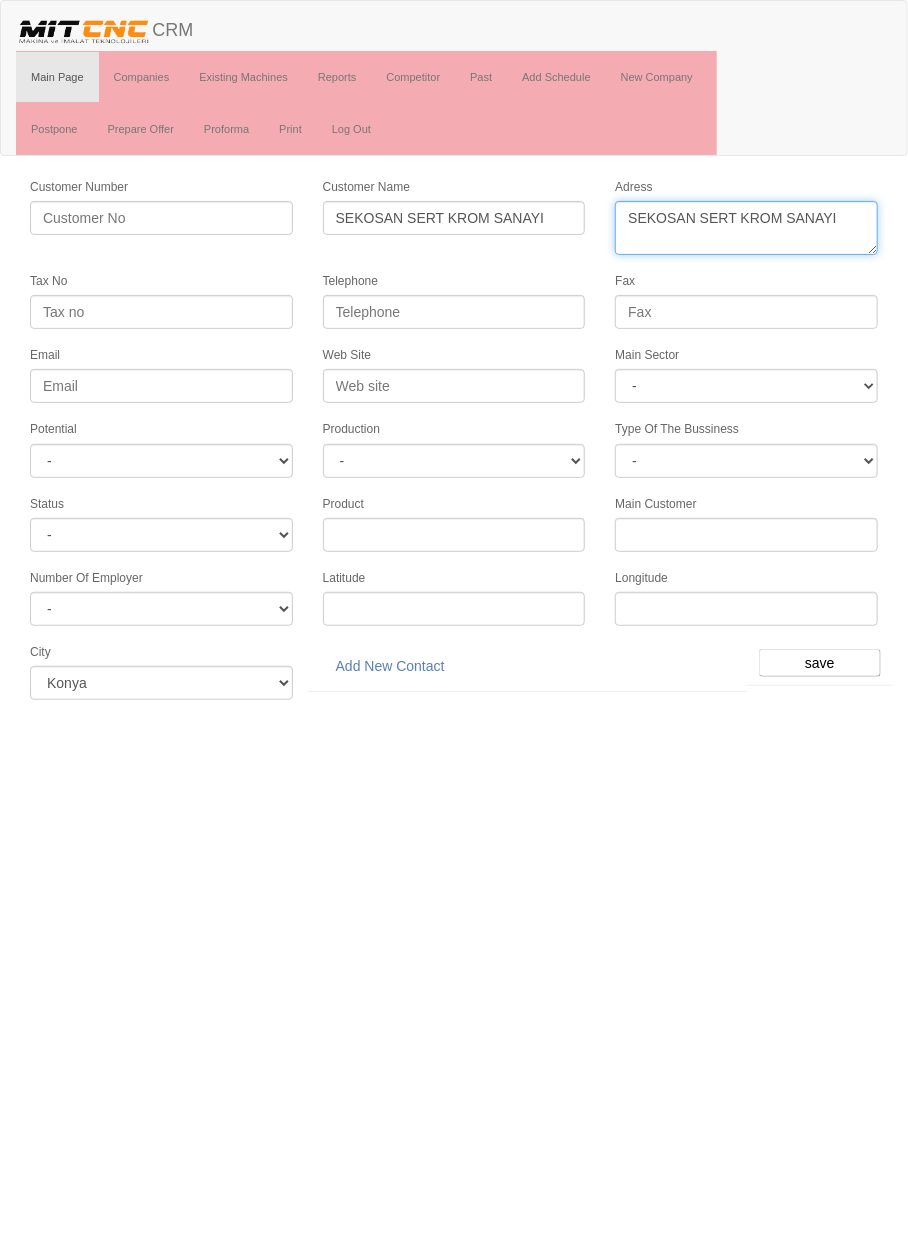 click on "Adress" at bounding box center [746, 228] 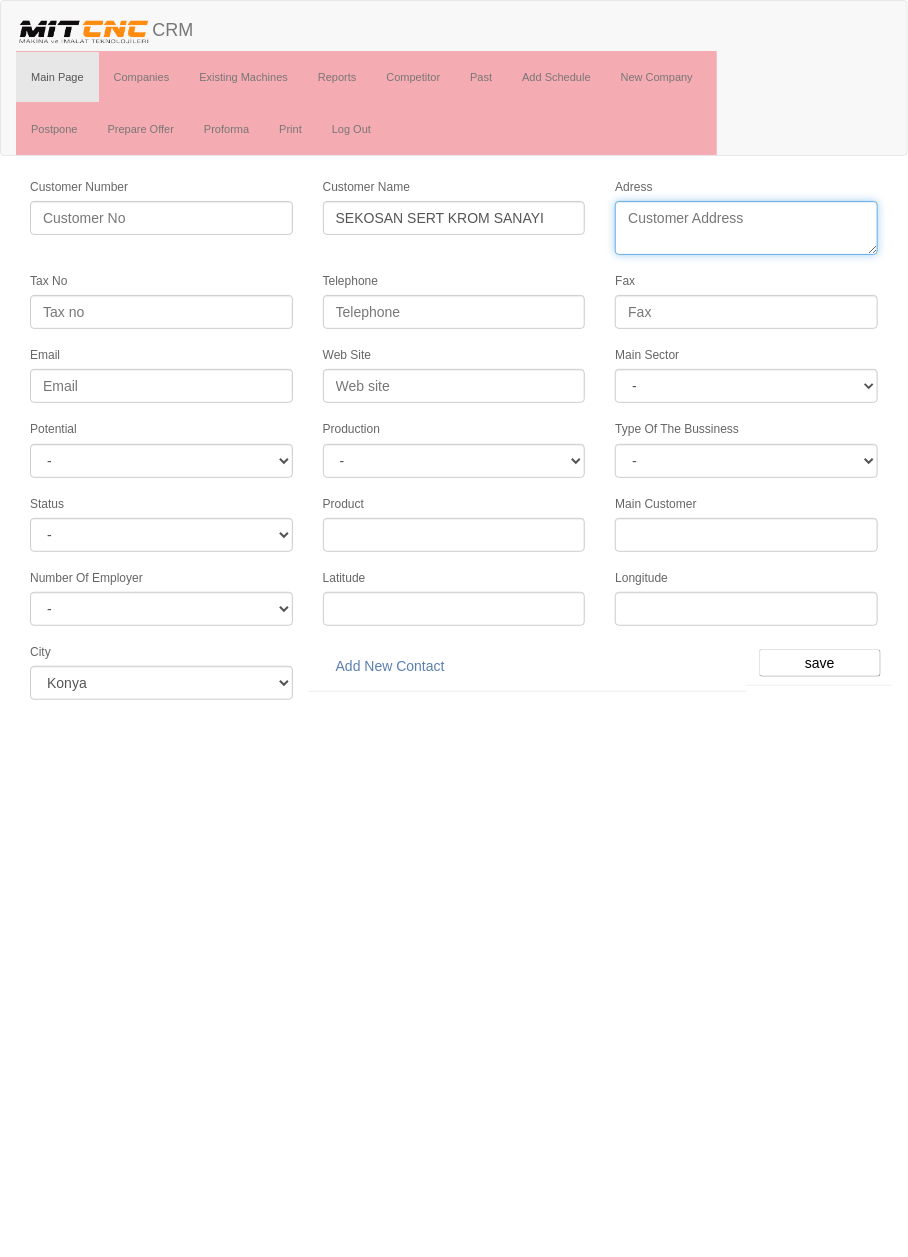 paste on "[STREET] [STREET] [STREET] [NUMBER]" 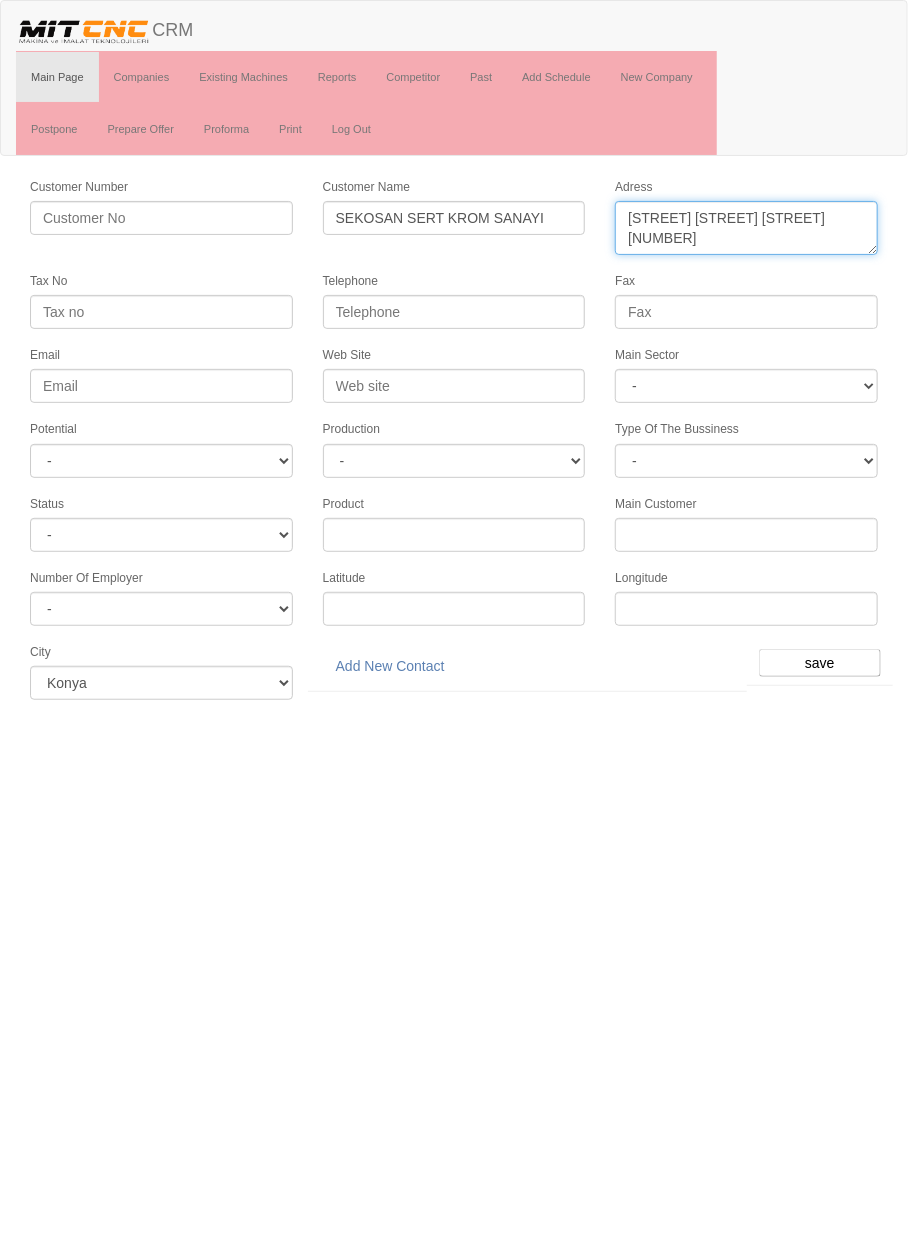 type on "[STREET] [STREET] [STREET] [NUMBER]" 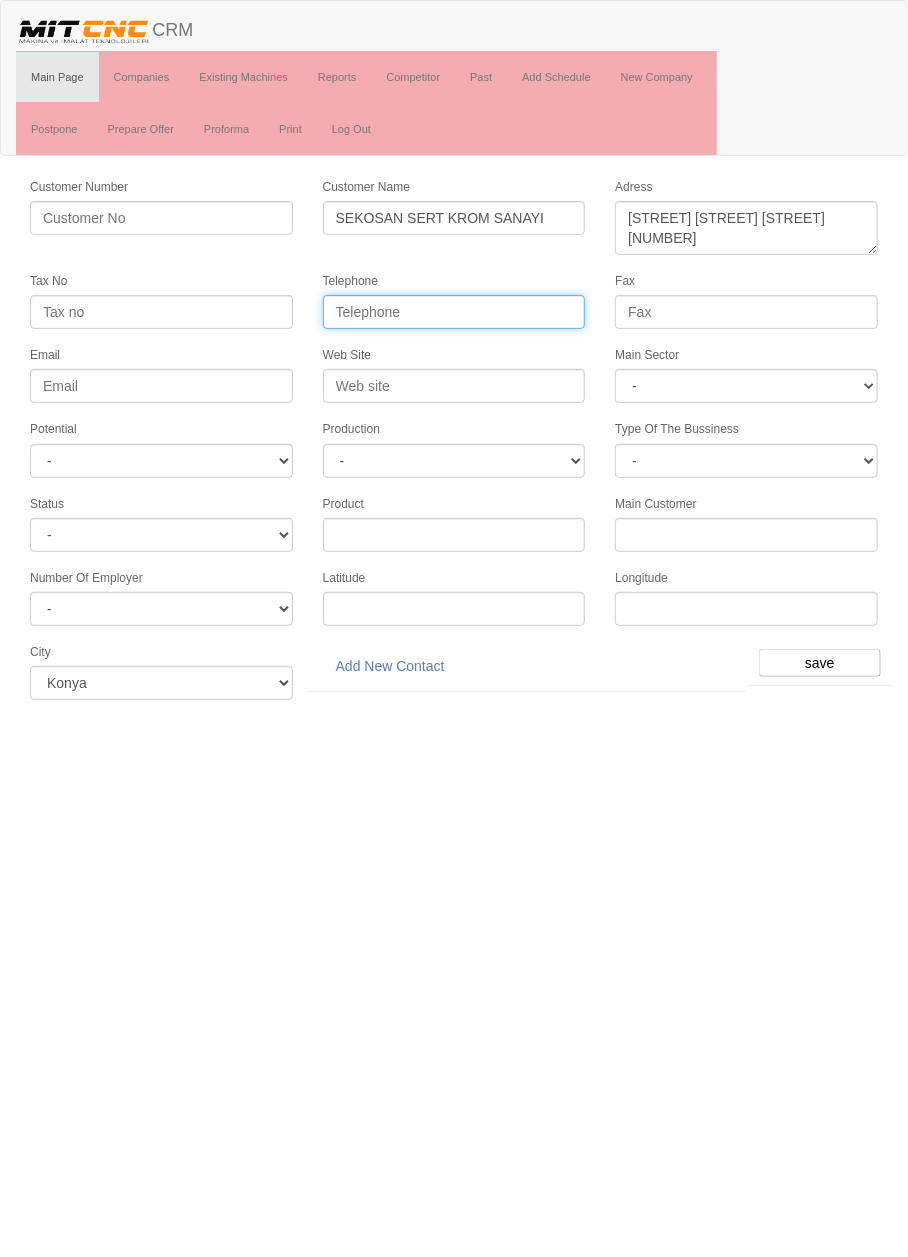 click on "Telephone" at bounding box center (454, 312) 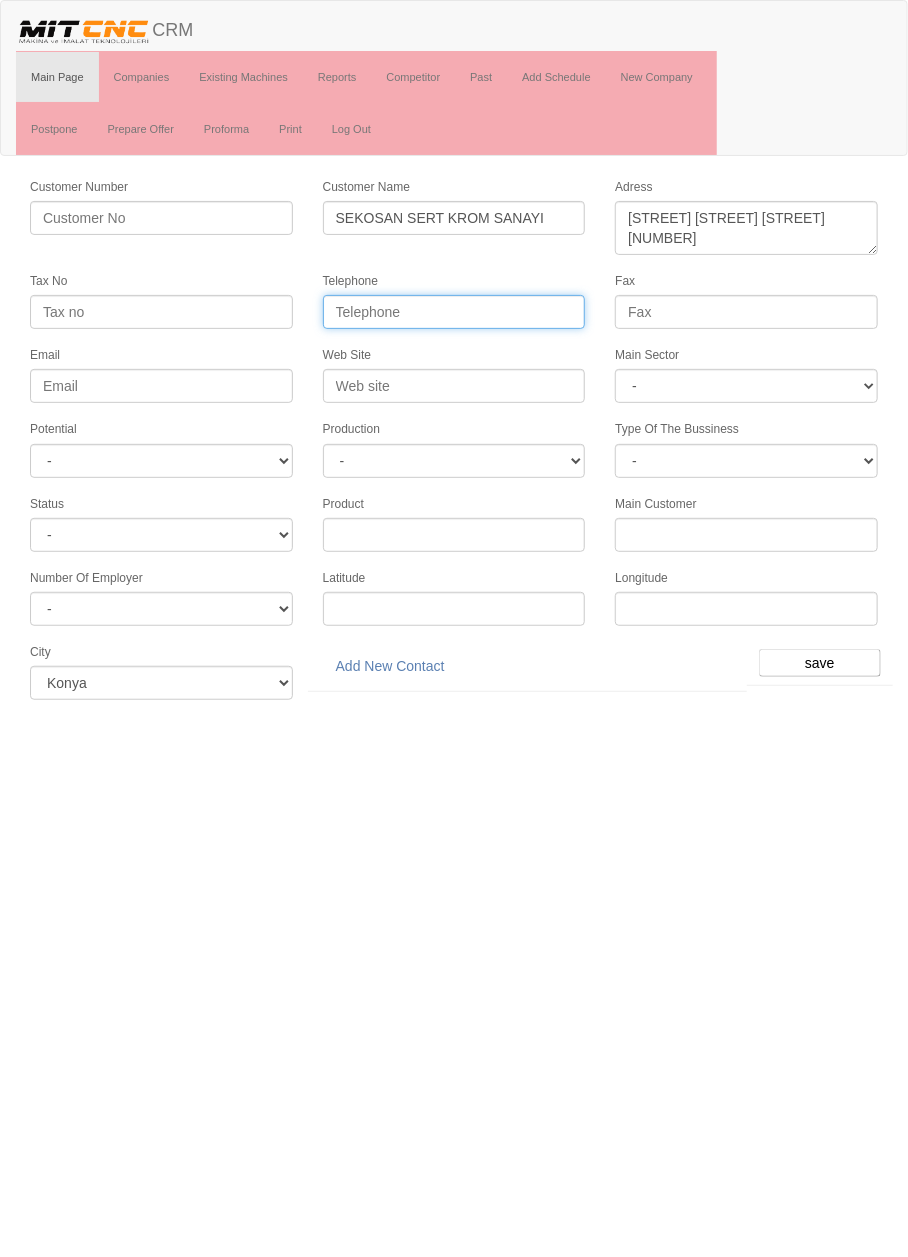 paste on "[PHONE]" 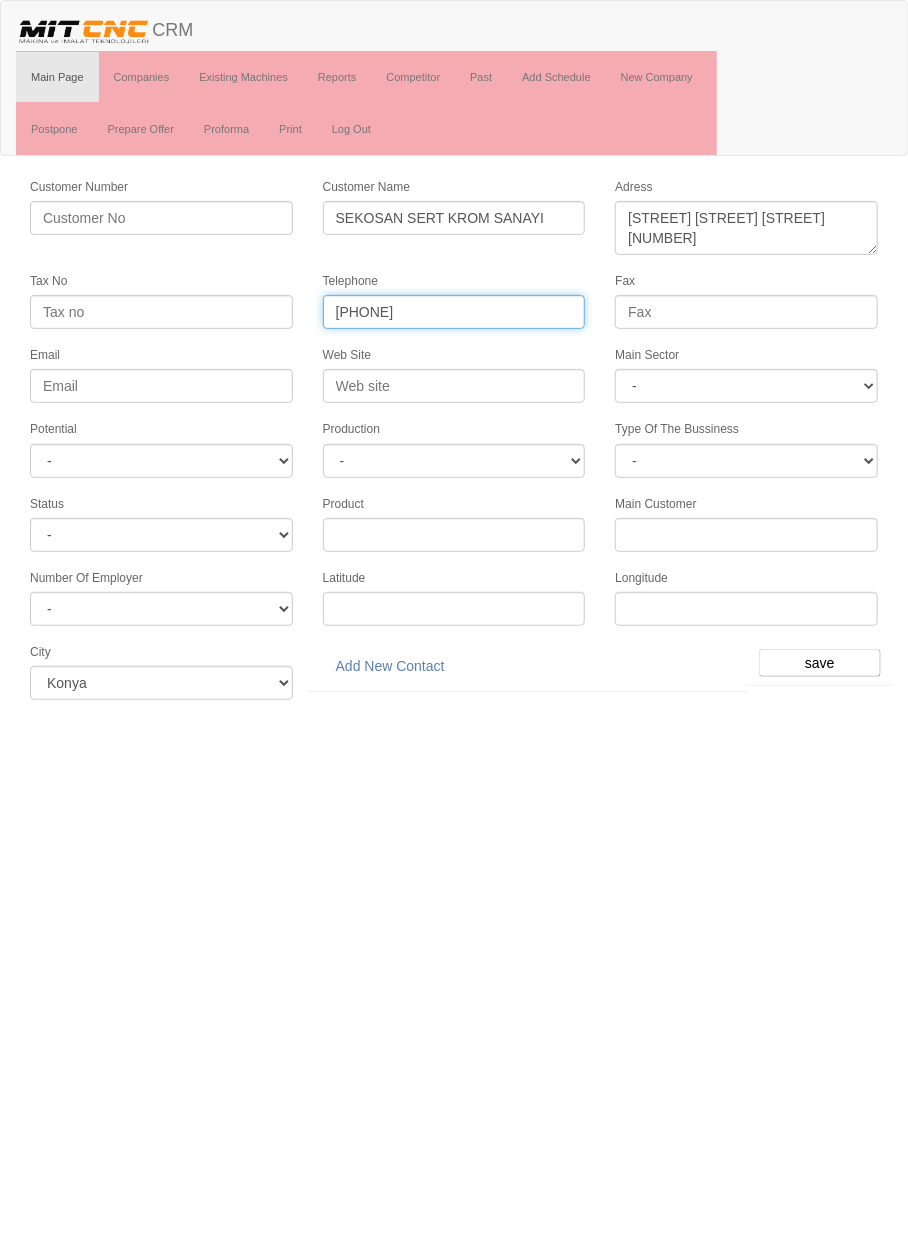 type on "[PHONE]" 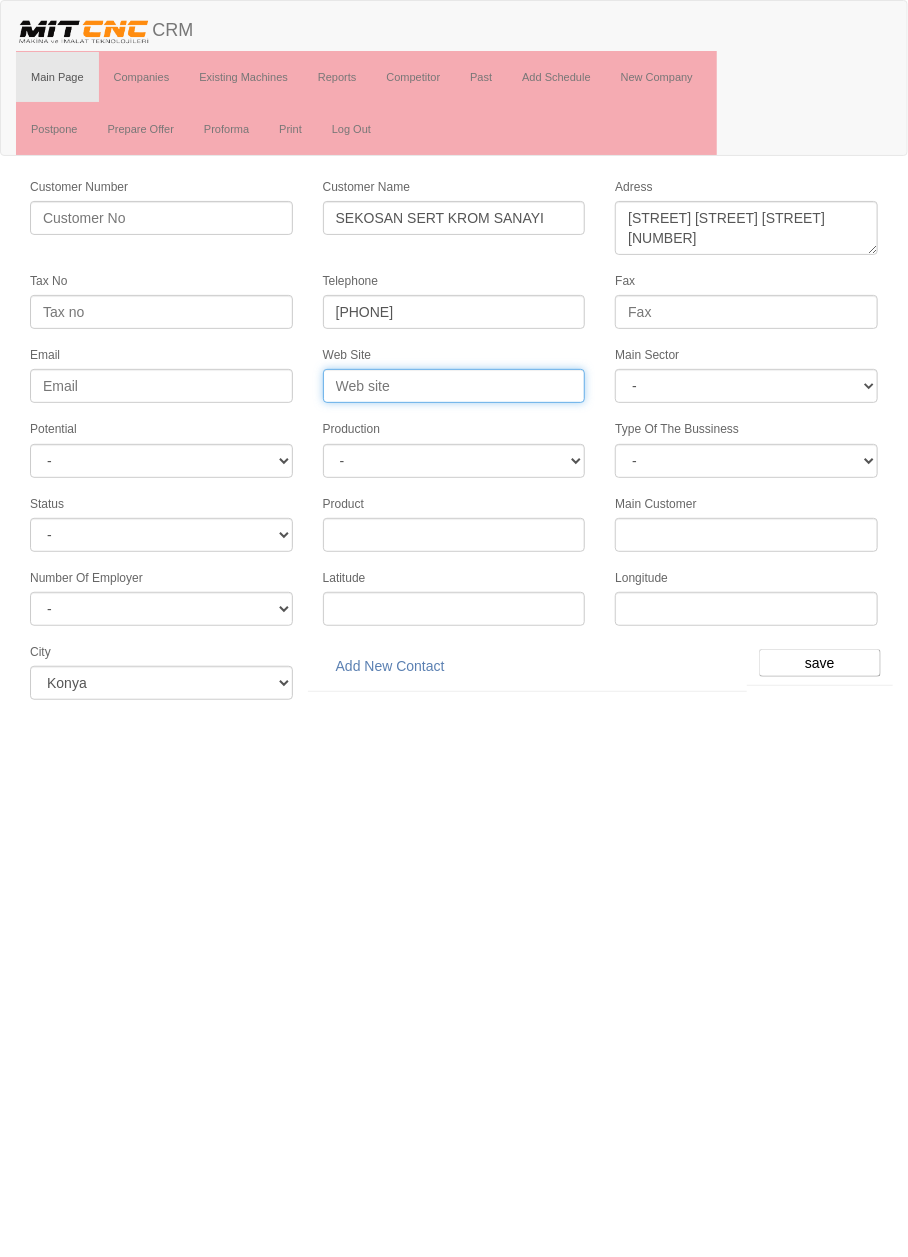 click on "Web Site" at bounding box center (454, 386) 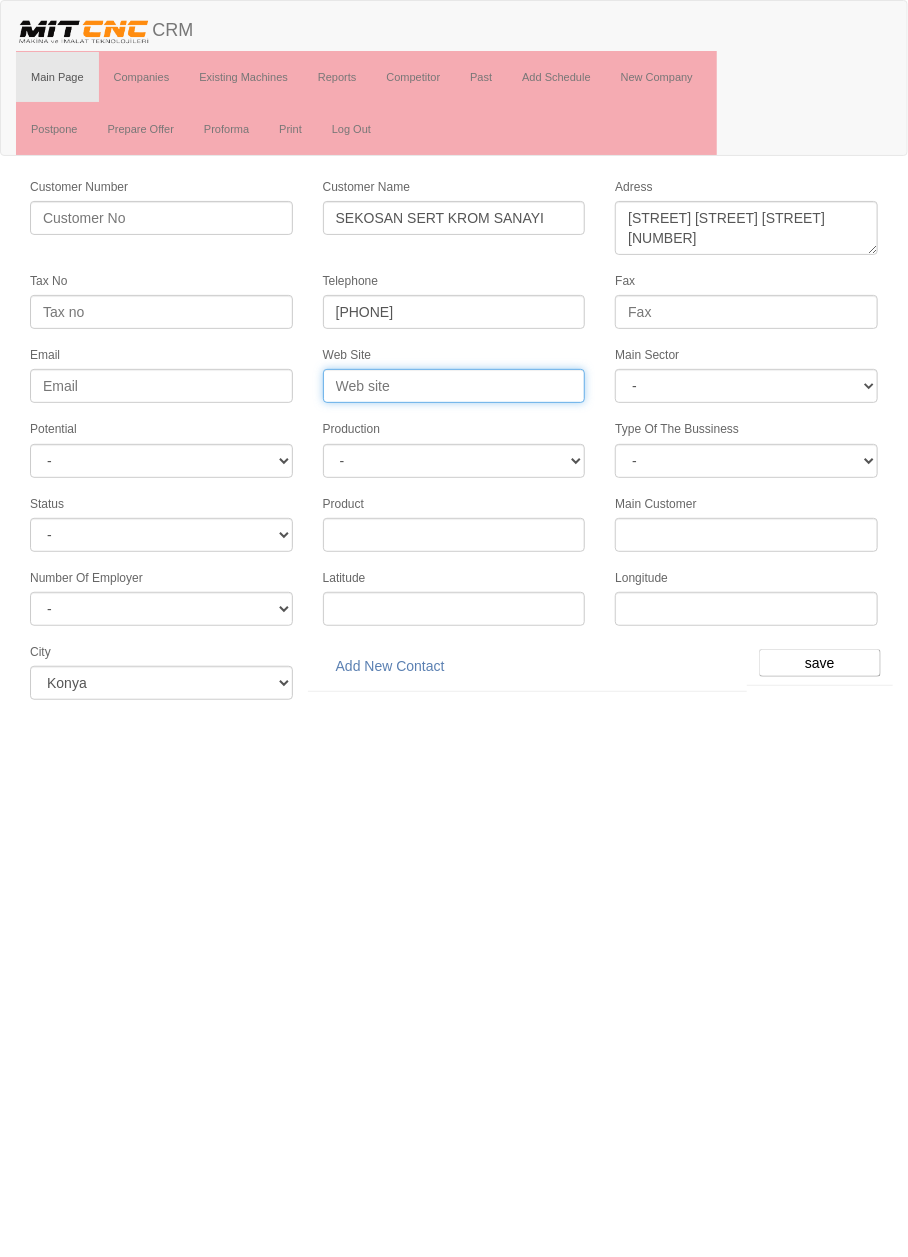 click on "Web Site" at bounding box center (454, 386) 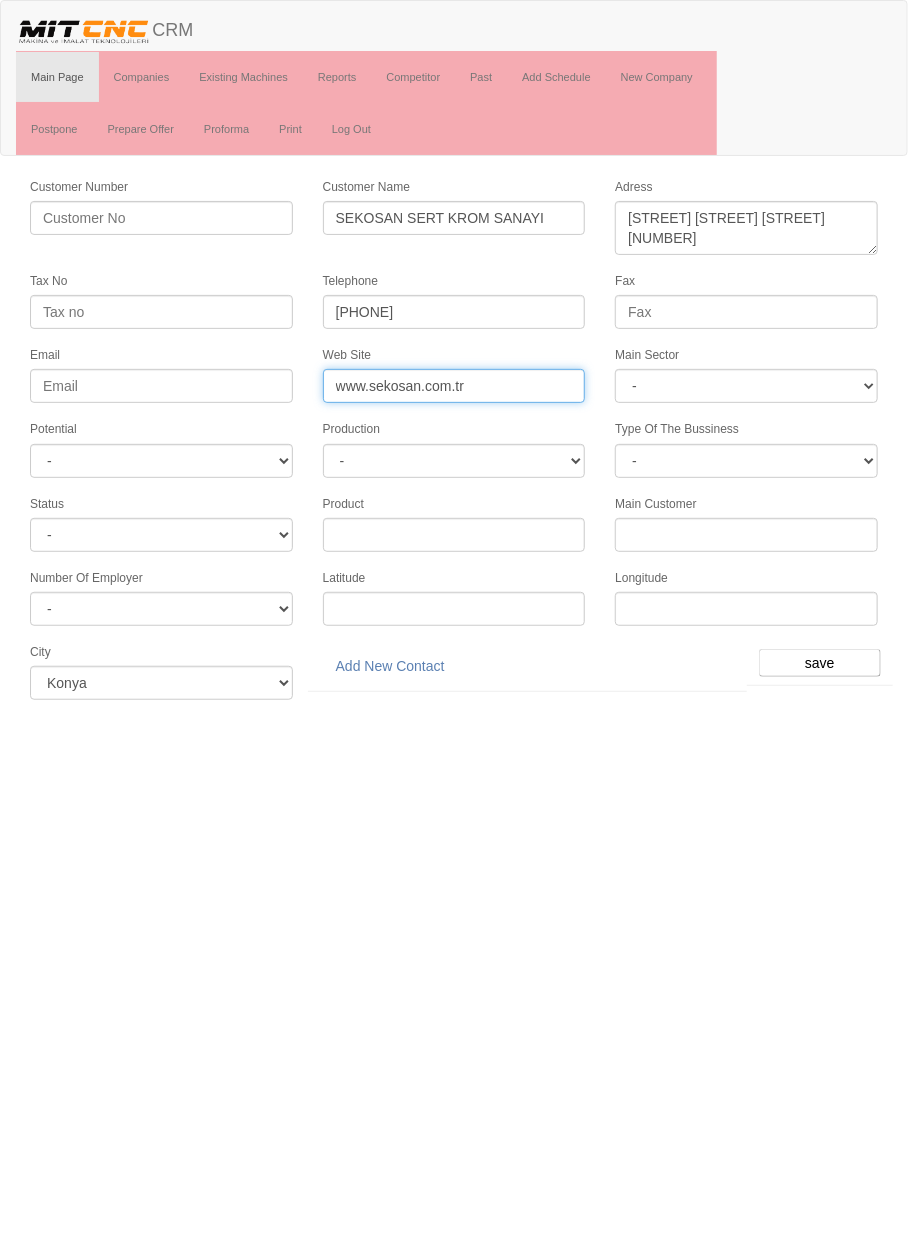 type on "www.sekosan.com.tr" 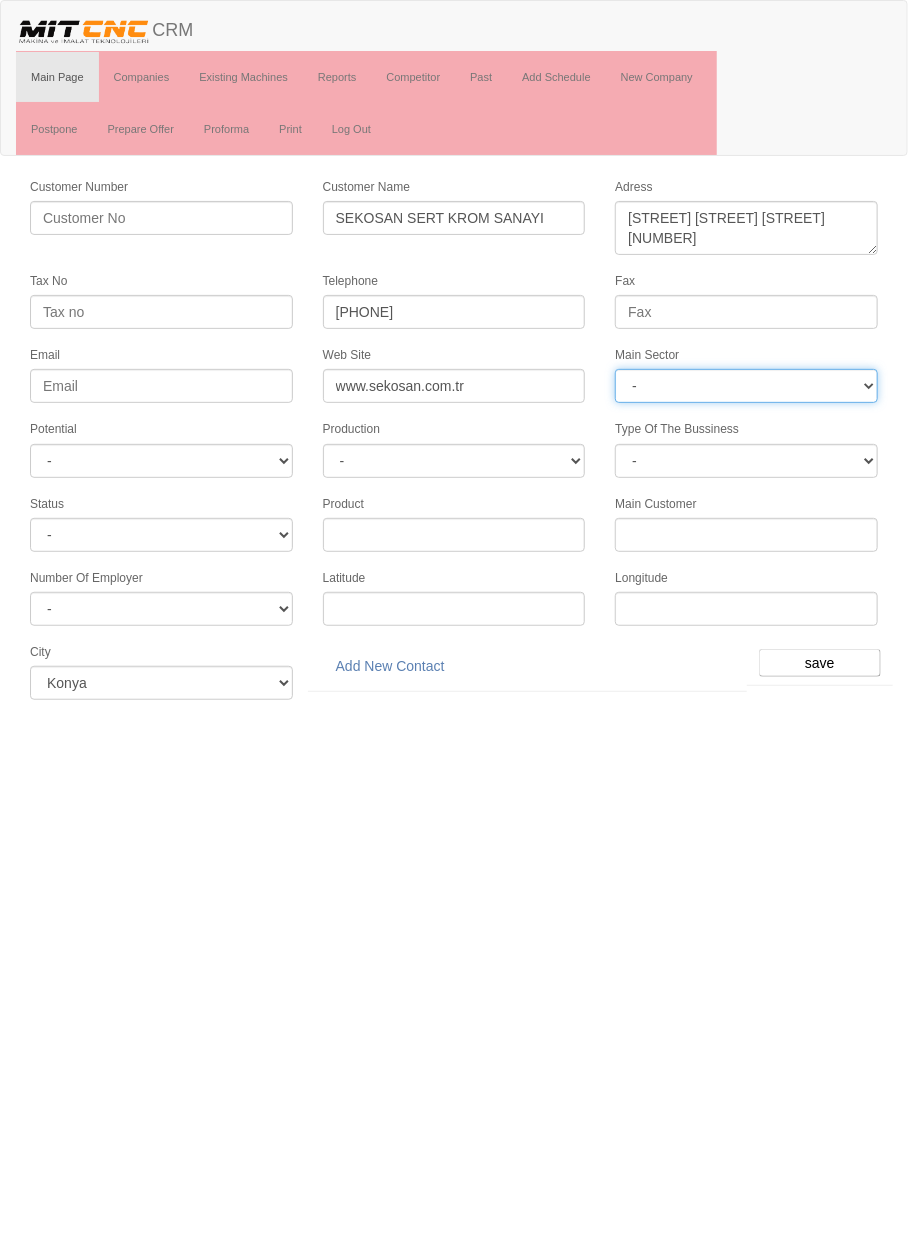 click on "-
DIE MOLD
MACHINERY
DEFENCE
ELECTRICAL COMPONENTS
MEDICAL
TOOL MANUFACTURING
JEWELERY
AGRICULTURE
AUTOMOTIVE
WHITE GOODS
HYDRAULIC & PNEUMATIC
CASTING
STAMPING DIE
AEROSPACE
CONSTRUCTION MAC.
GEN. PART. MAN.
EDUCATION
LASER POTENTIALS
FURNUTURE" at bounding box center (746, 386) 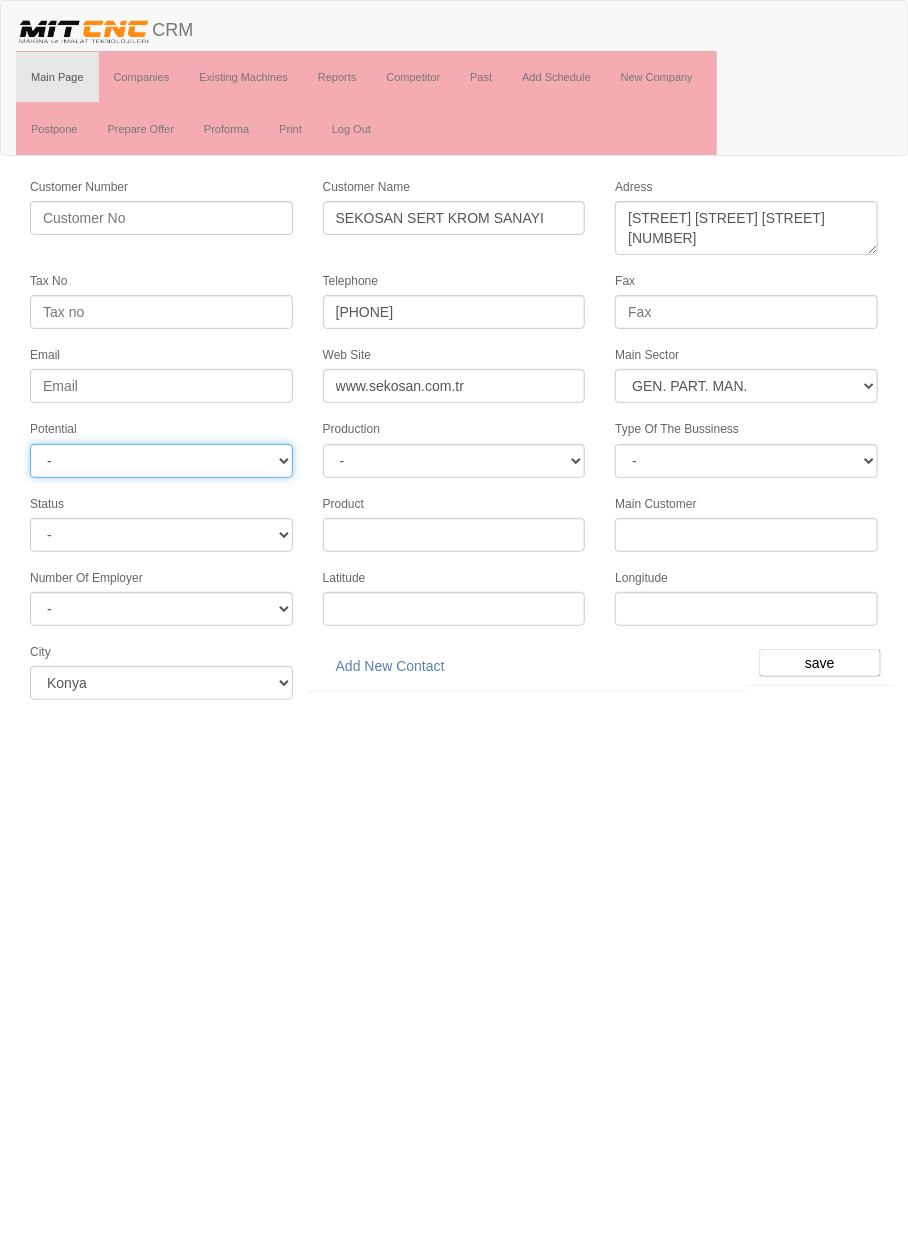 click on "-
A1
A2
A3
B1
B2
B3
C1
C2
C3" at bounding box center [161, 461] 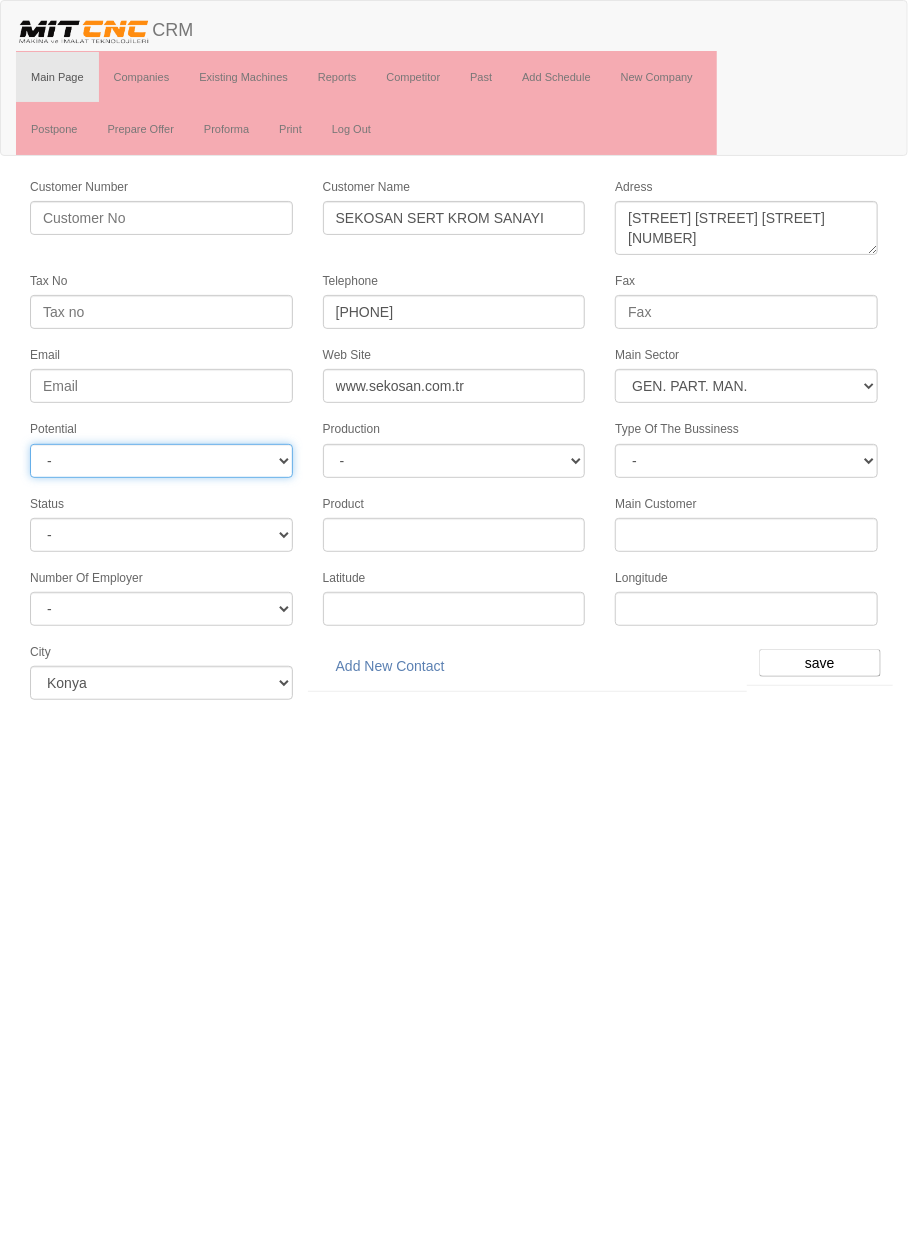 select on "3" 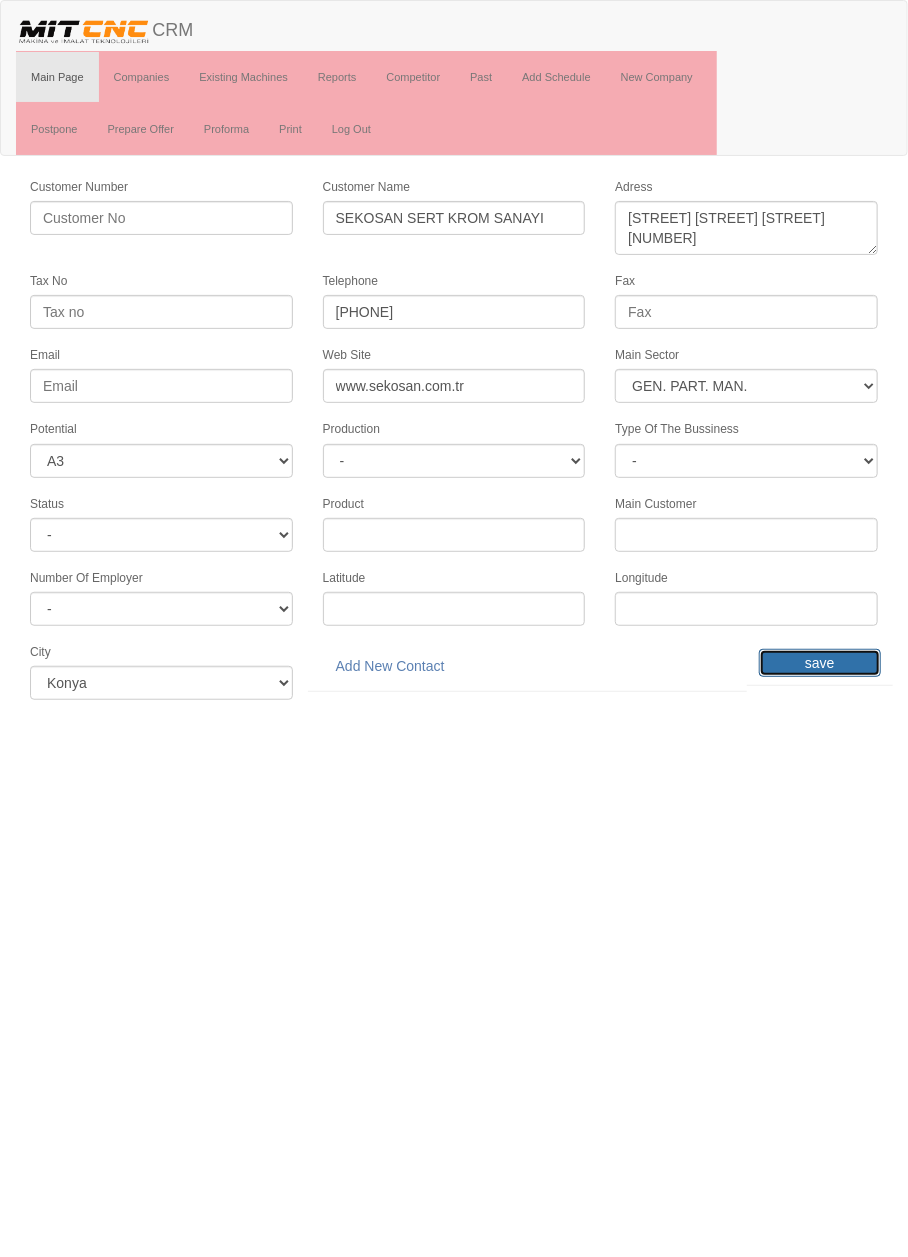 click on "save" at bounding box center [820, 663] 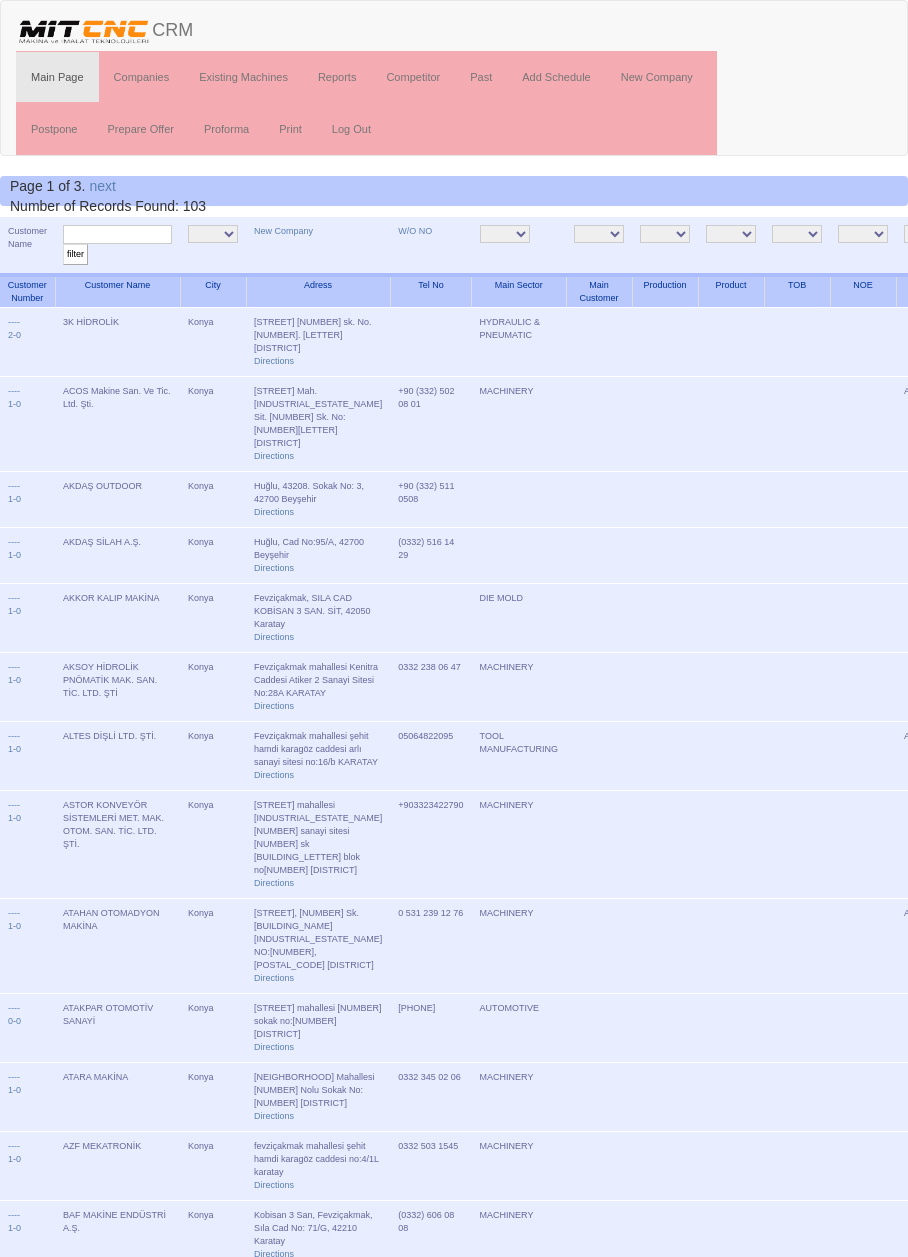 scroll, scrollTop: 0, scrollLeft: 0, axis: both 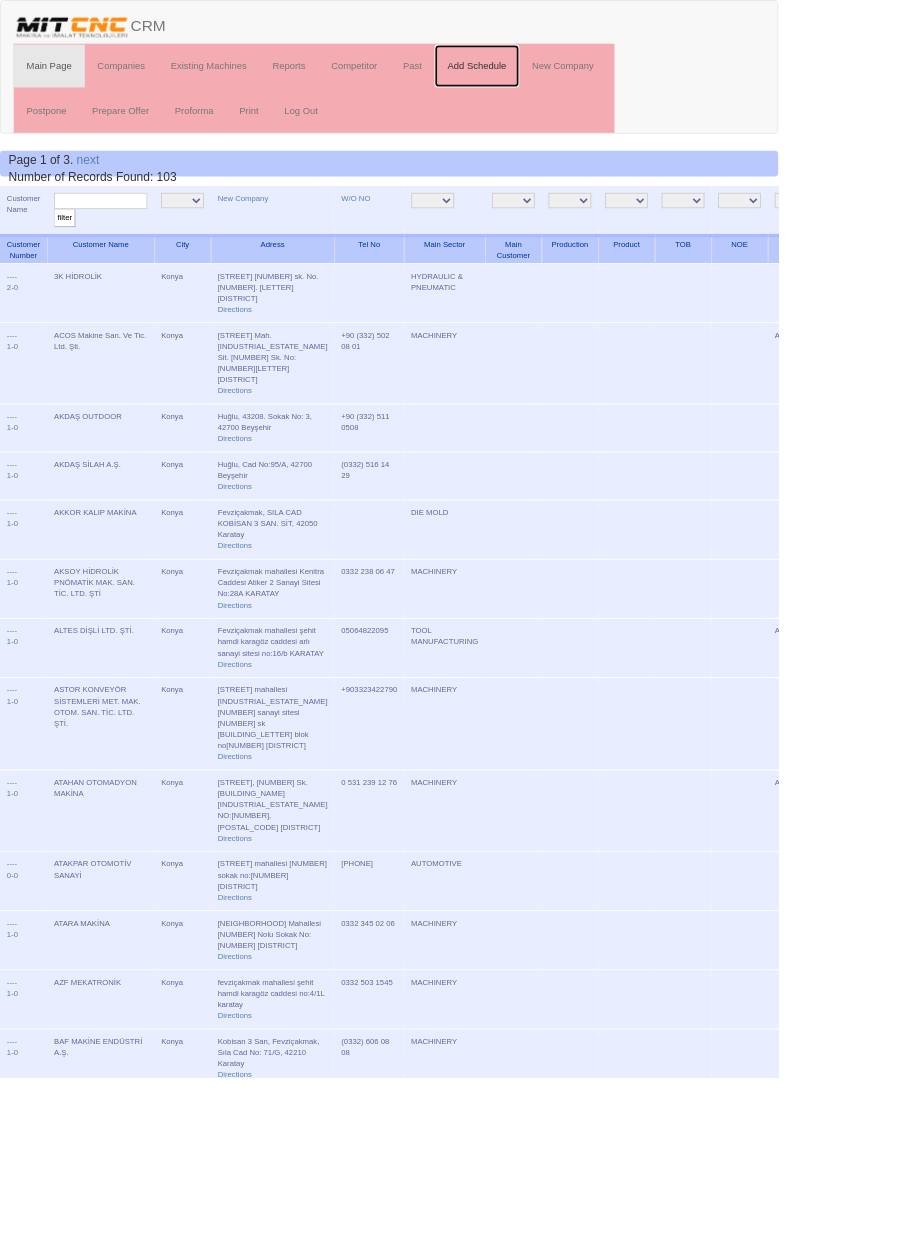 click on "Add Schedule" at bounding box center (556, 77) 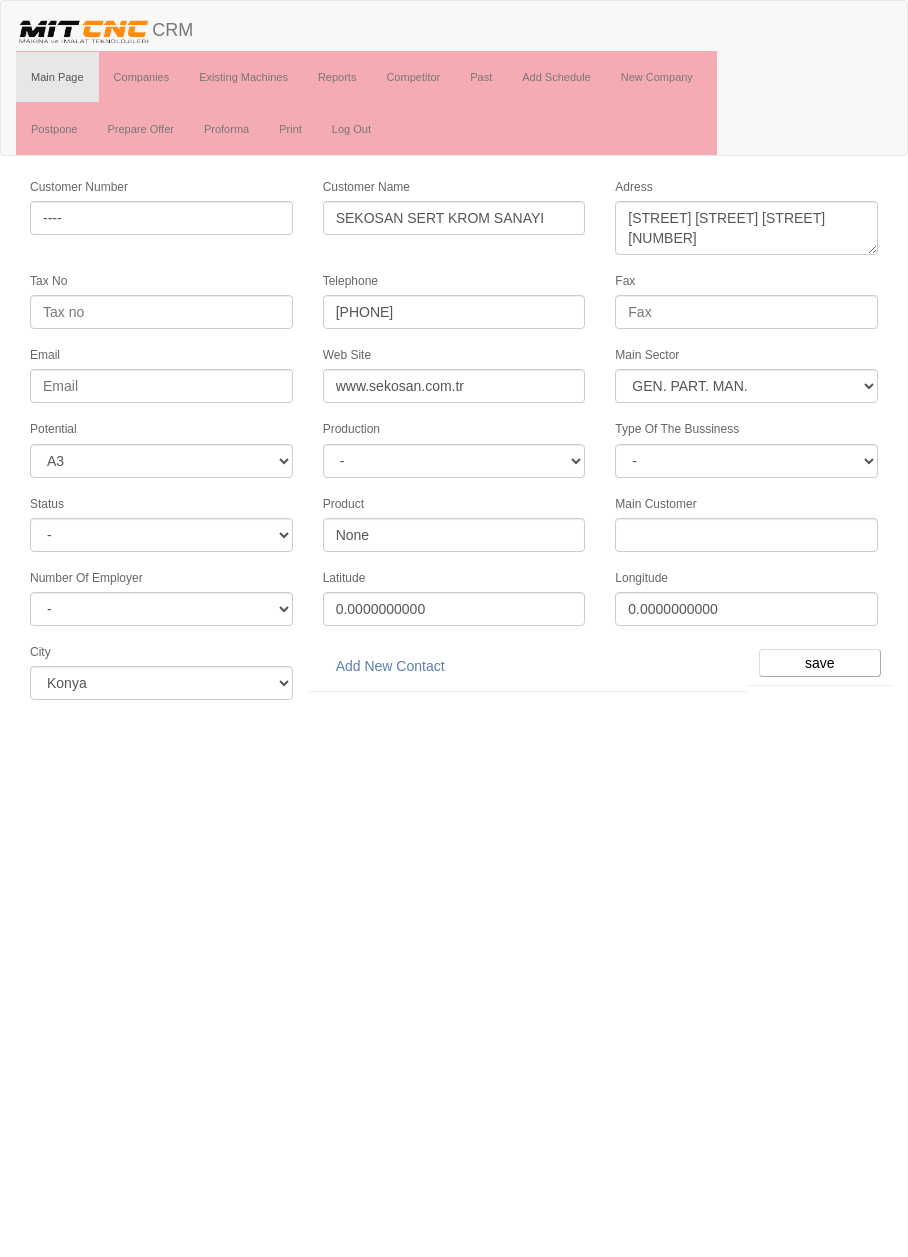 select on "377" 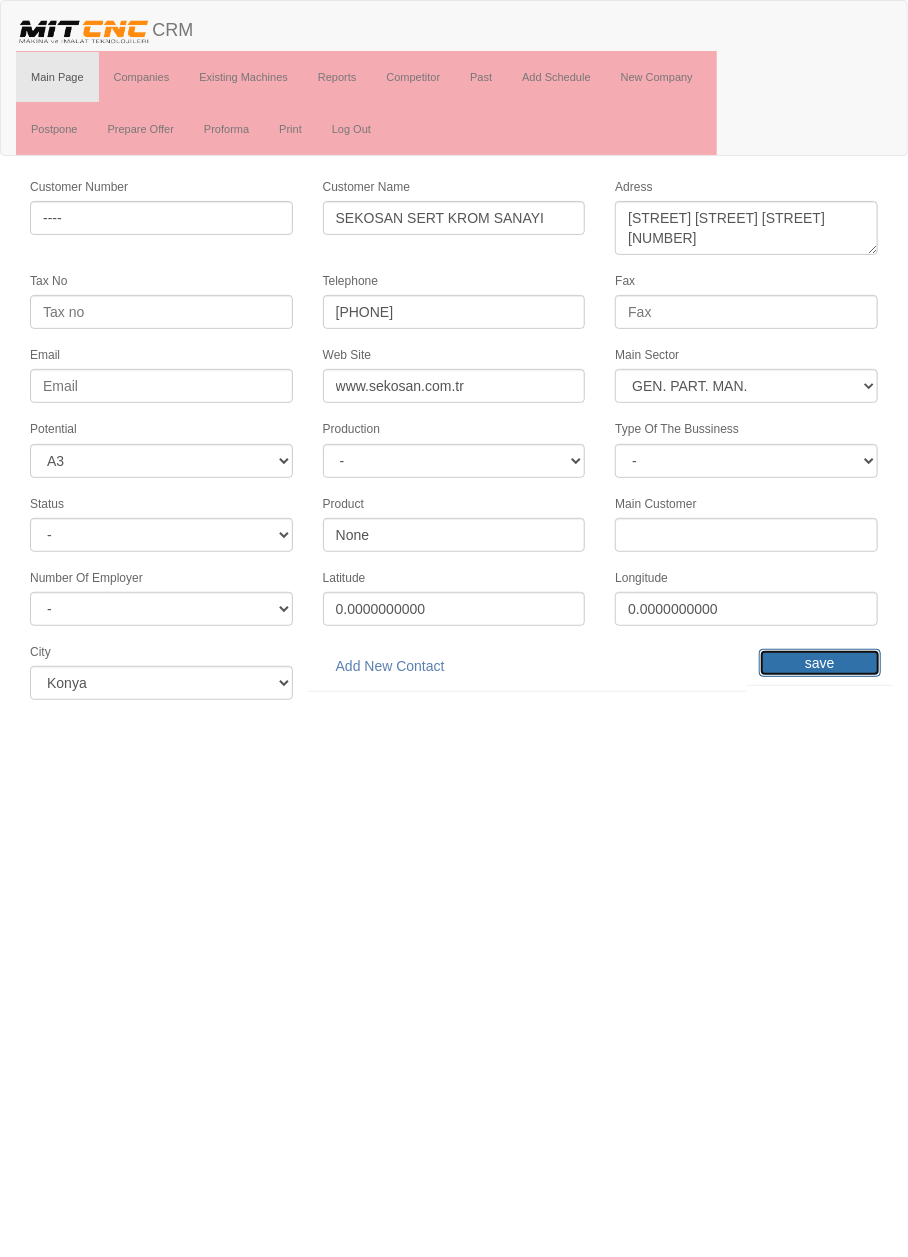 click on "save" at bounding box center [820, 663] 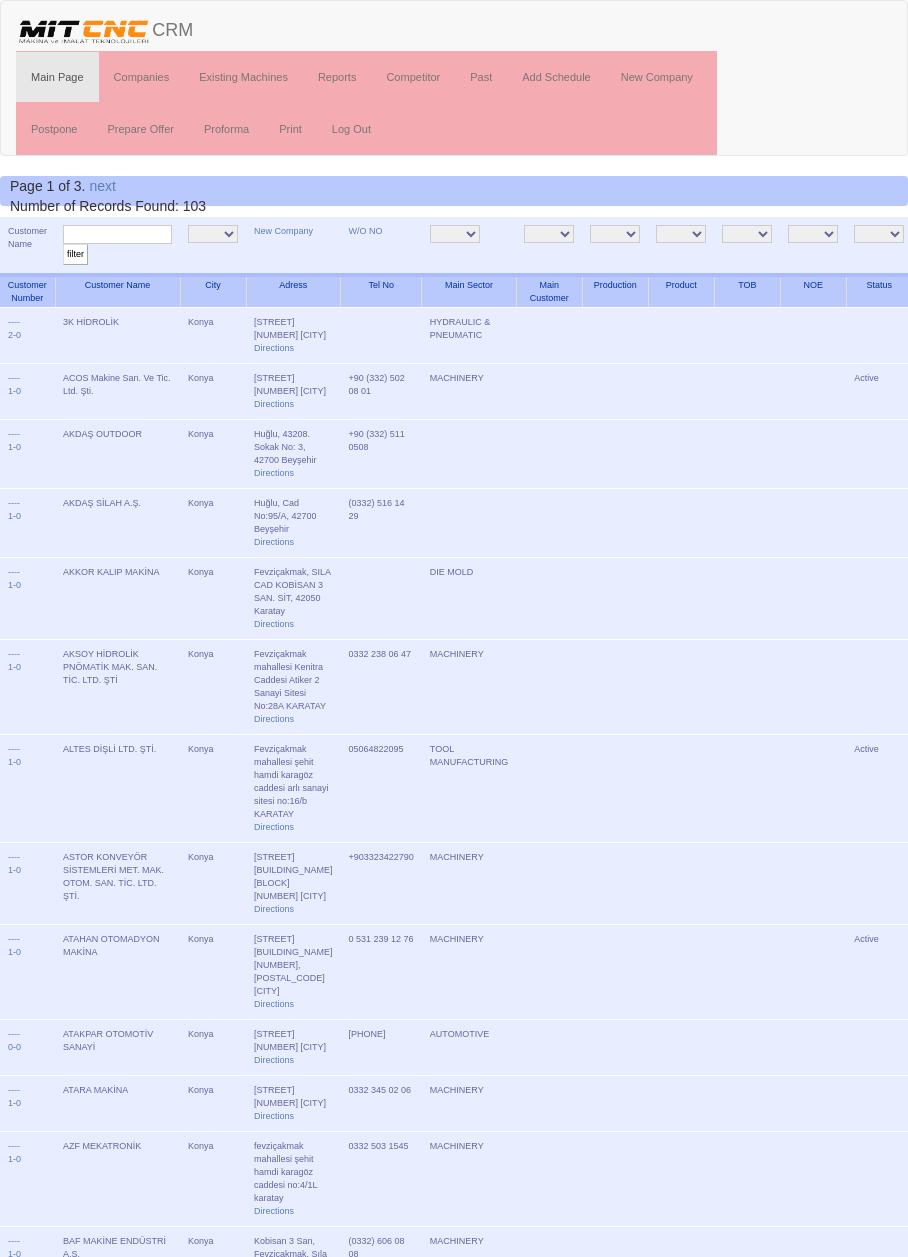 scroll, scrollTop: 0, scrollLeft: 0, axis: both 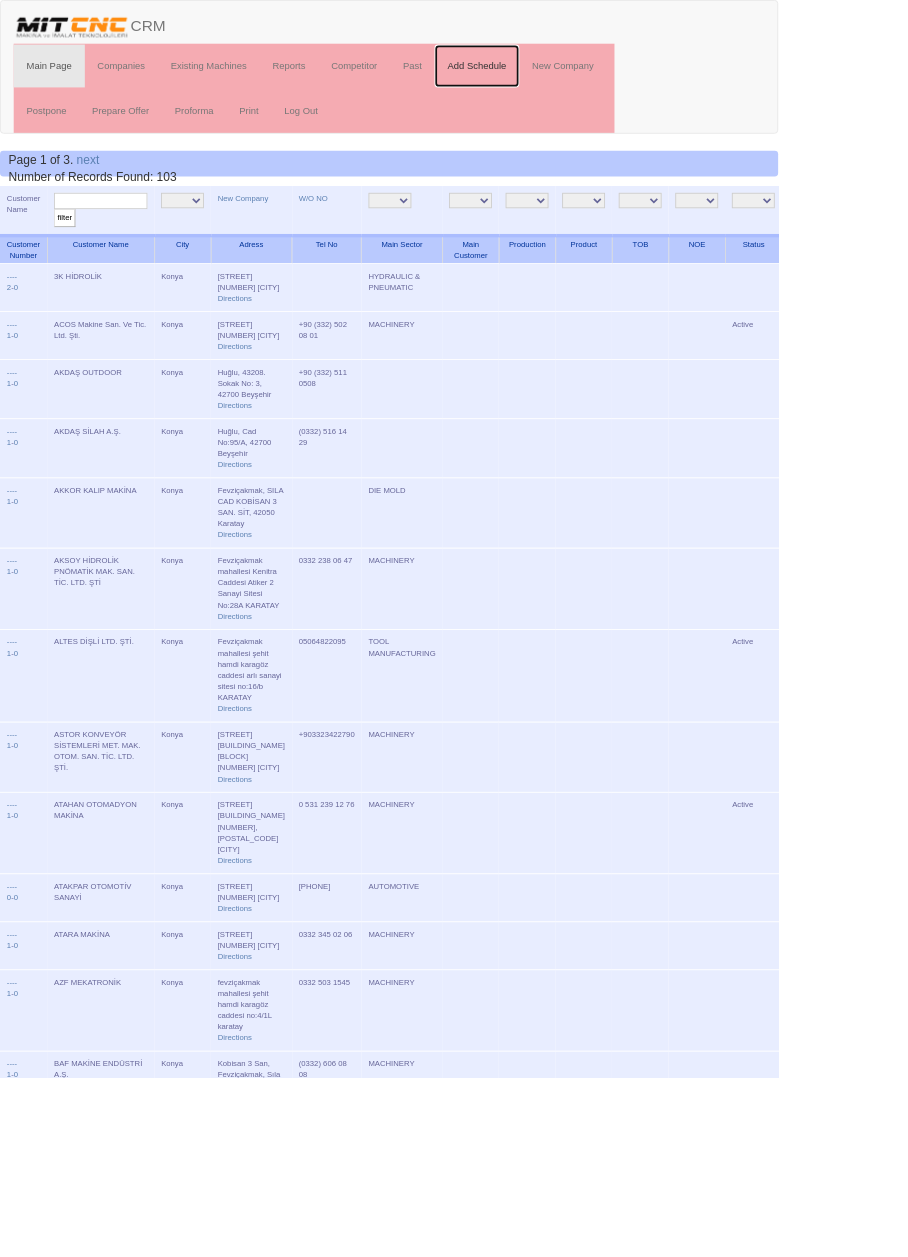 click on "Add Schedule" at bounding box center [556, 77] 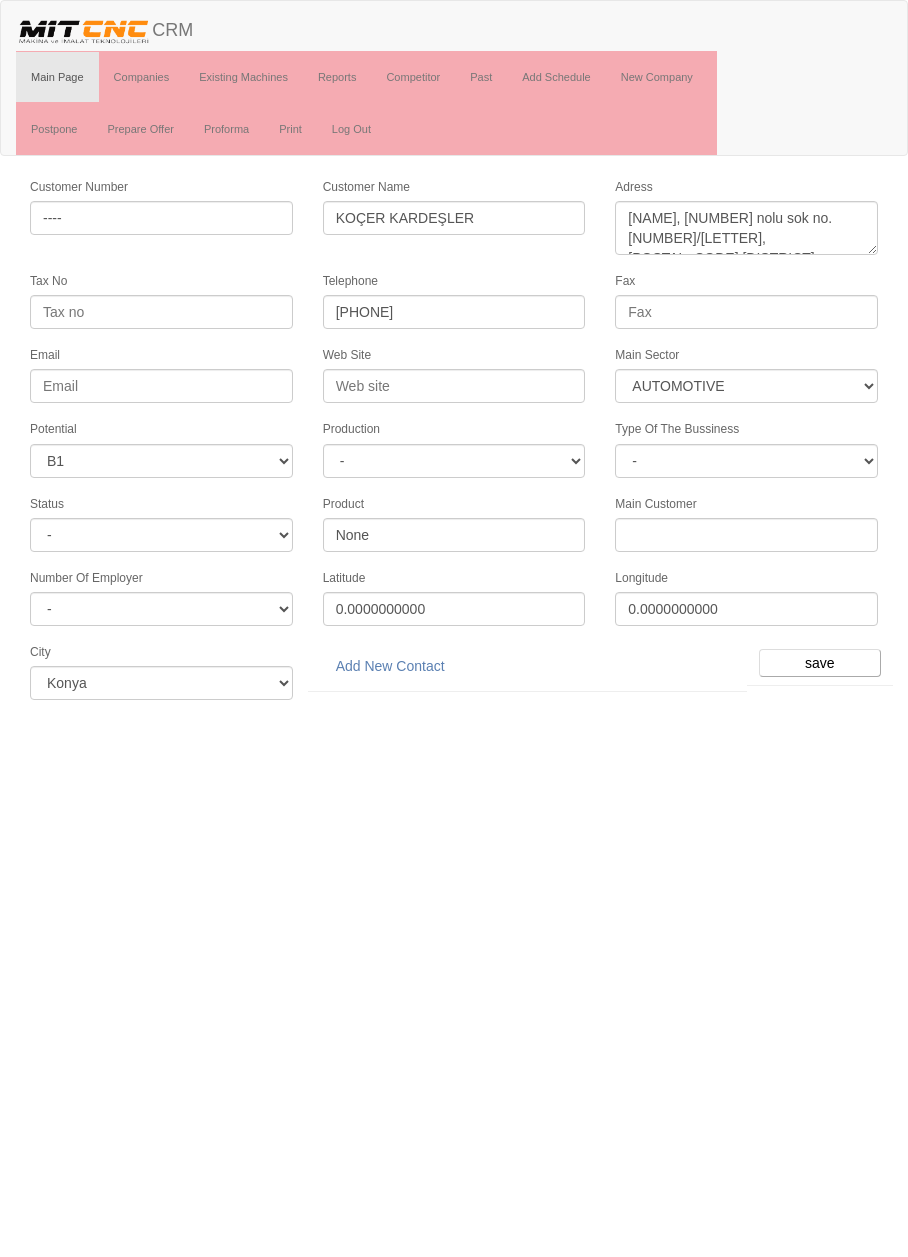 select on "370" 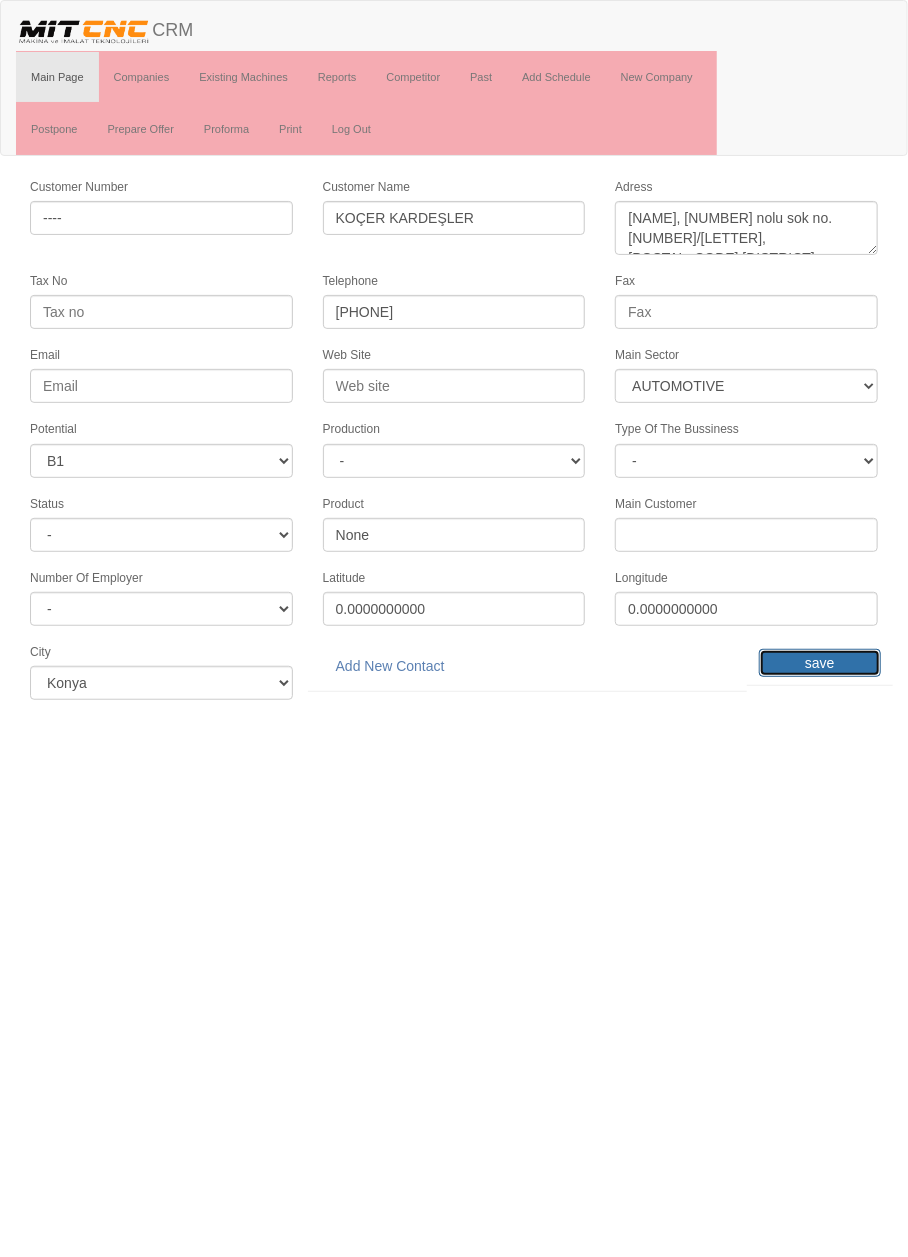 click on "save" at bounding box center [820, 663] 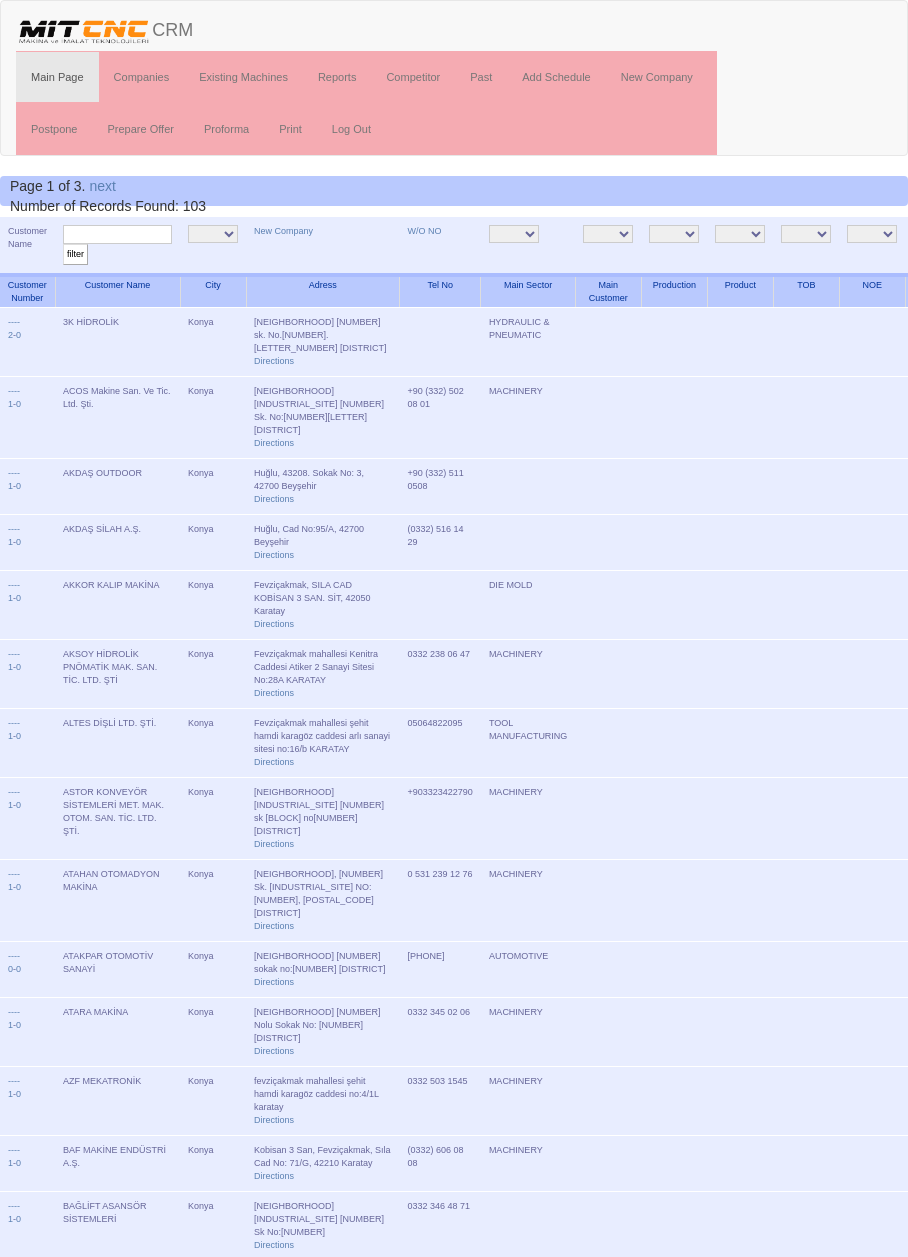 scroll, scrollTop: 0, scrollLeft: 0, axis: both 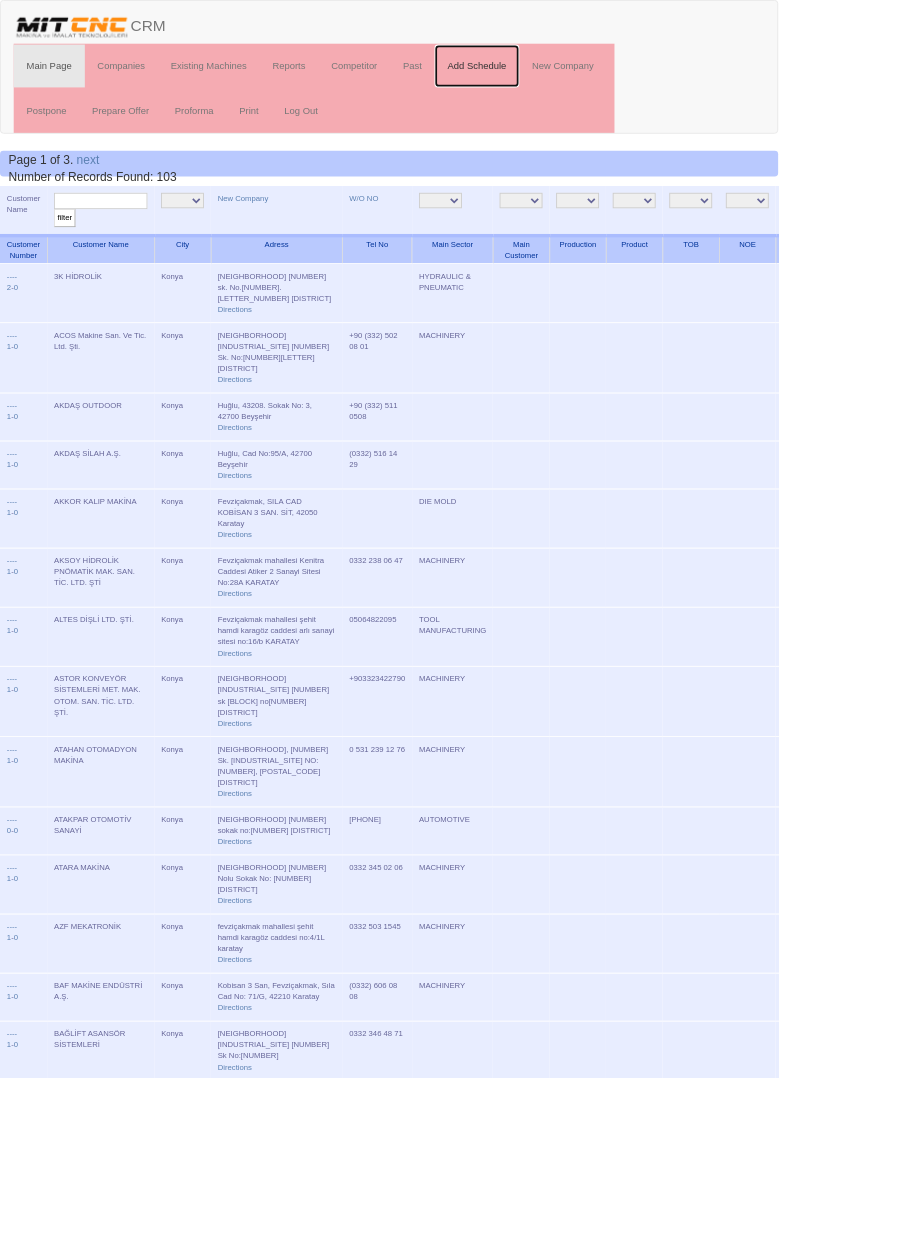 click on "Add Schedule" at bounding box center [556, 77] 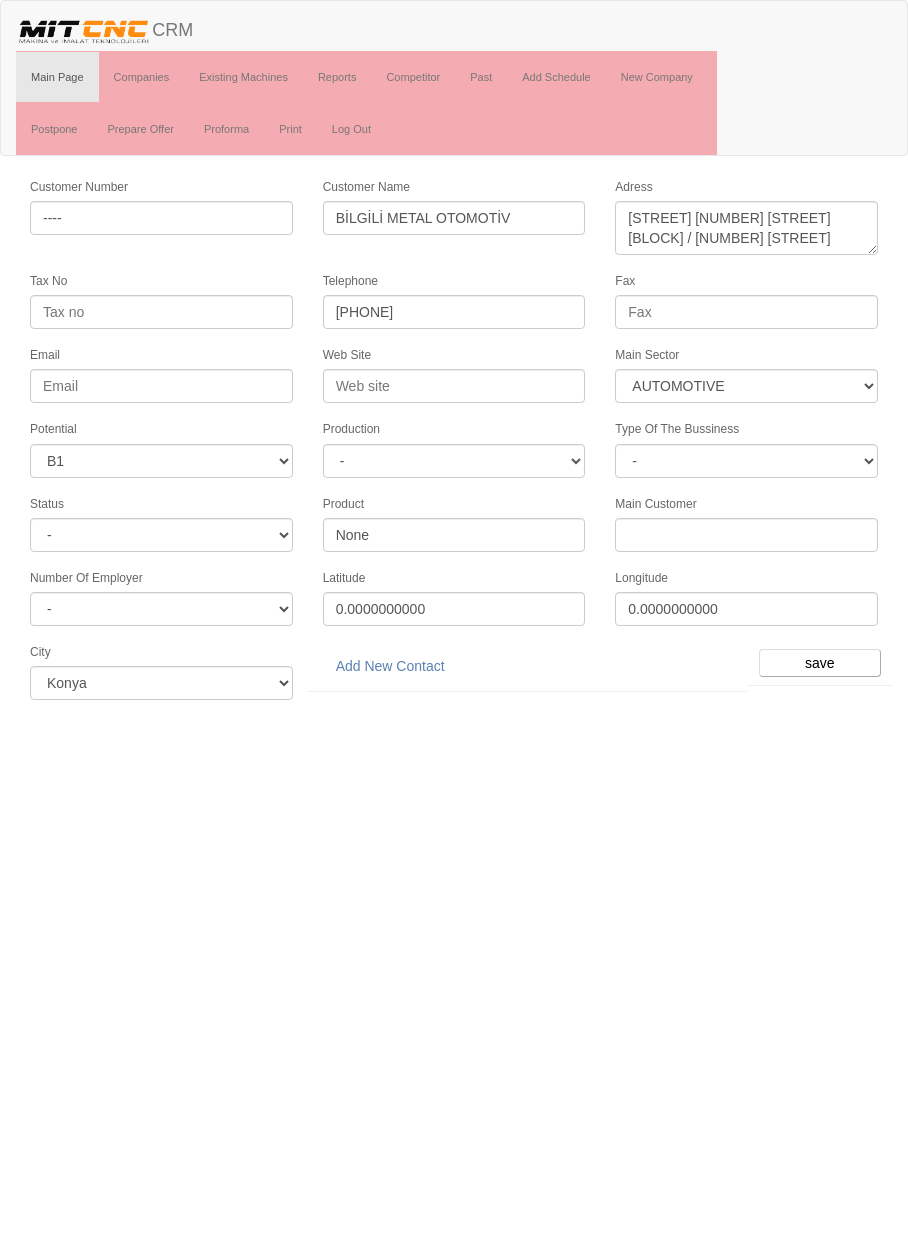 select on "370" 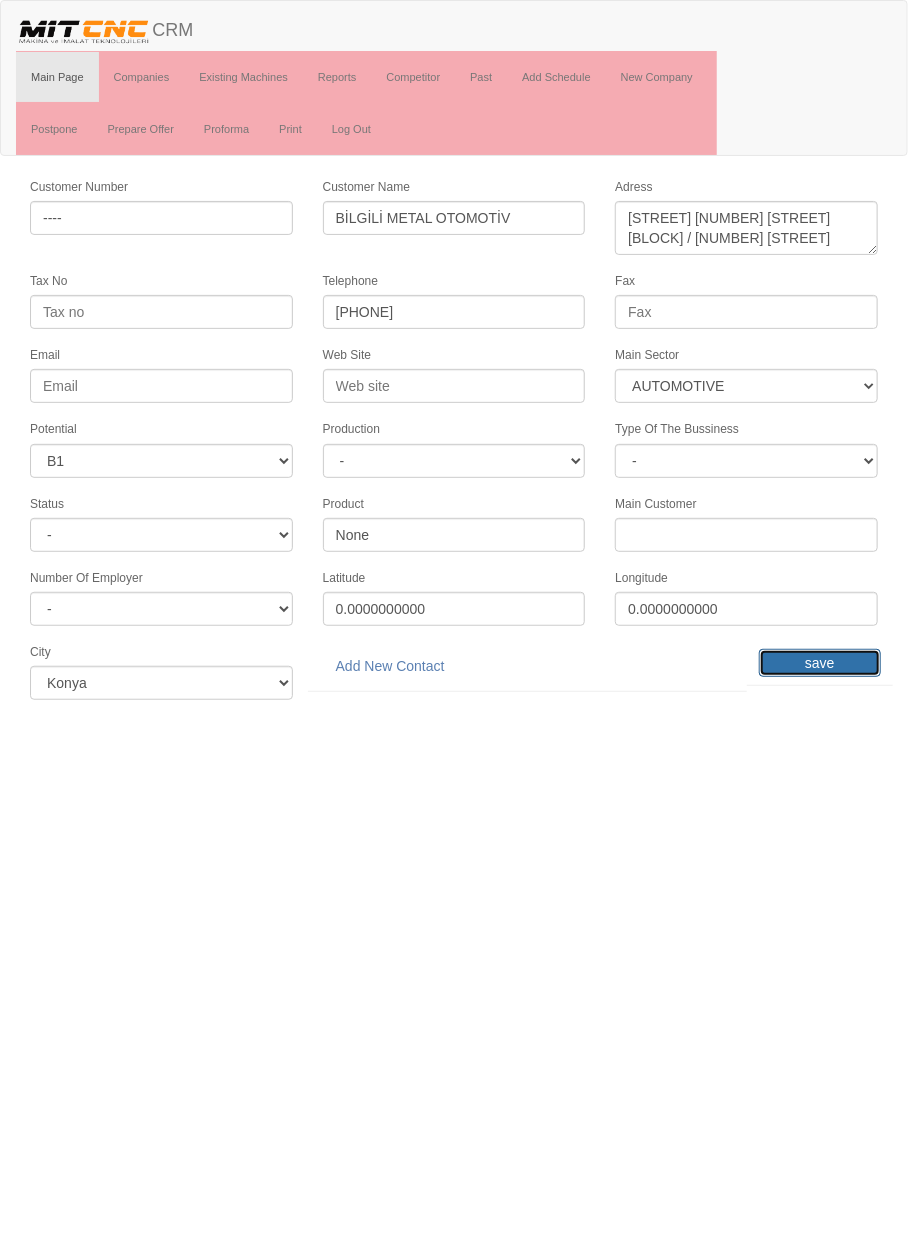 click on "save" at bounding box center (820, 663) 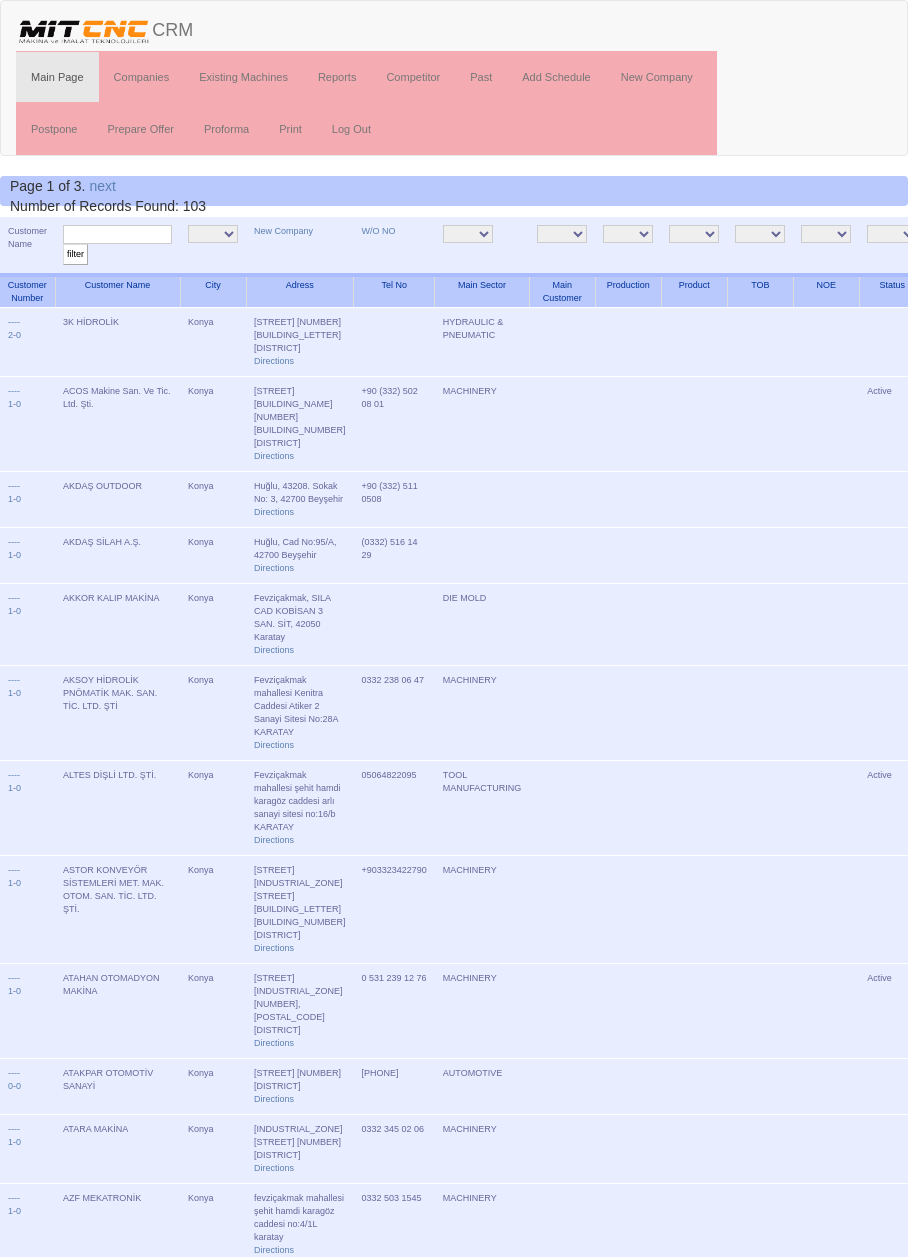 scroll, scrollTop: 0, scrollLeft: 0, axis: both 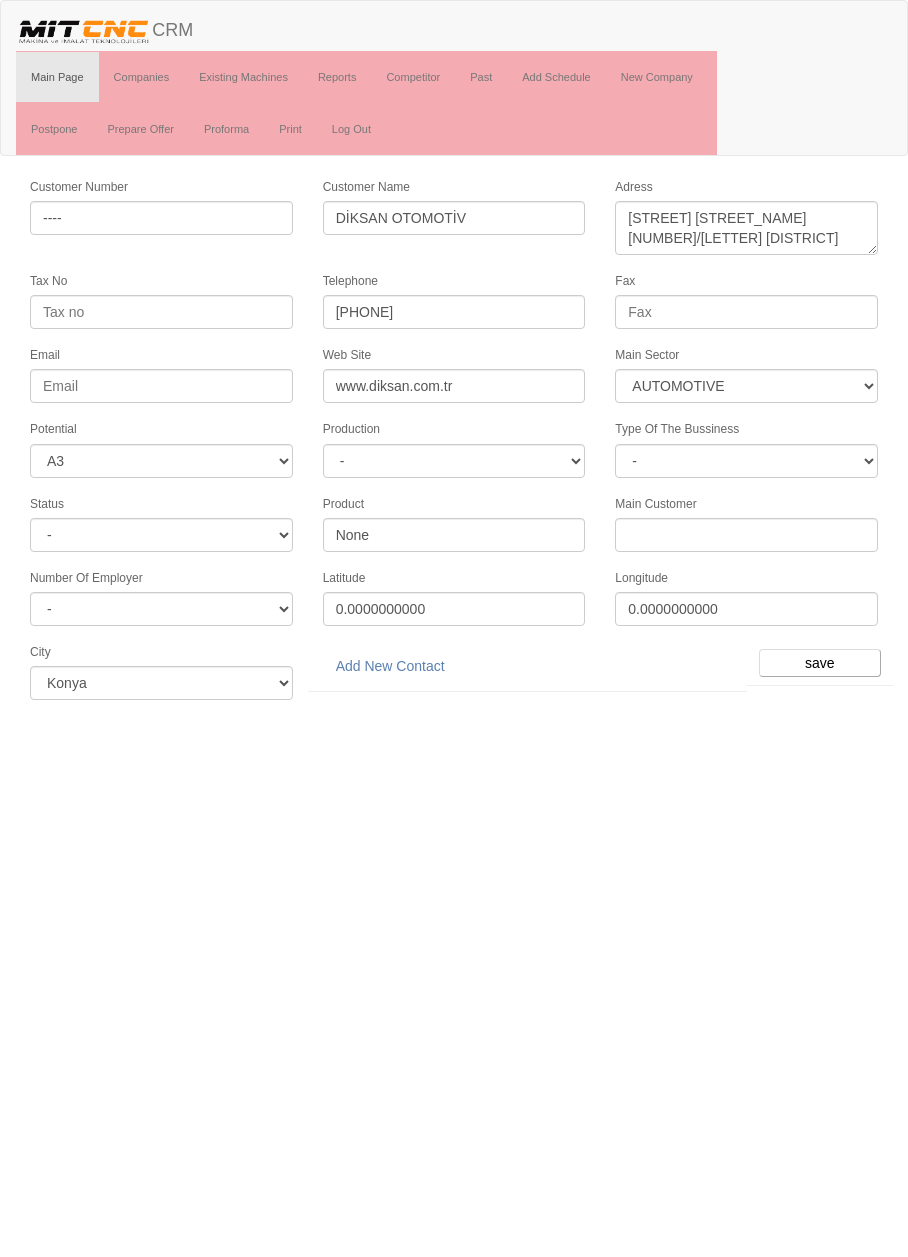select on "370" 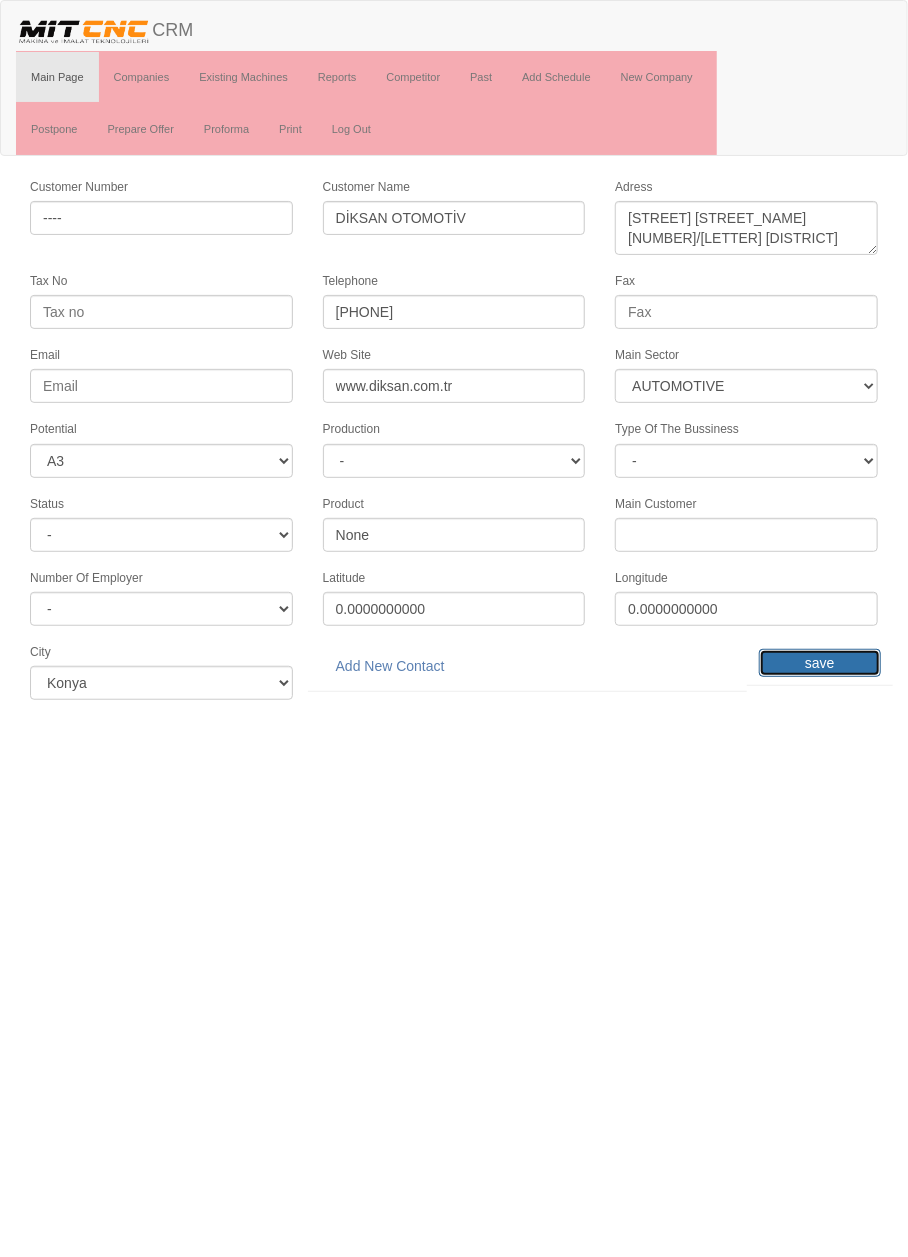 click on "save" at bounding box center [820, 663] 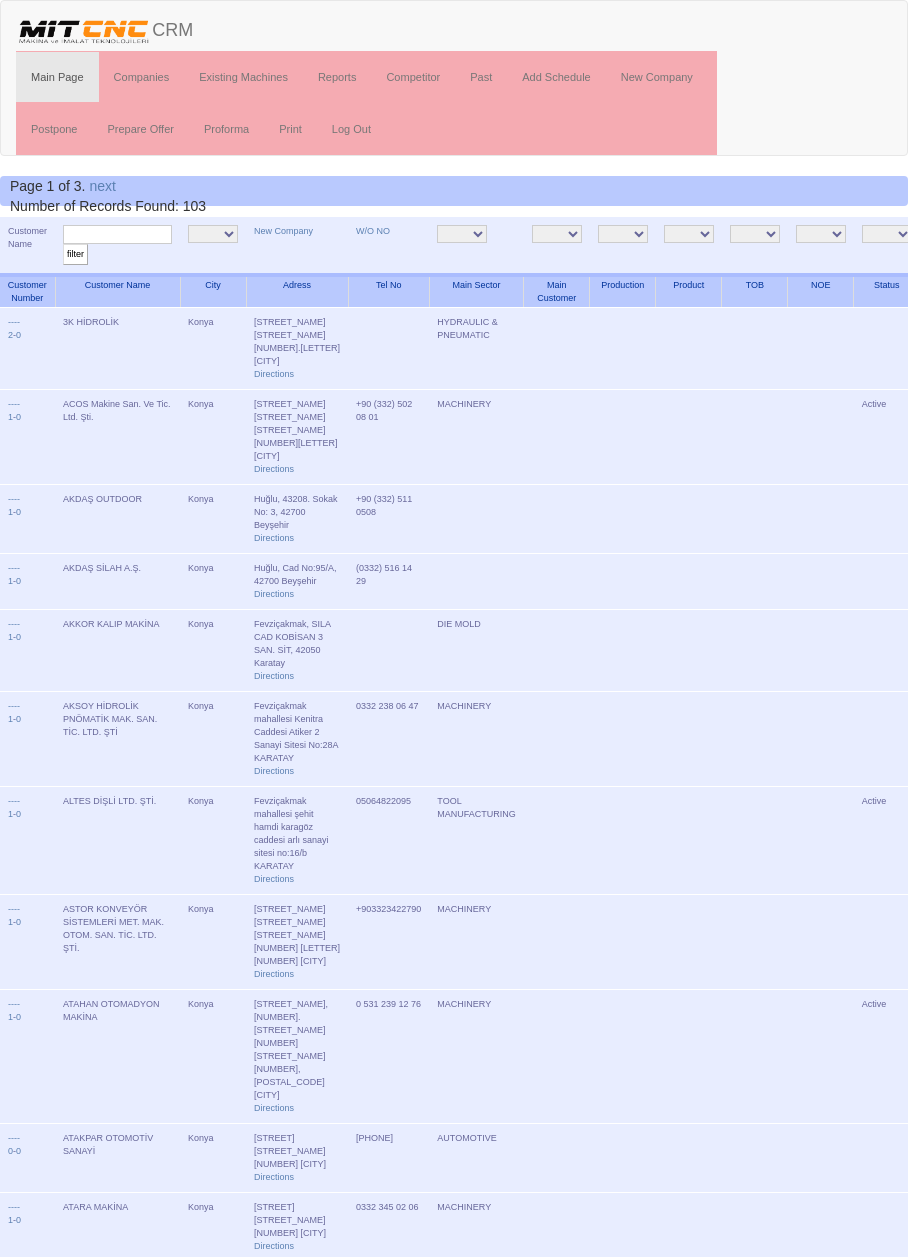 scroll, scrollTop: 0, scrollLeft: 0, axis: both 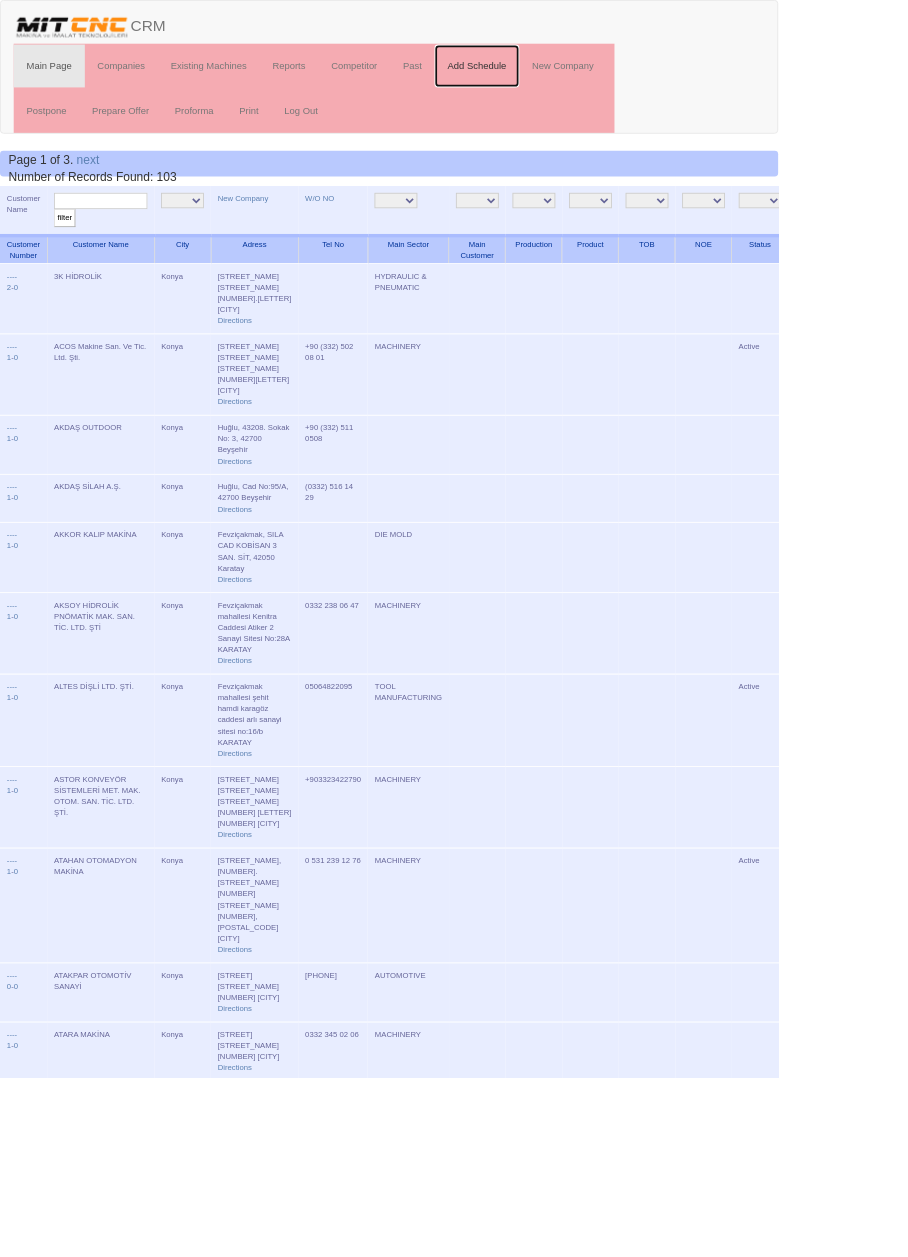 click on "Add Schedule" at bounding box center [556, 77] 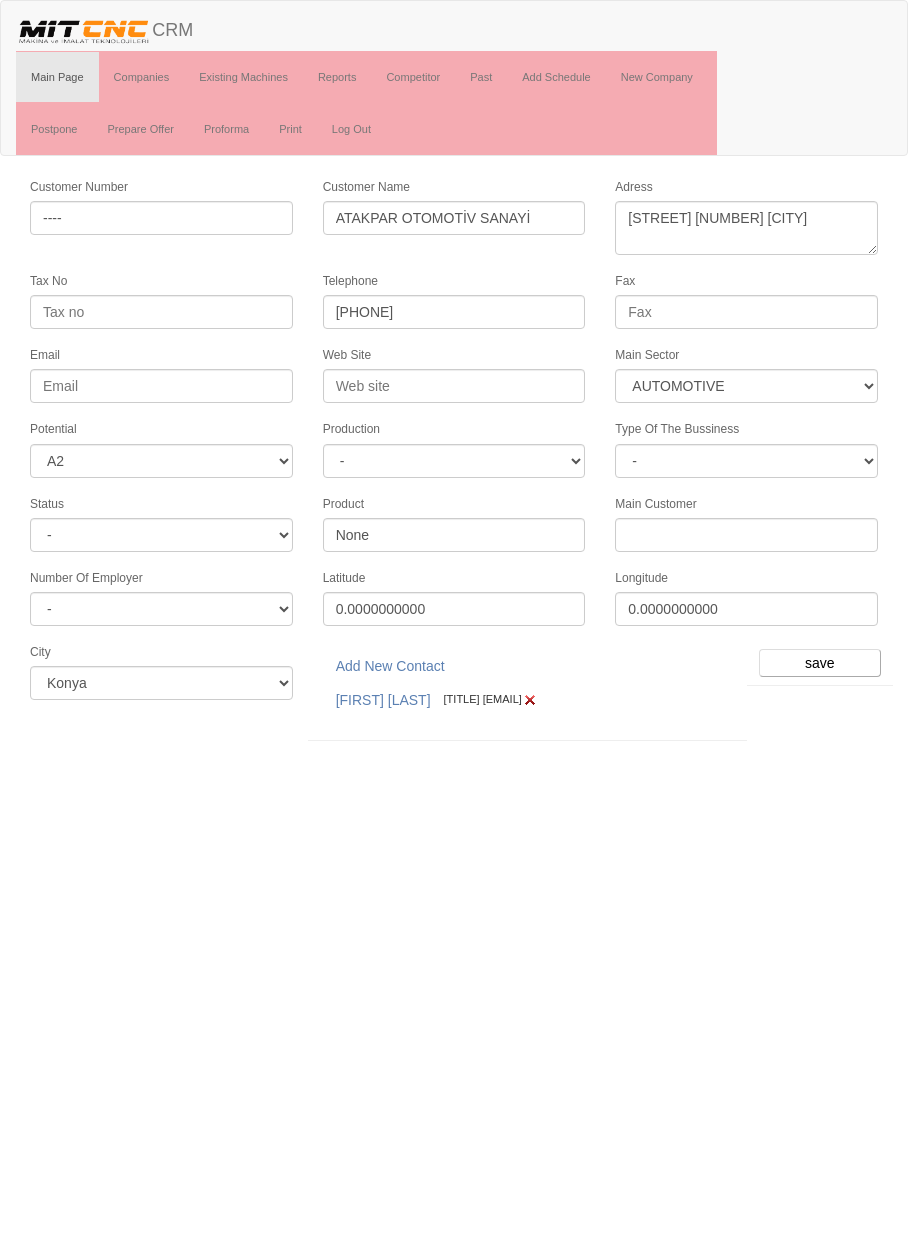 select on "370" 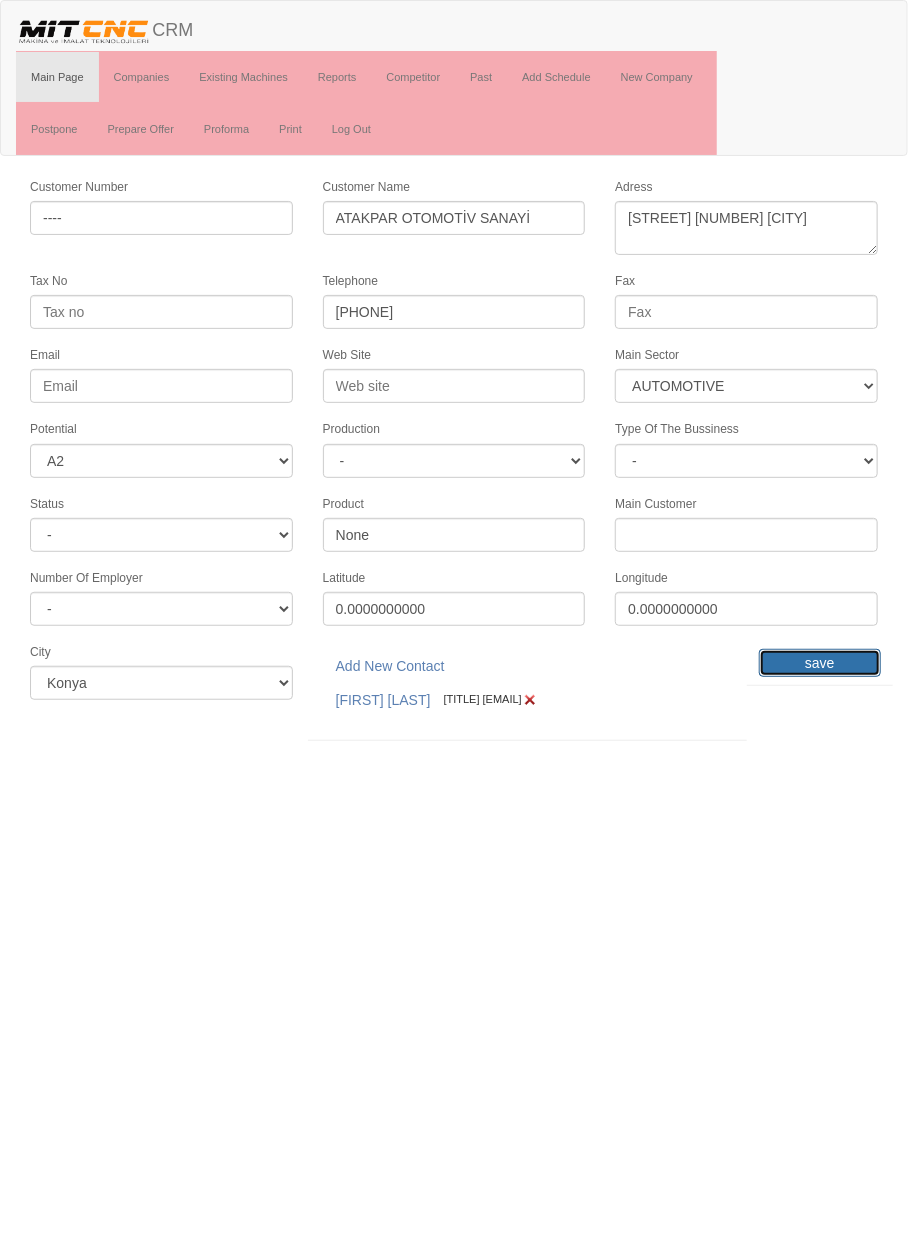 click on "save" at bounding box center (820, 663) 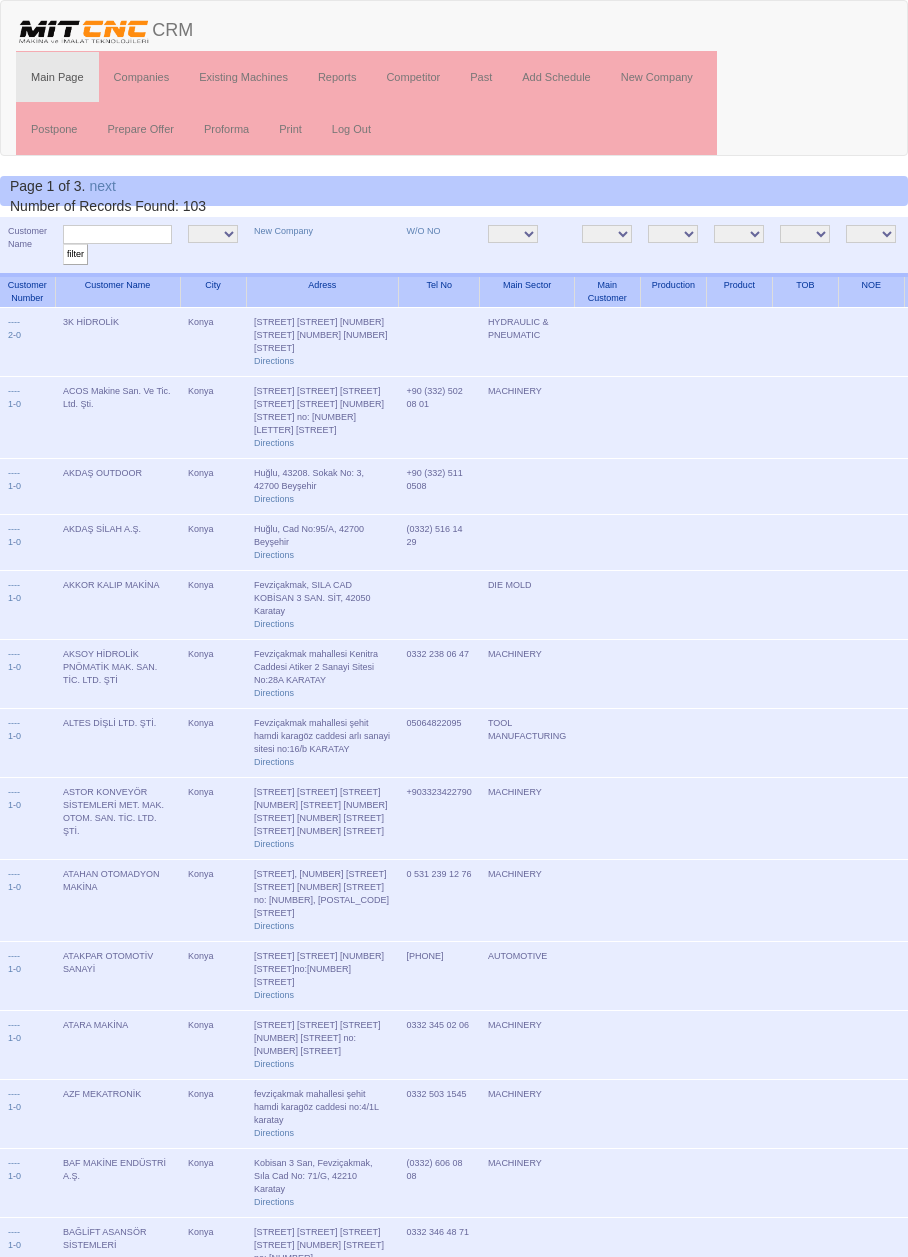 scroll, scrollTop: 0, scrollLeft: 0, axis: both 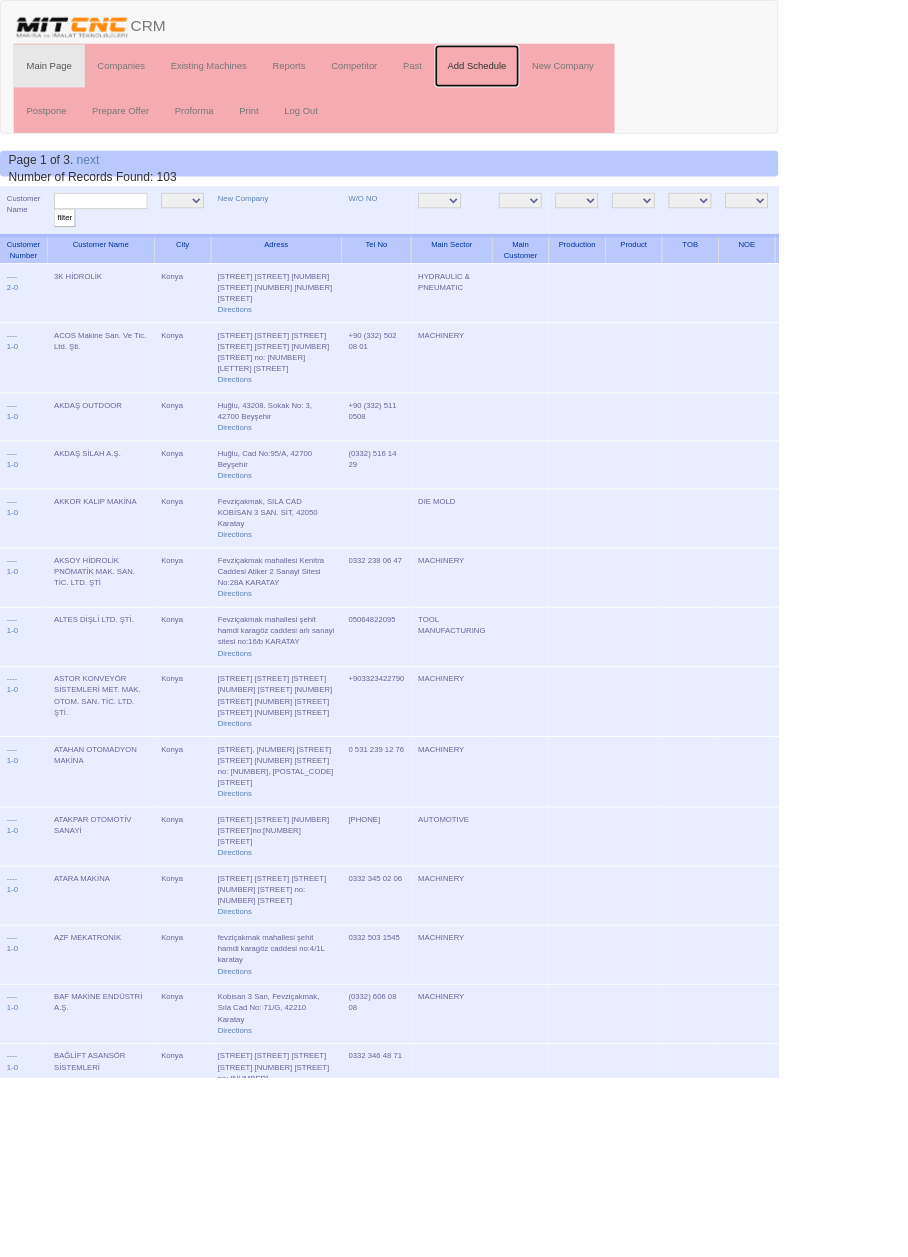 click on "Add Schedule" at bounding box center [556, 77] 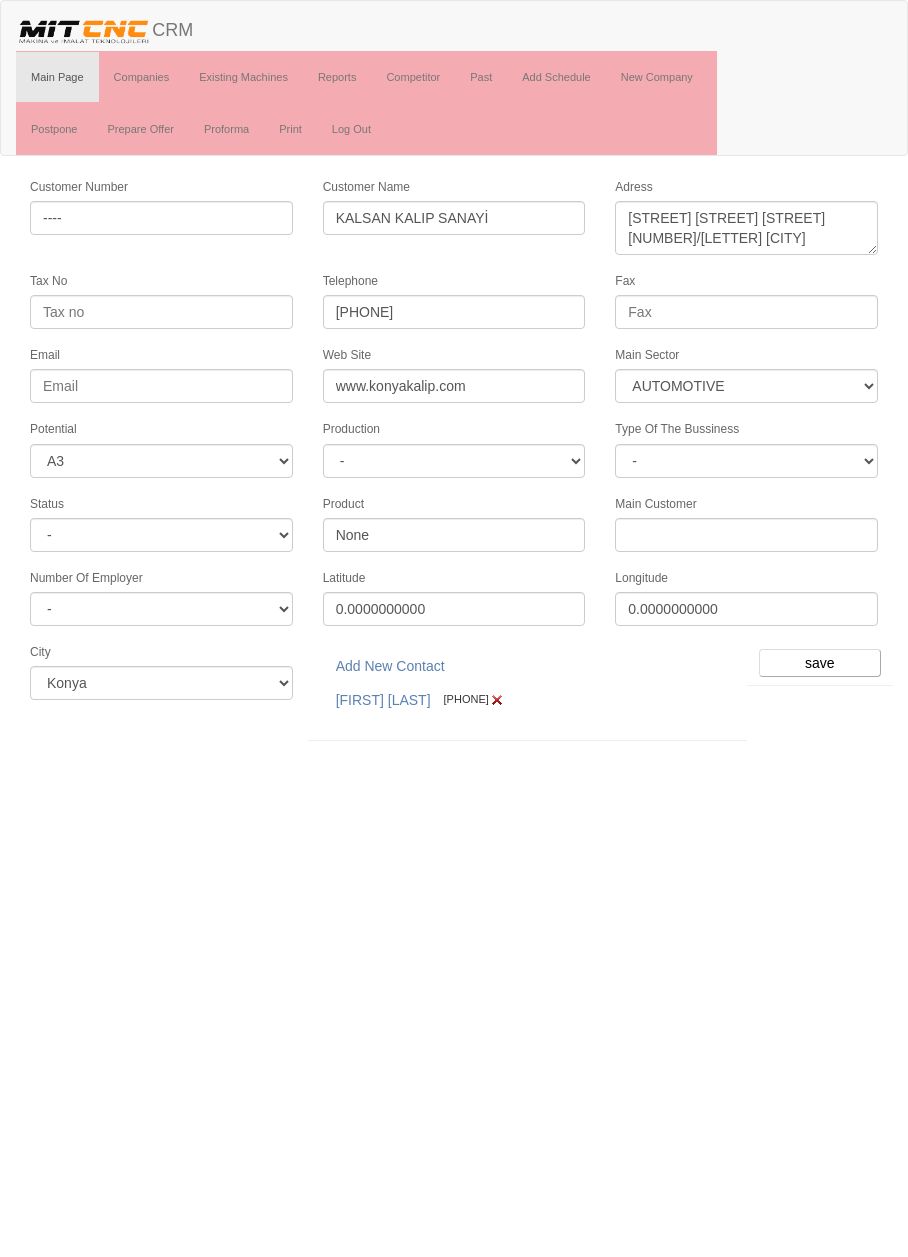 select on "370" 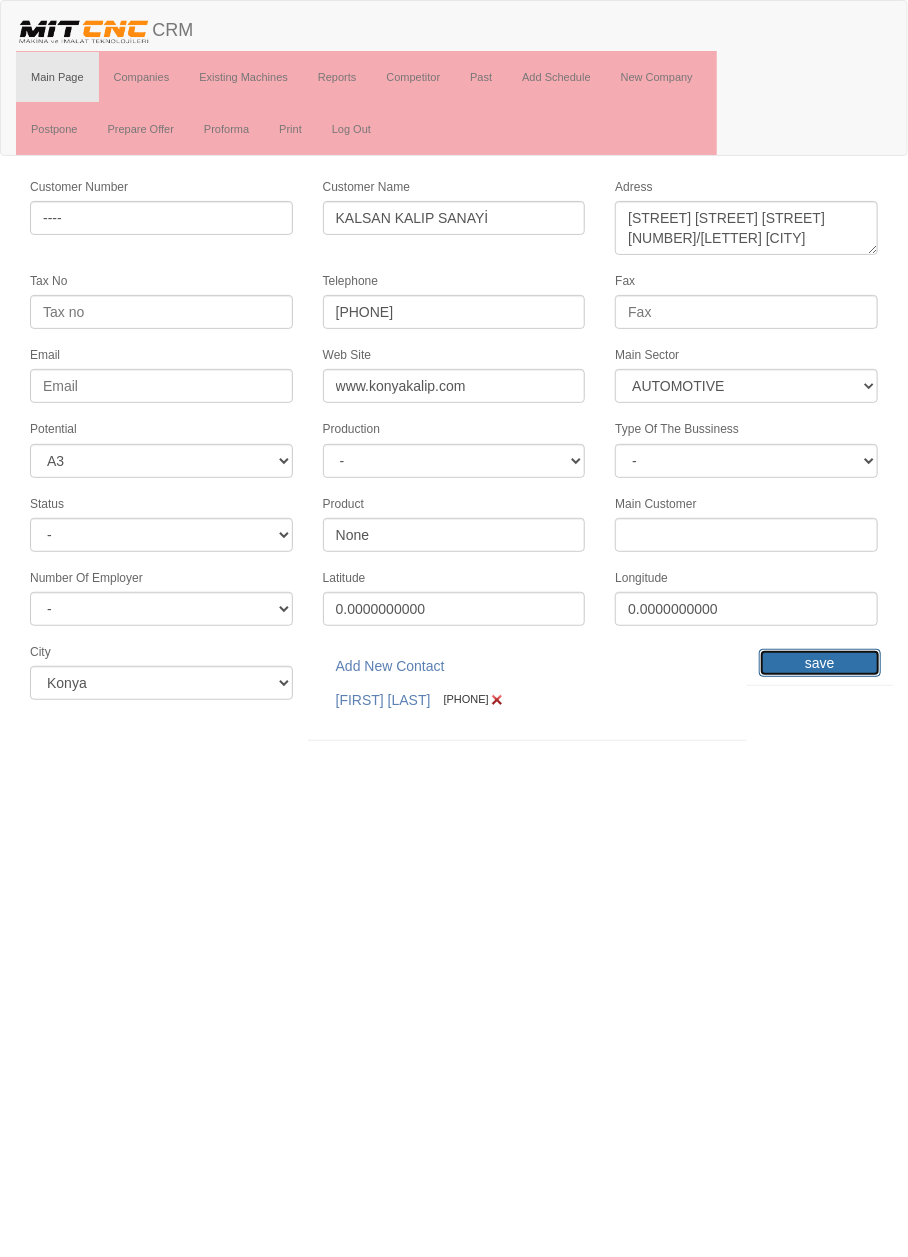 click on "save" at bounding box center (820, 663) 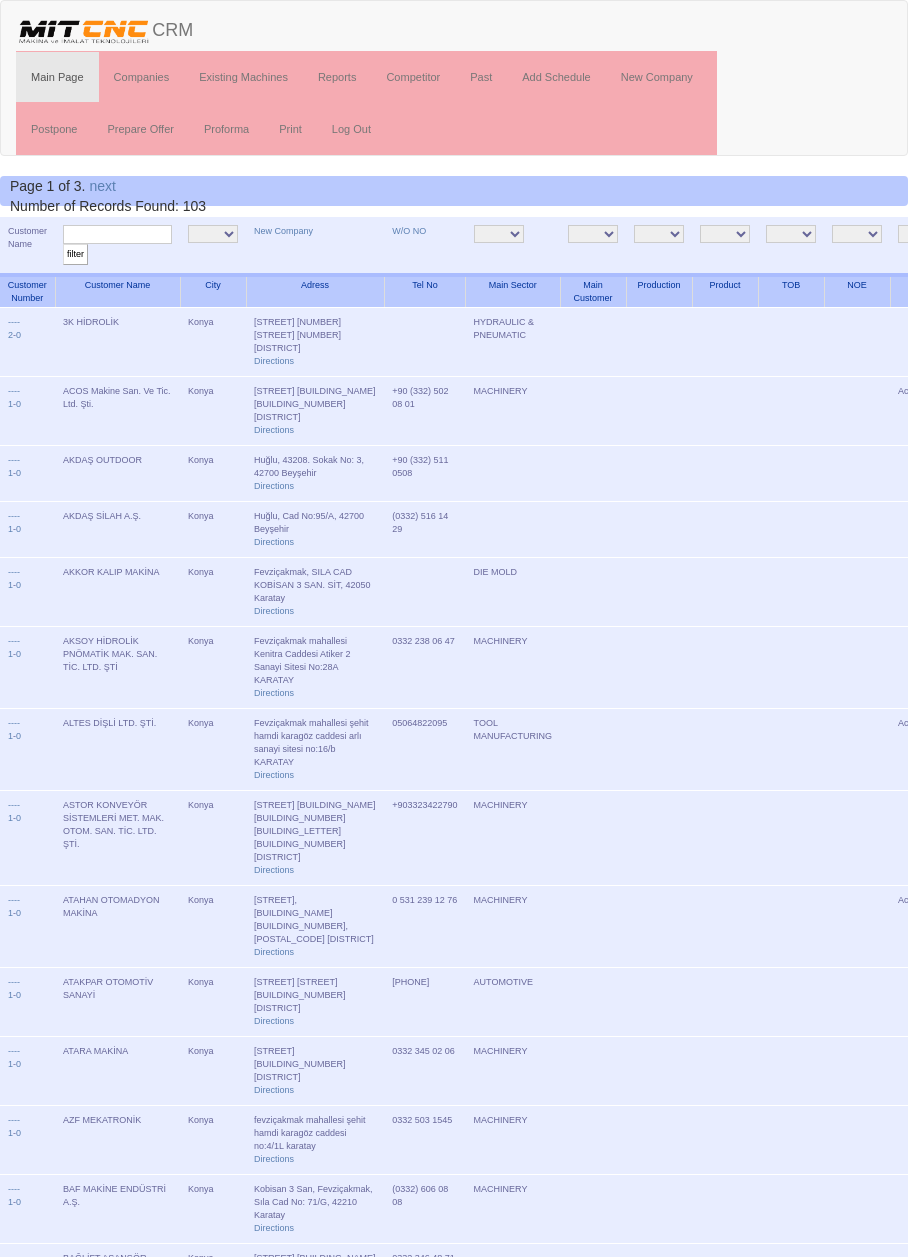 scroll, scrollTop: 0, scrollLeft: 0, axis: both 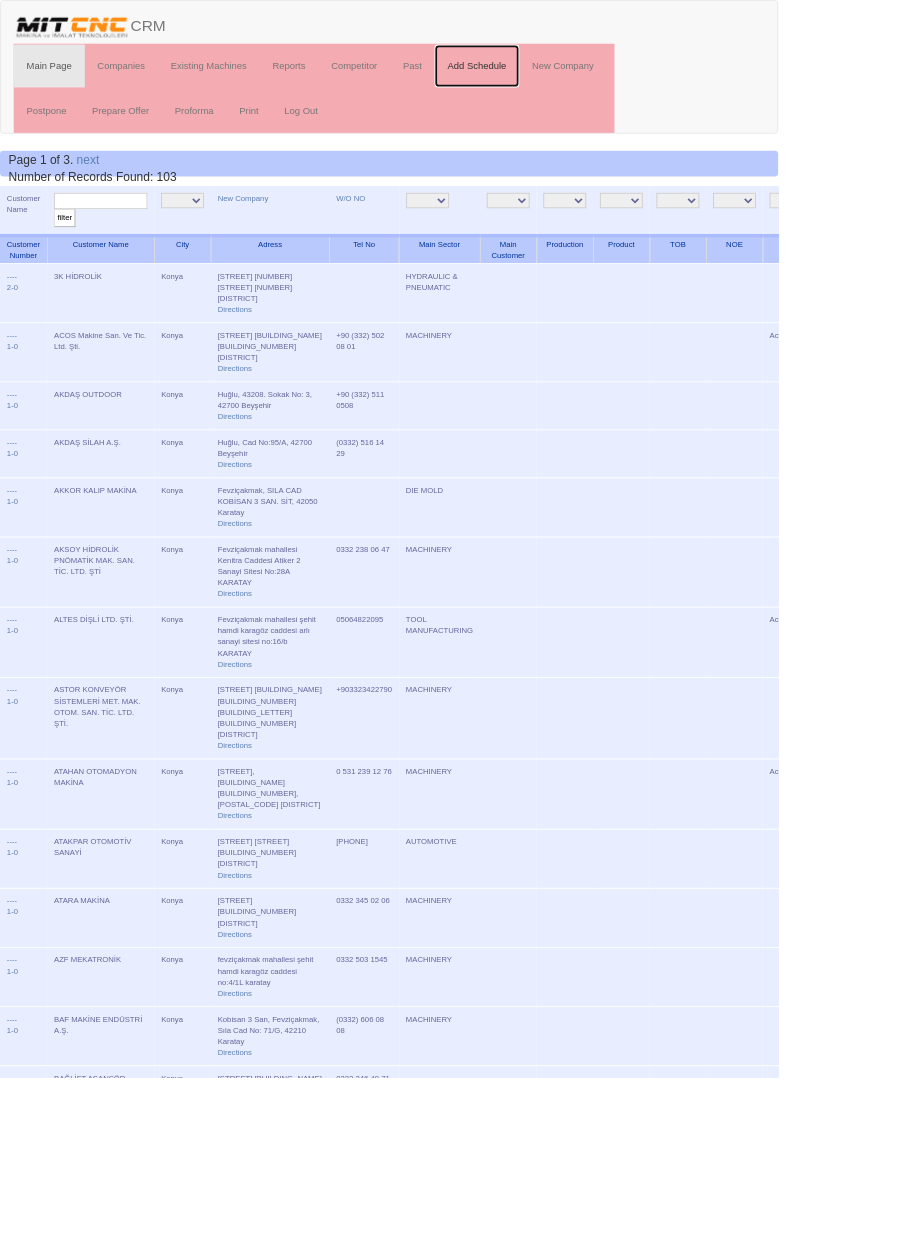 click on "Add Schedule" at bounding box center (556, 77) 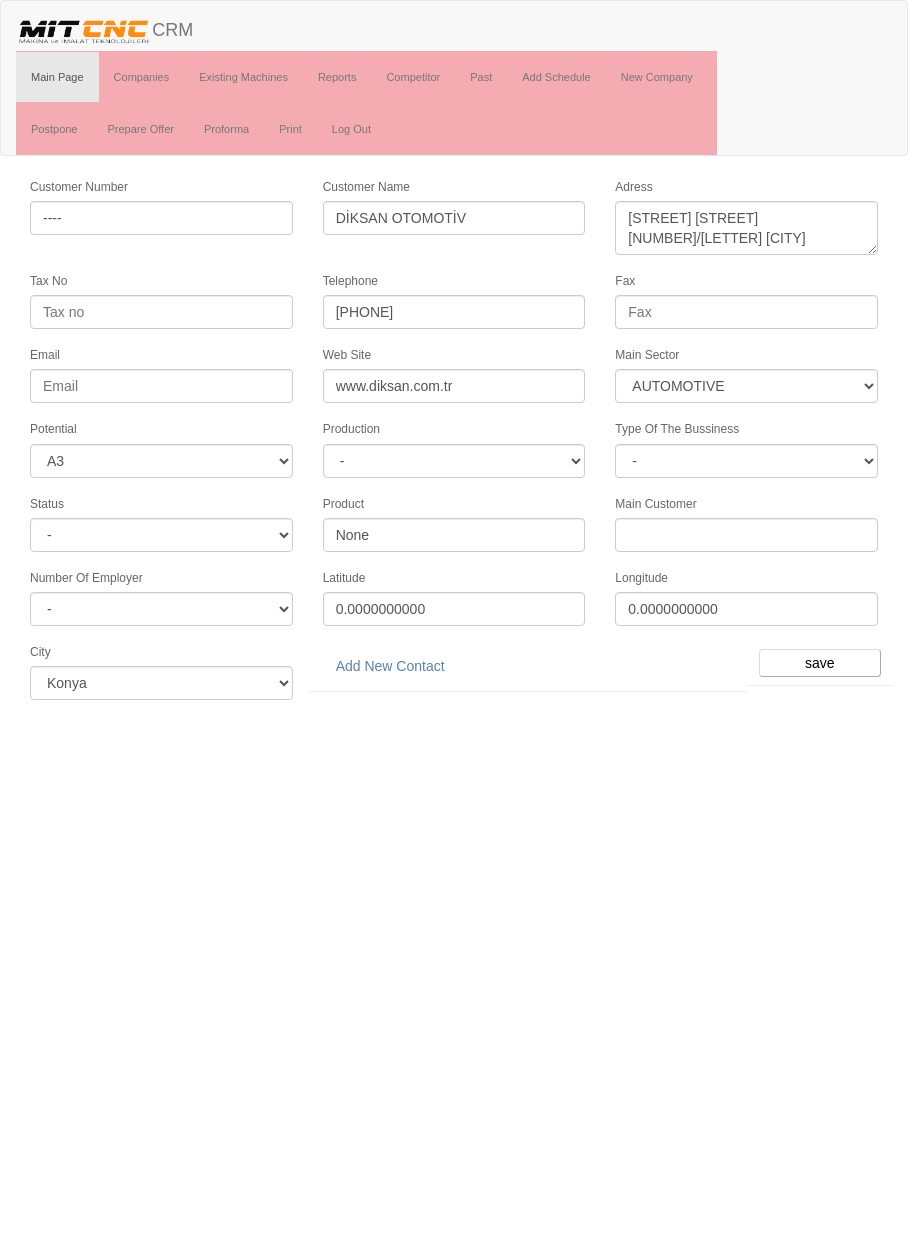 select on "370" 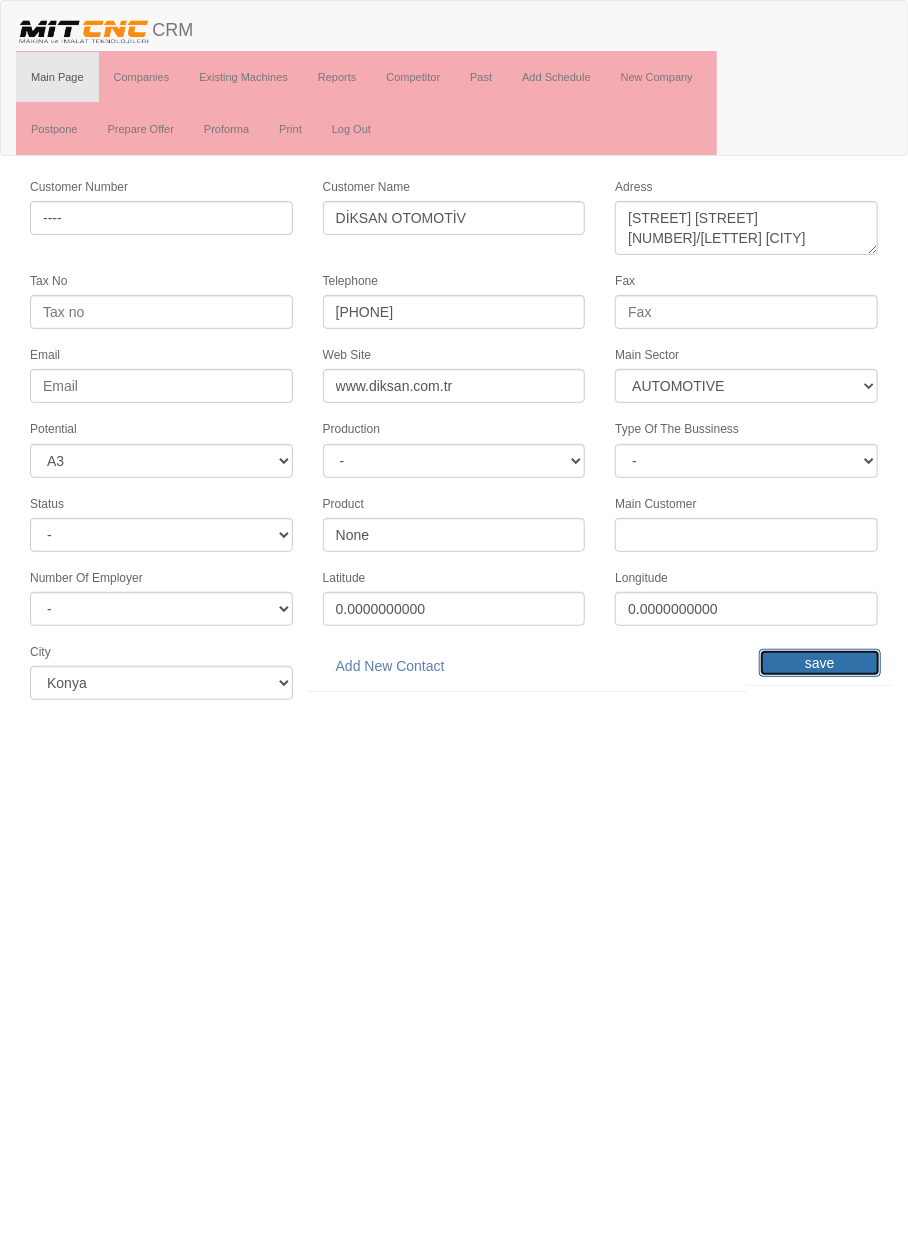 click on "save" at bounding box center [820, 663] 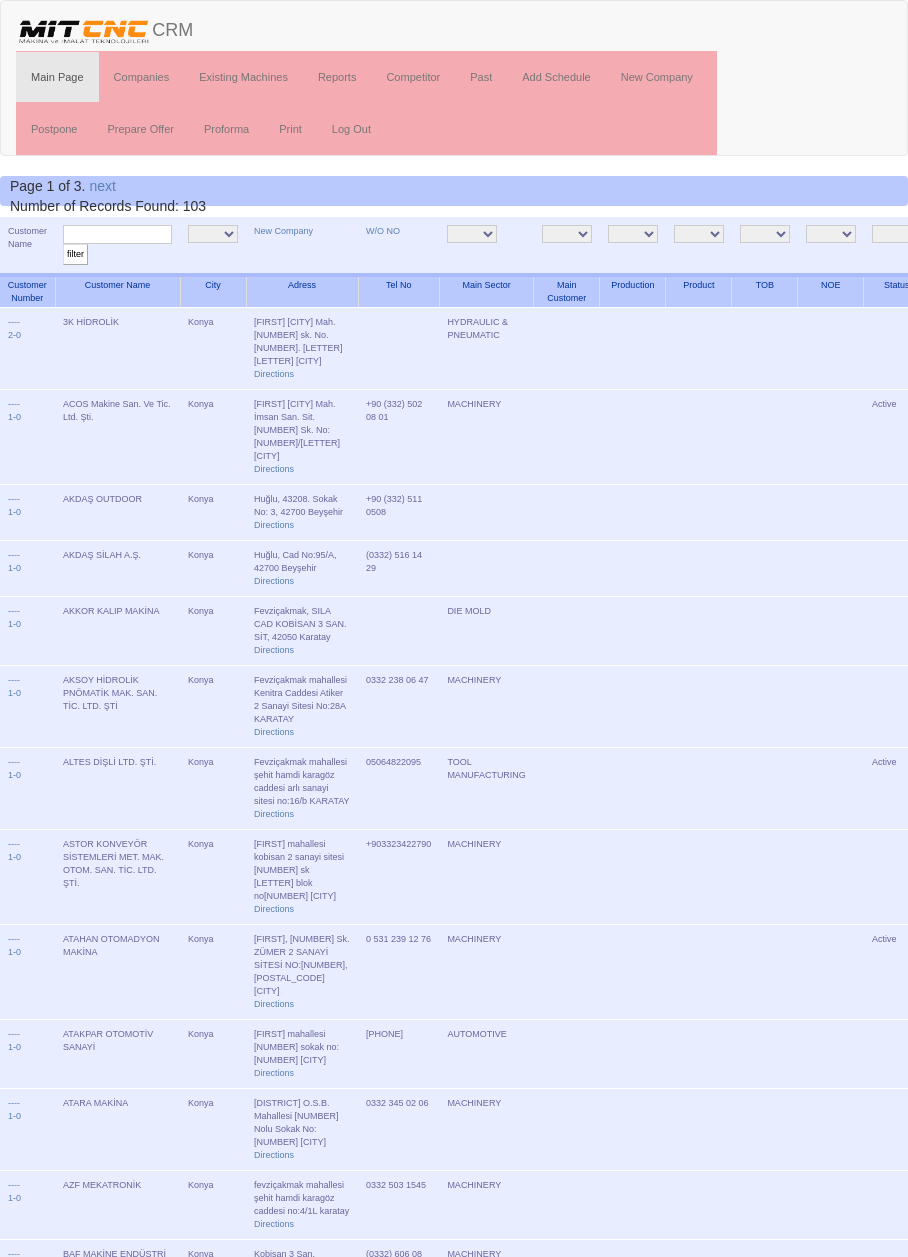 scroll, scrollTop: 0, scrollLeft: 0, axis: both 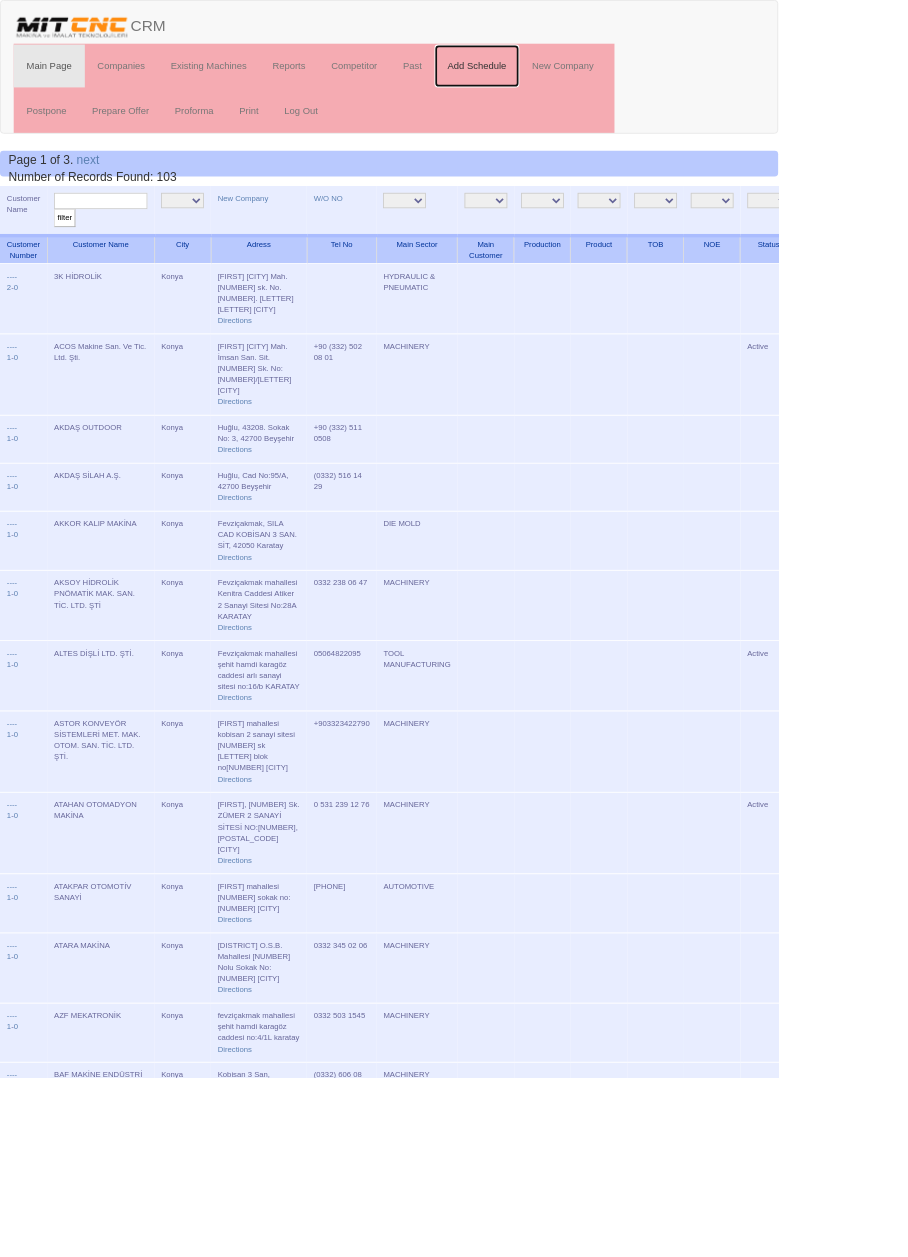 click on "Add Schedule" at bounding box center [556, 77] 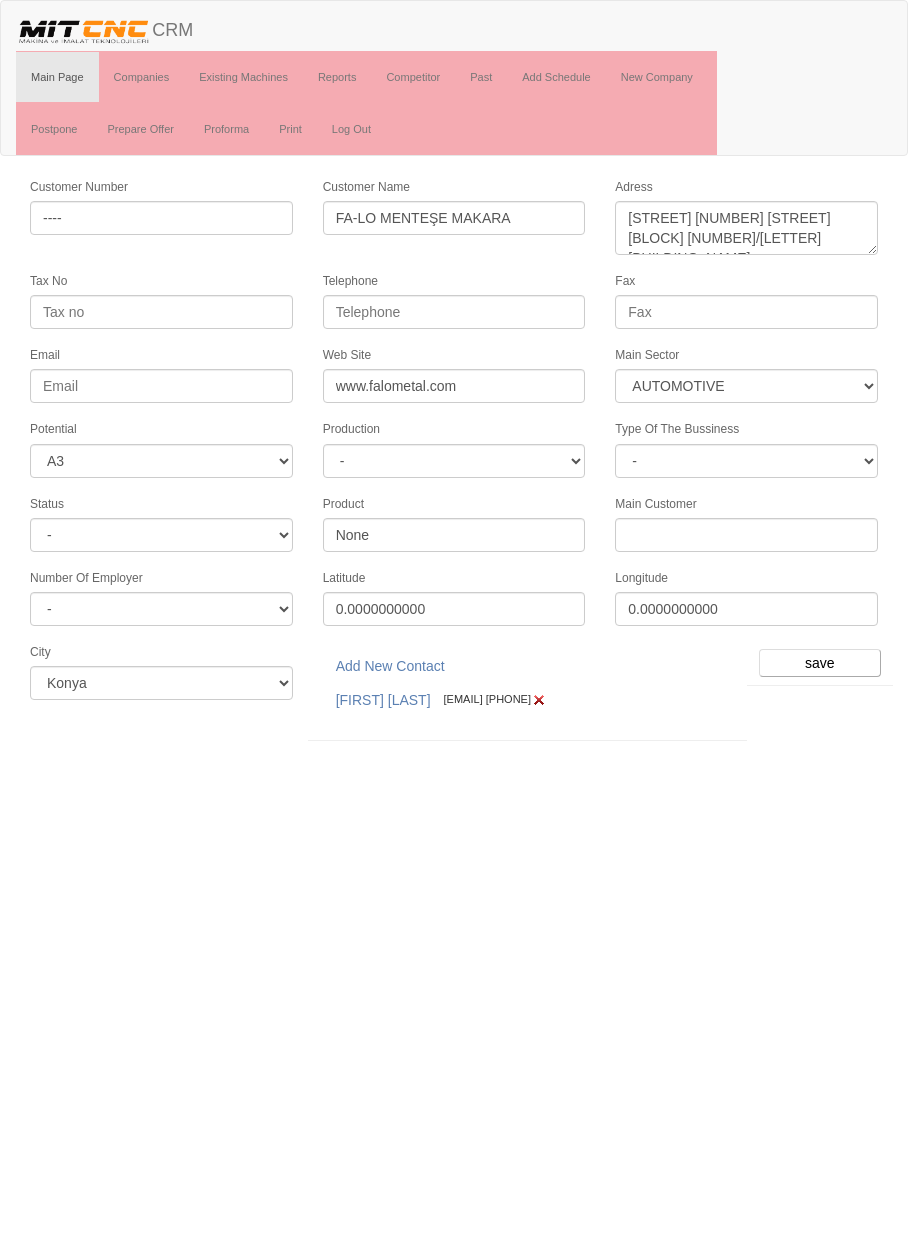 select on "370" 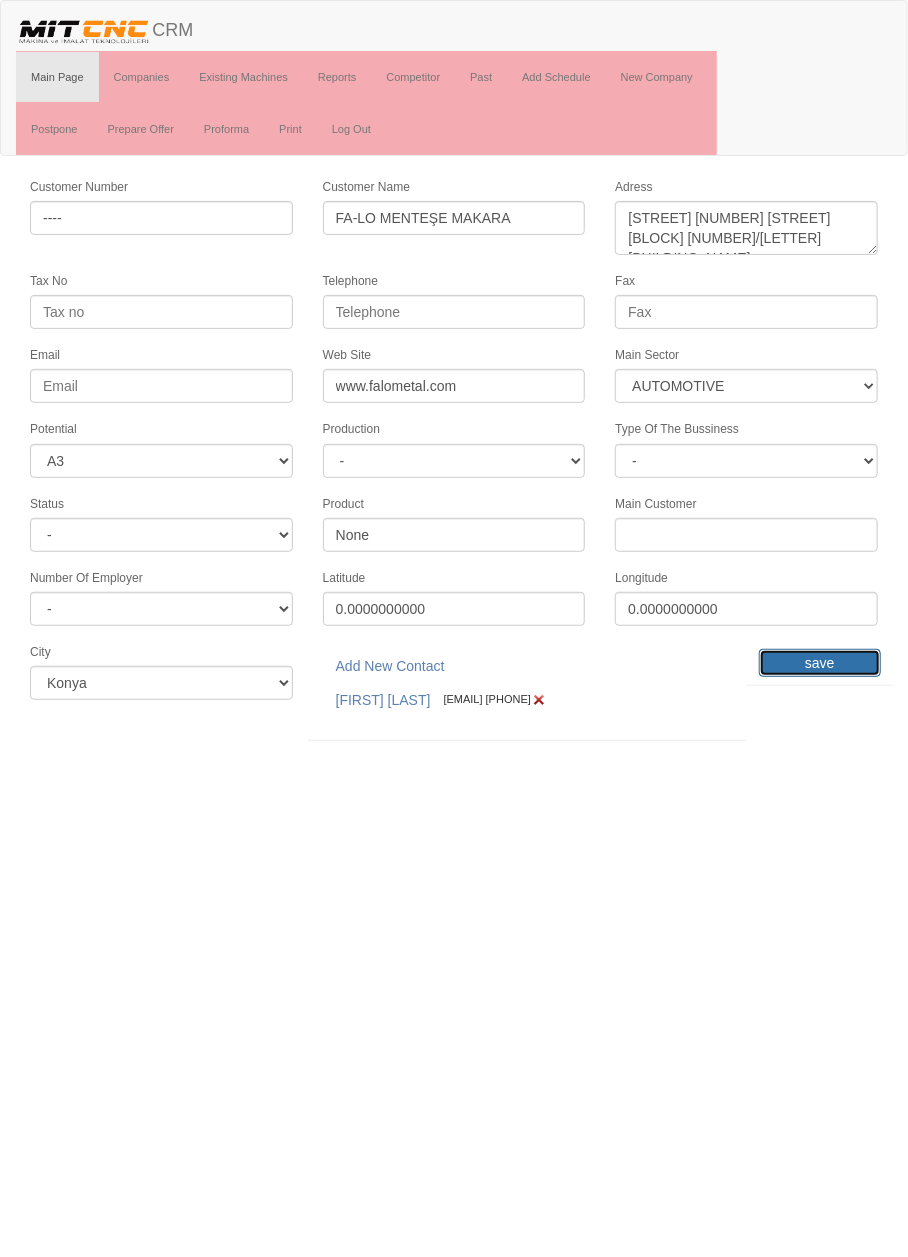 click on "save" at bounding box center (820, 663) 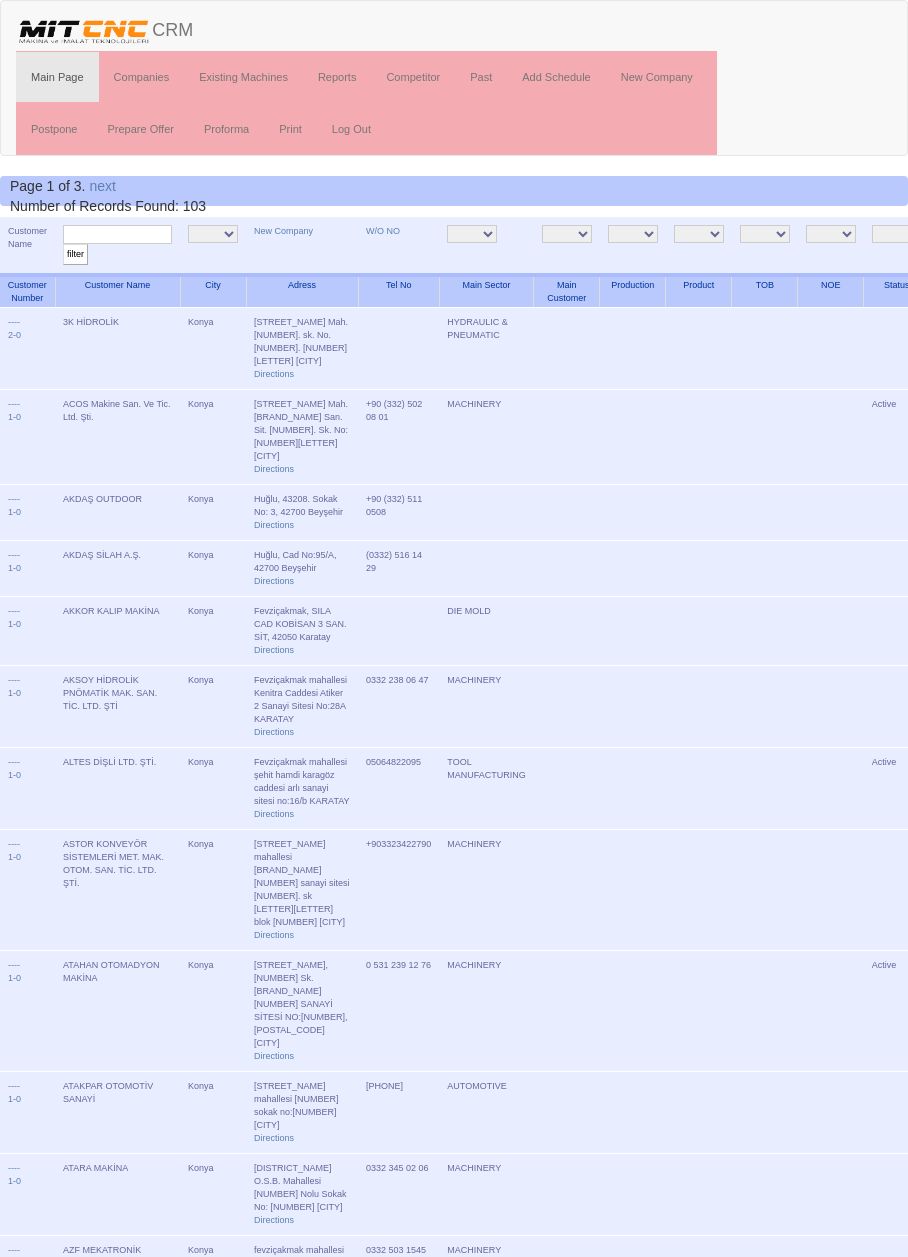 scroll, scrollTop: 0, scrollLeft: 0, axis: both 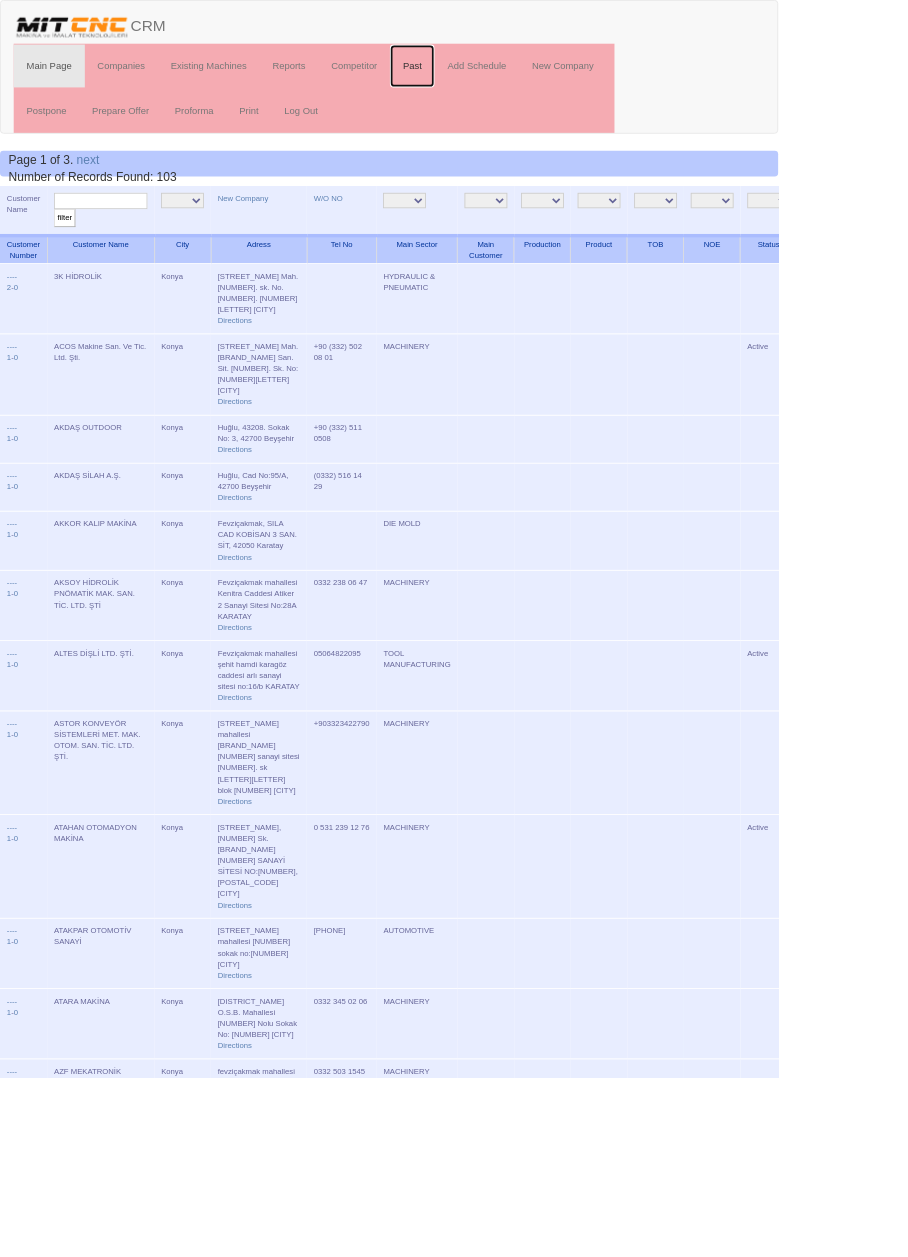 click on "Past" at bounding box center [481, 77] 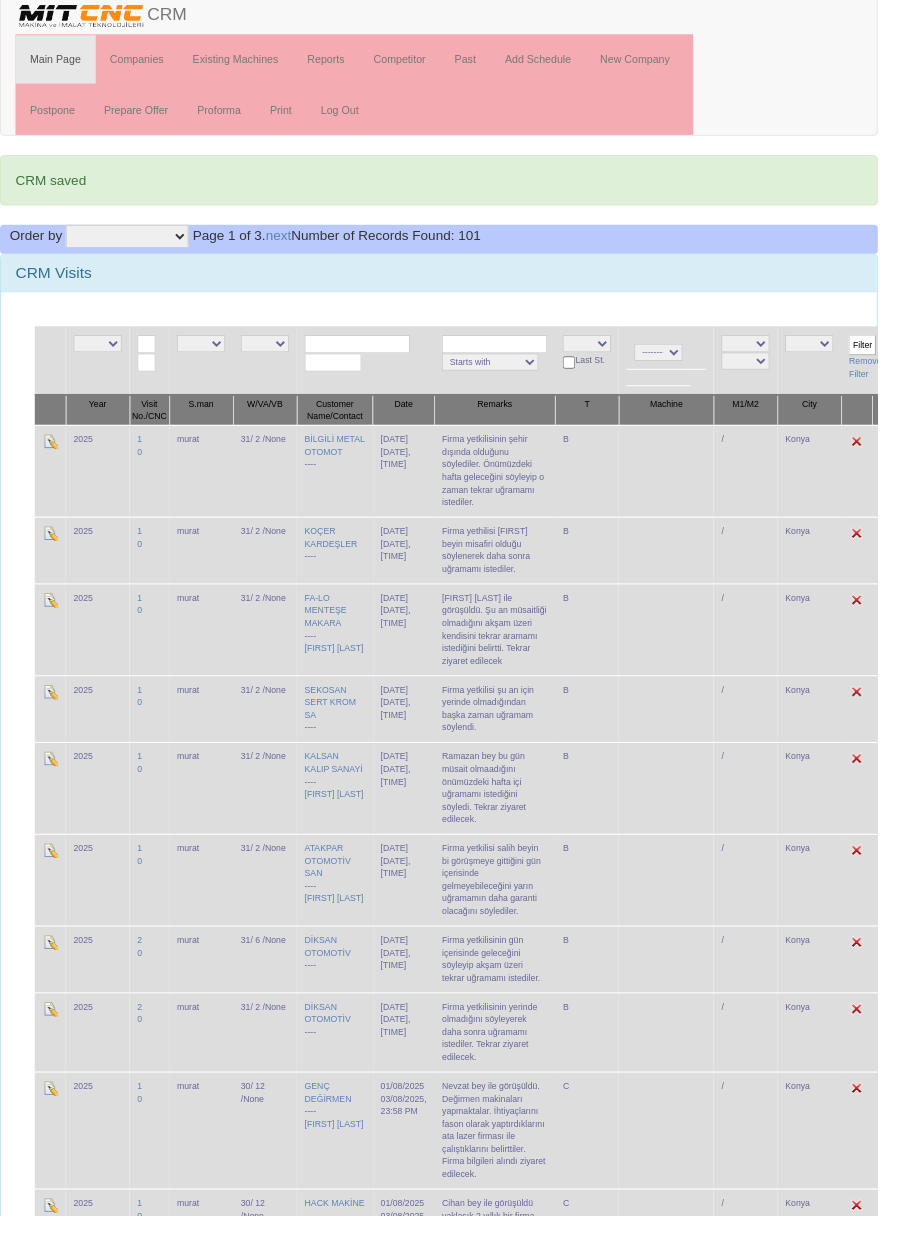 scroll, scrollTop: 0, scrollLeft: 0, axis: both 